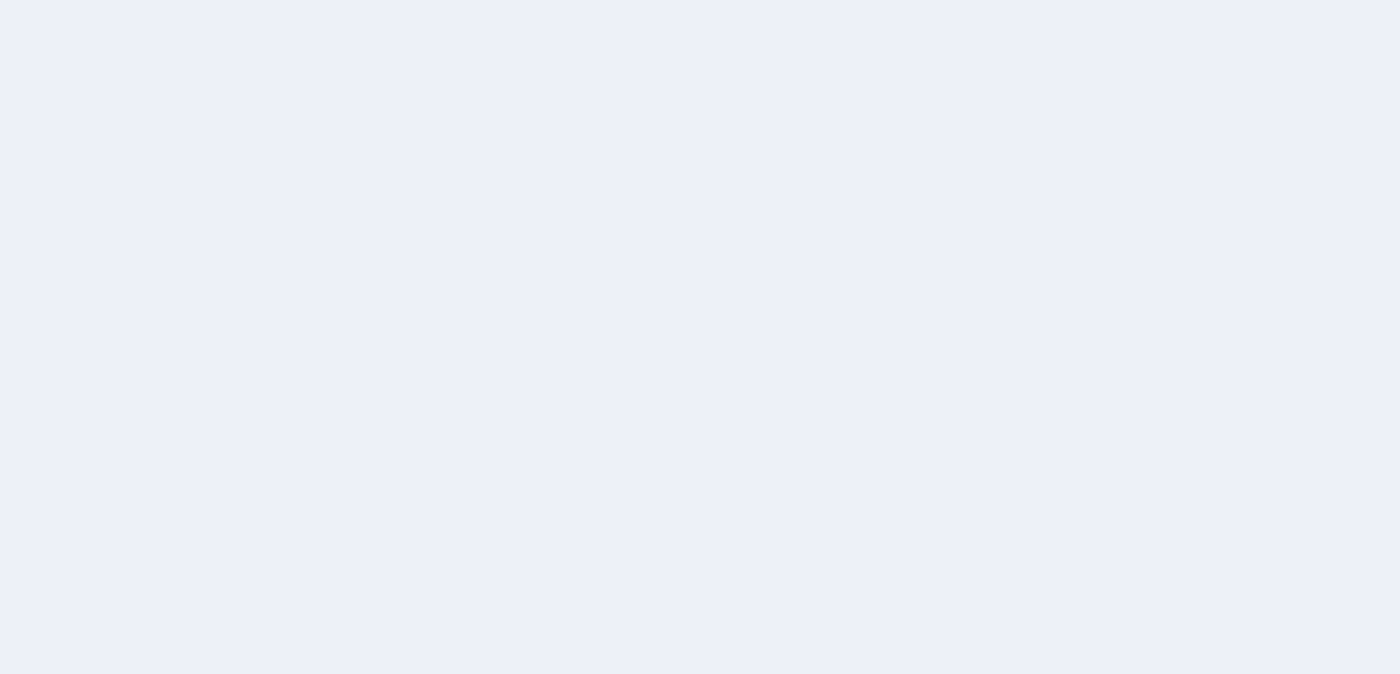 scroll, scrollTop: 0, scrollLeft: 0, axis: both 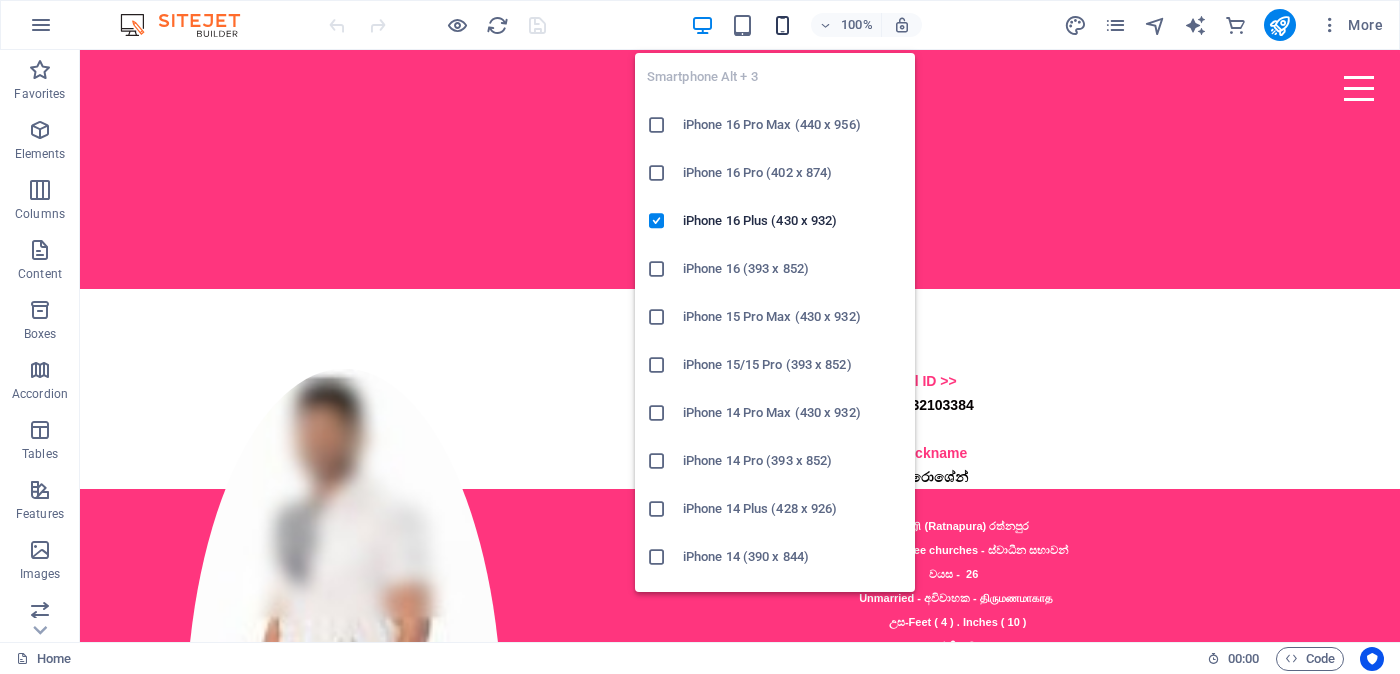 click at bounding box center [782, 25] 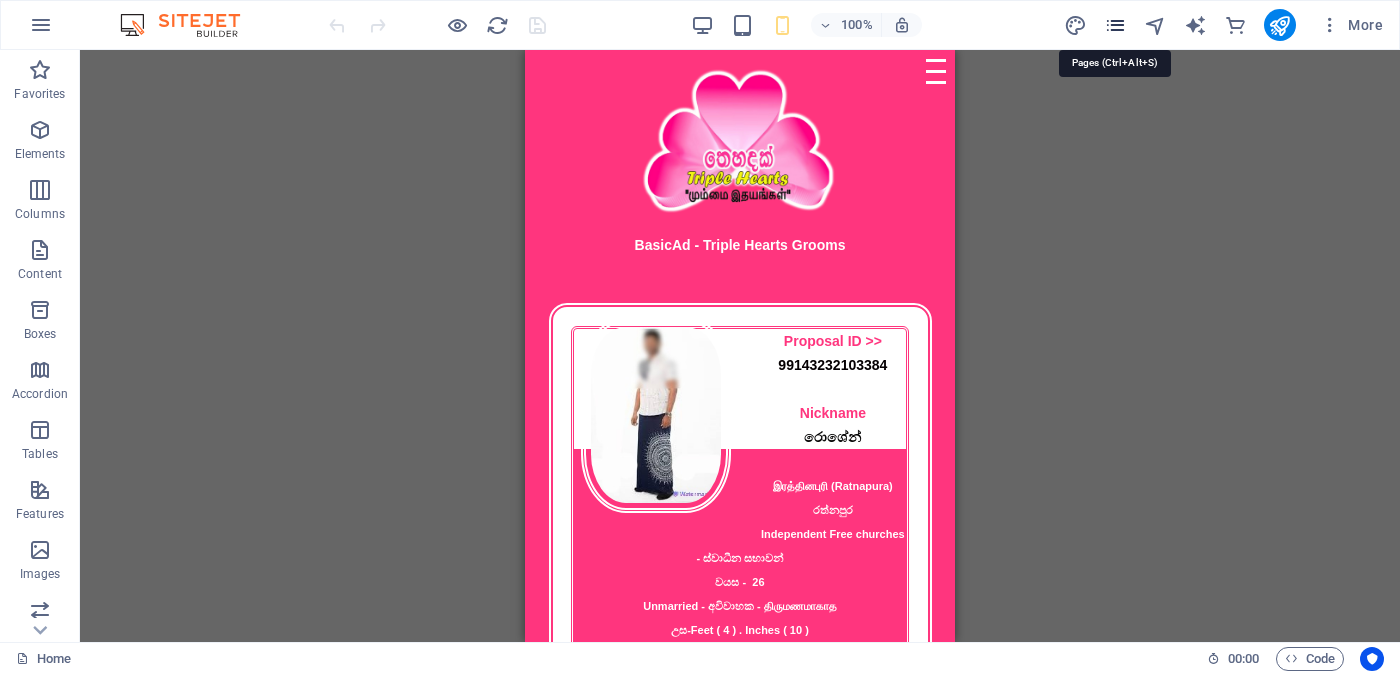 click at bounding box center (1115, 25) 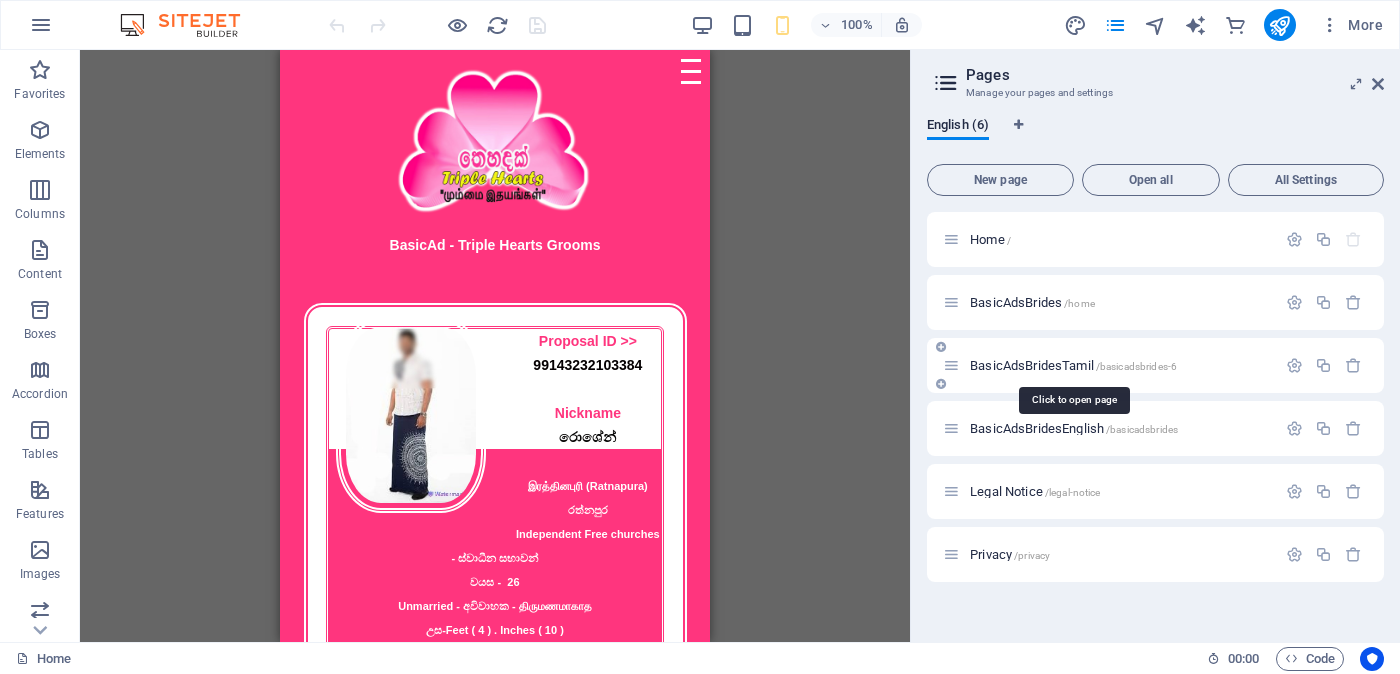 click on "BasicAdsBridesTamil /basicadsbrides-6" at bounding box center [1073, 365] 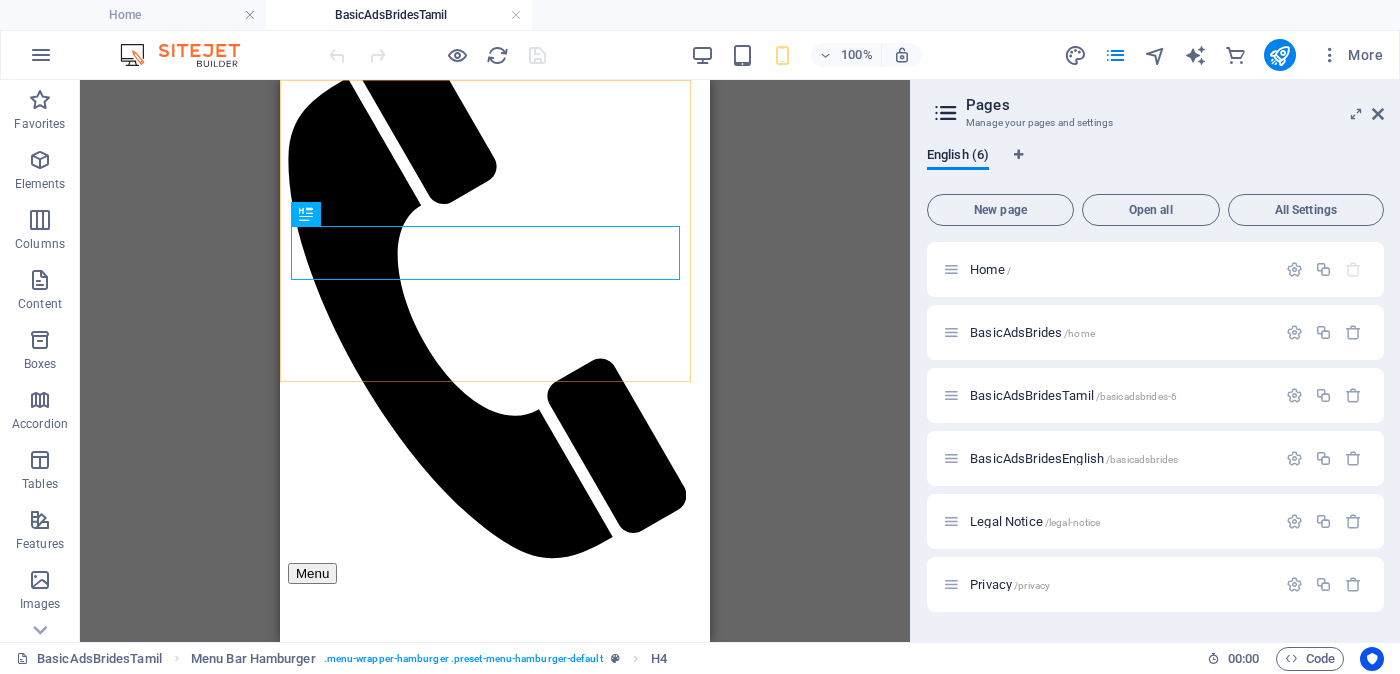 scroll, scrollTop: 0, scrollLeft: 0, axis: both 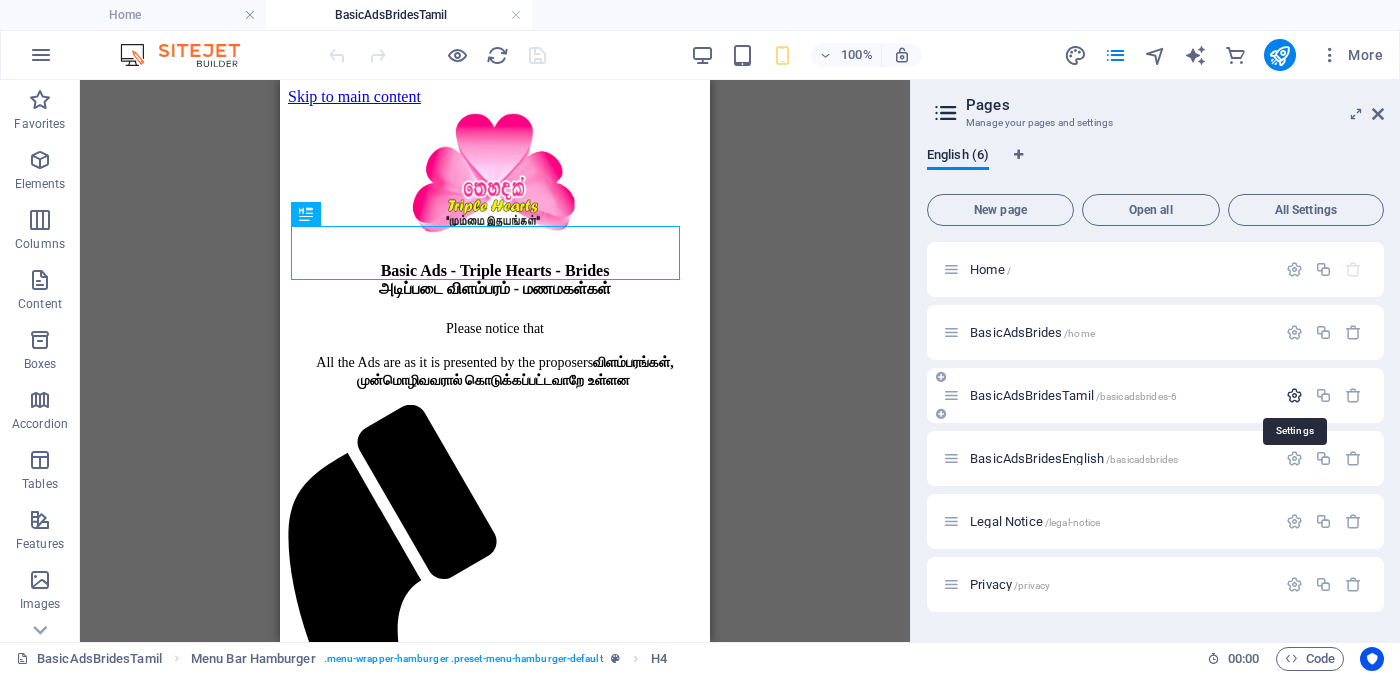 click at bounding box center [1294, 395] 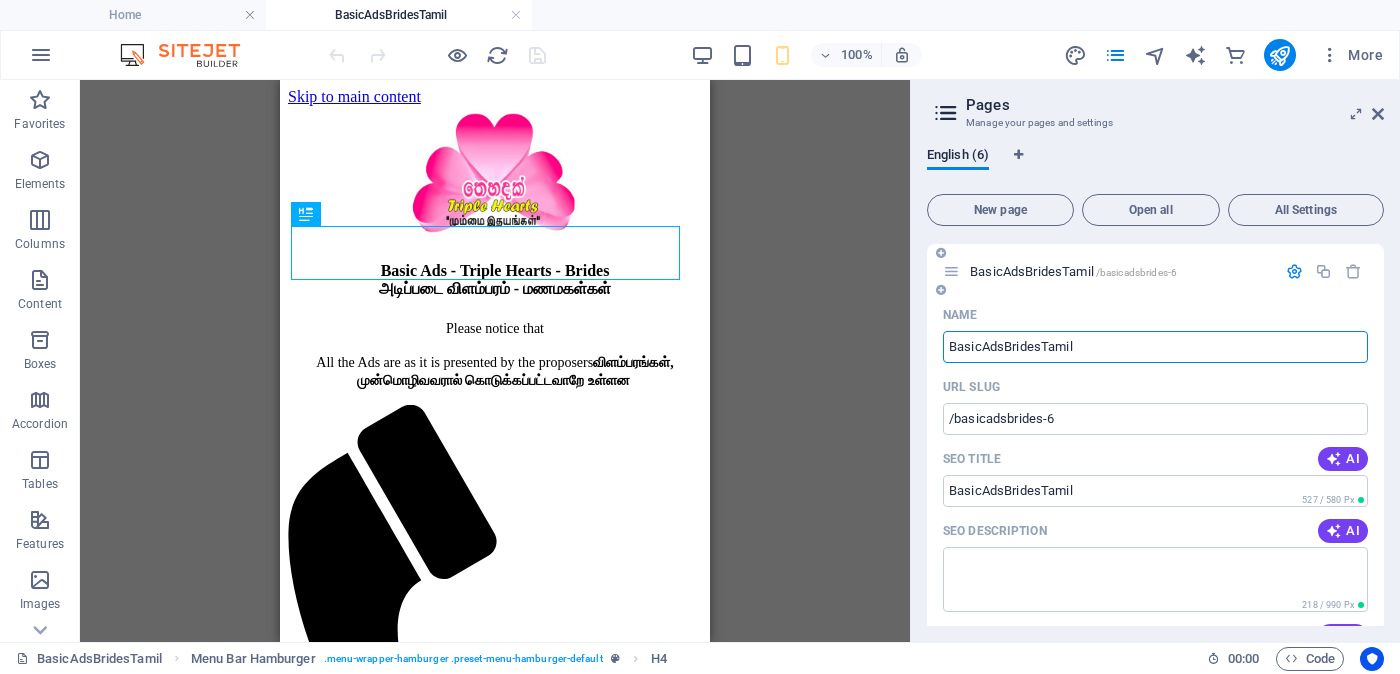 scroll, scrollTop: 249, scrollLeft: 0, axis: vertical 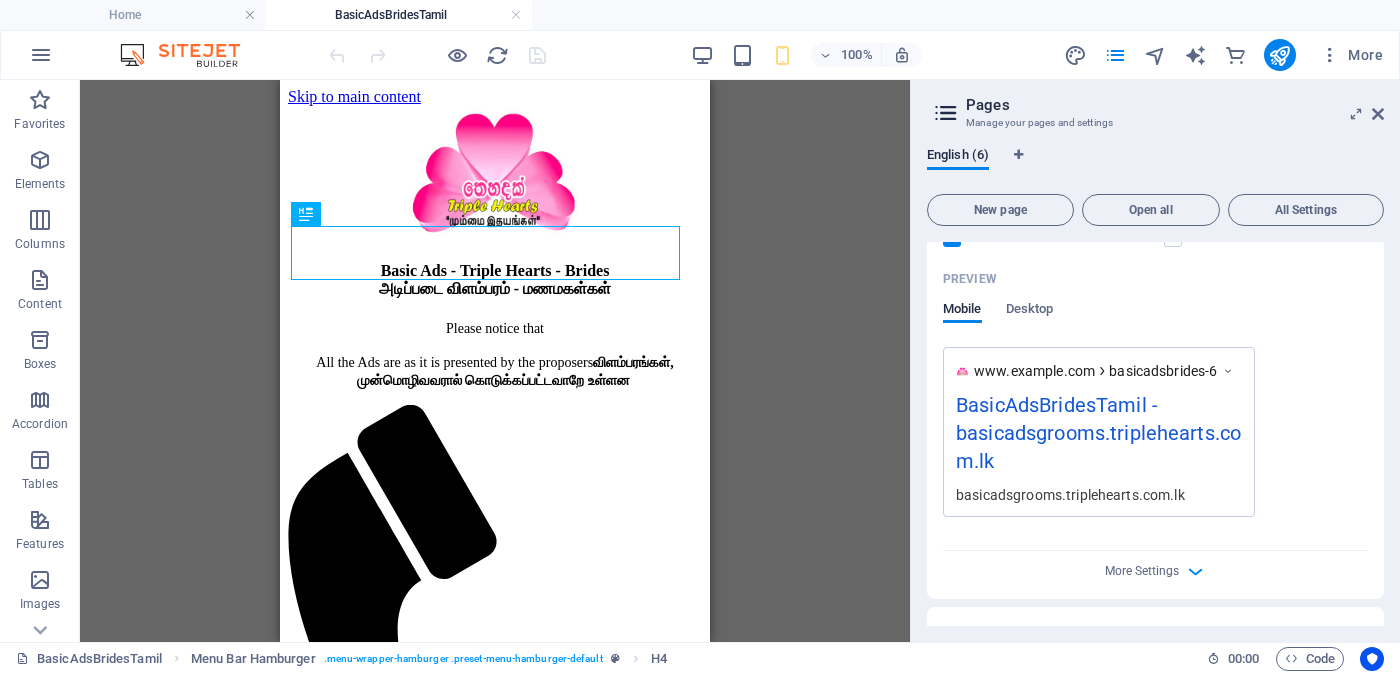 drag, startPoint x: 1191, startPoint y: 492, endPoint x: 1029, endPoint y: 498, distance: 162.11107 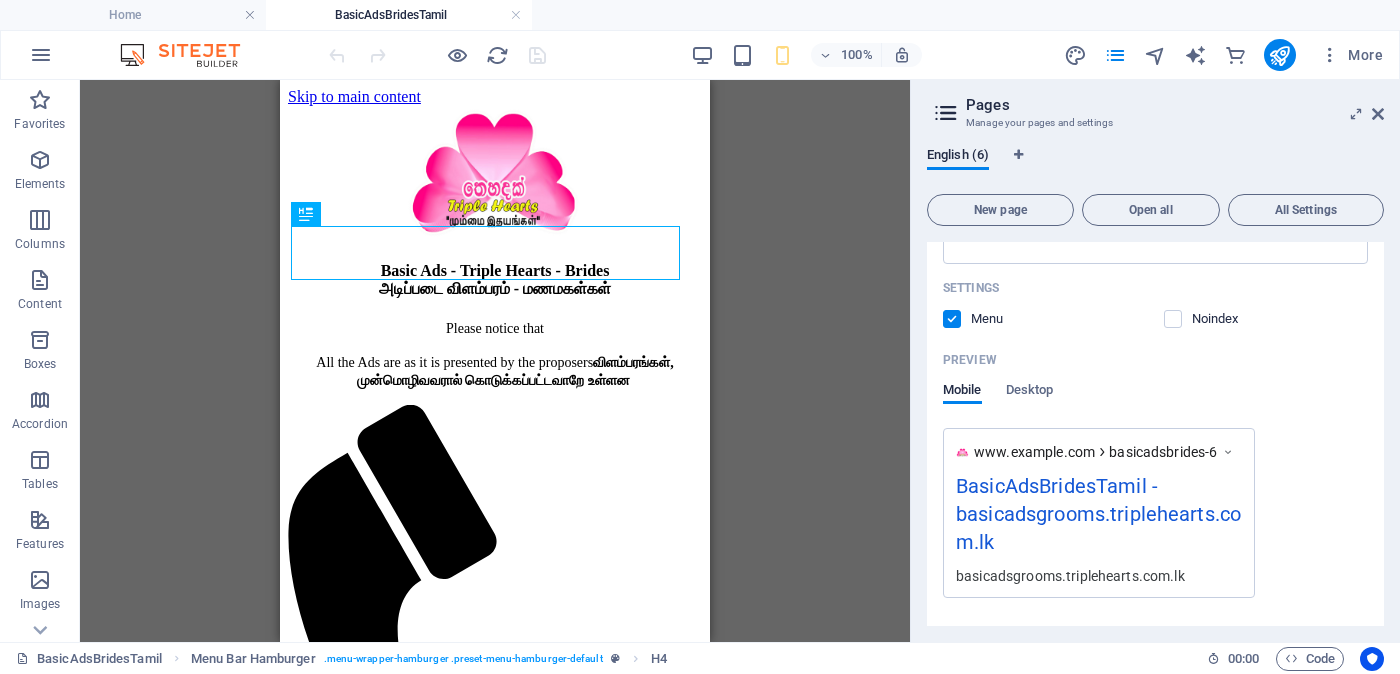 scroll, scrollTop: 44, scrollLeft: 0, axis: vertical 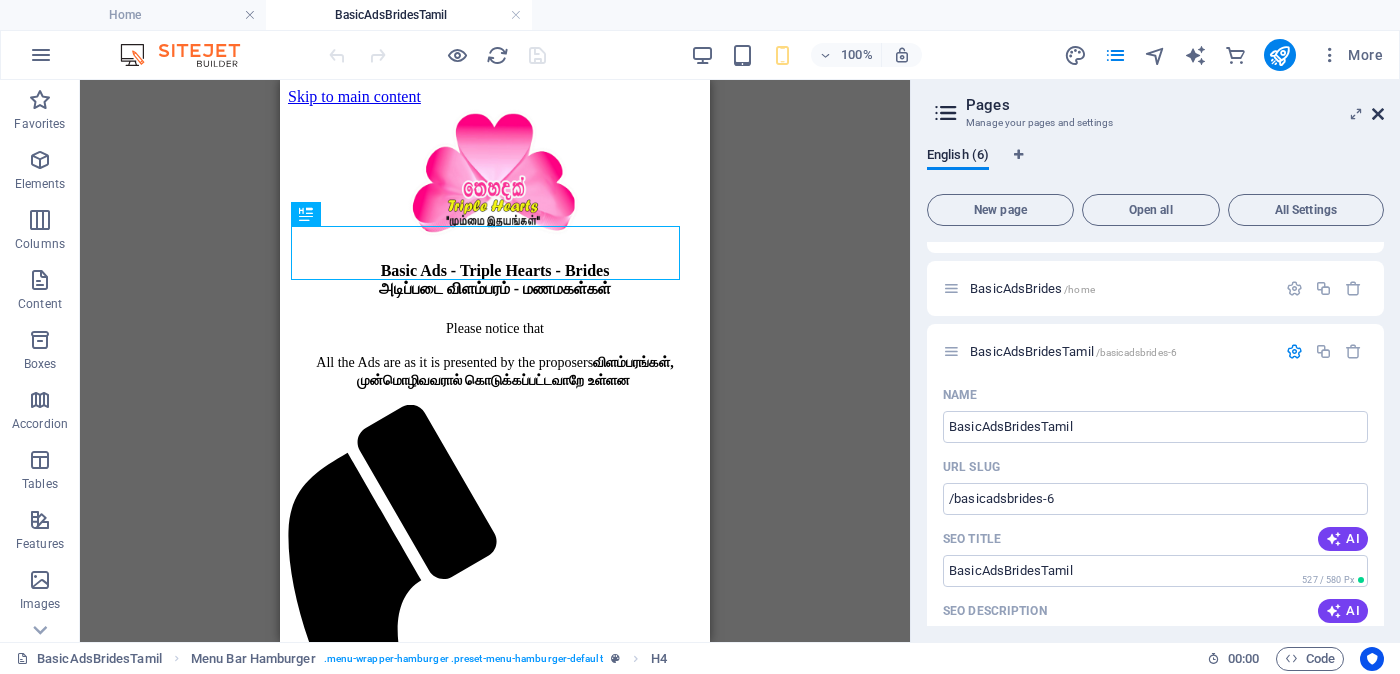 click at bounding box center (1378, 114) 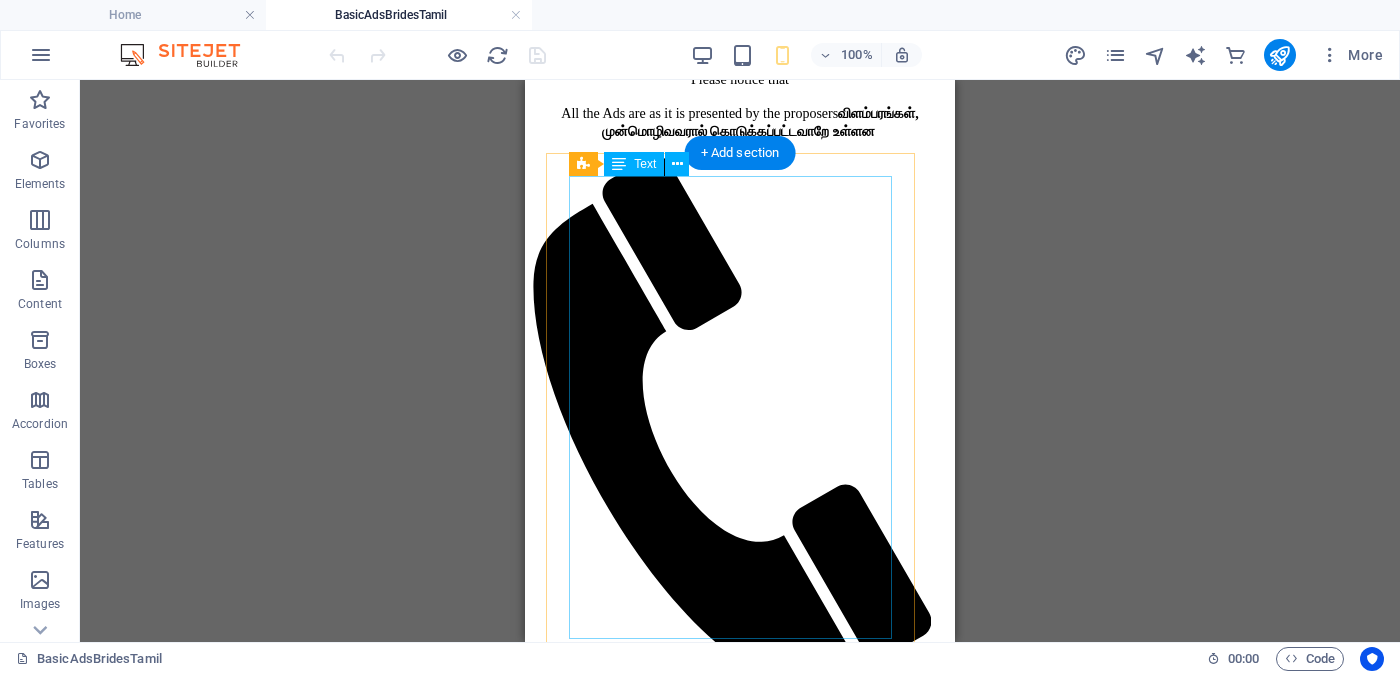 scroll, scrollTop: 375, scrollLeft: 0, axis: vertical 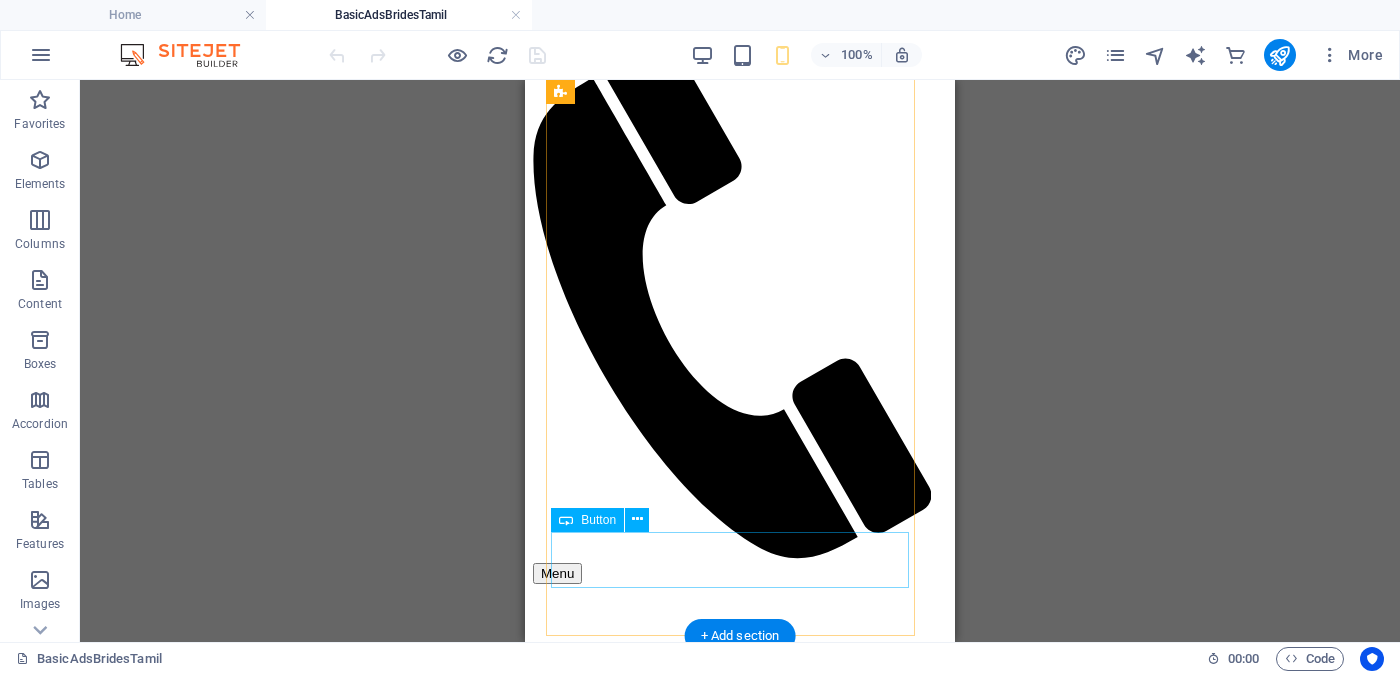 click on "Unverified - Click to verify - சரிபார்ப்பை ஆணையிடுங்கள்" at bounding box center [740, 2124] 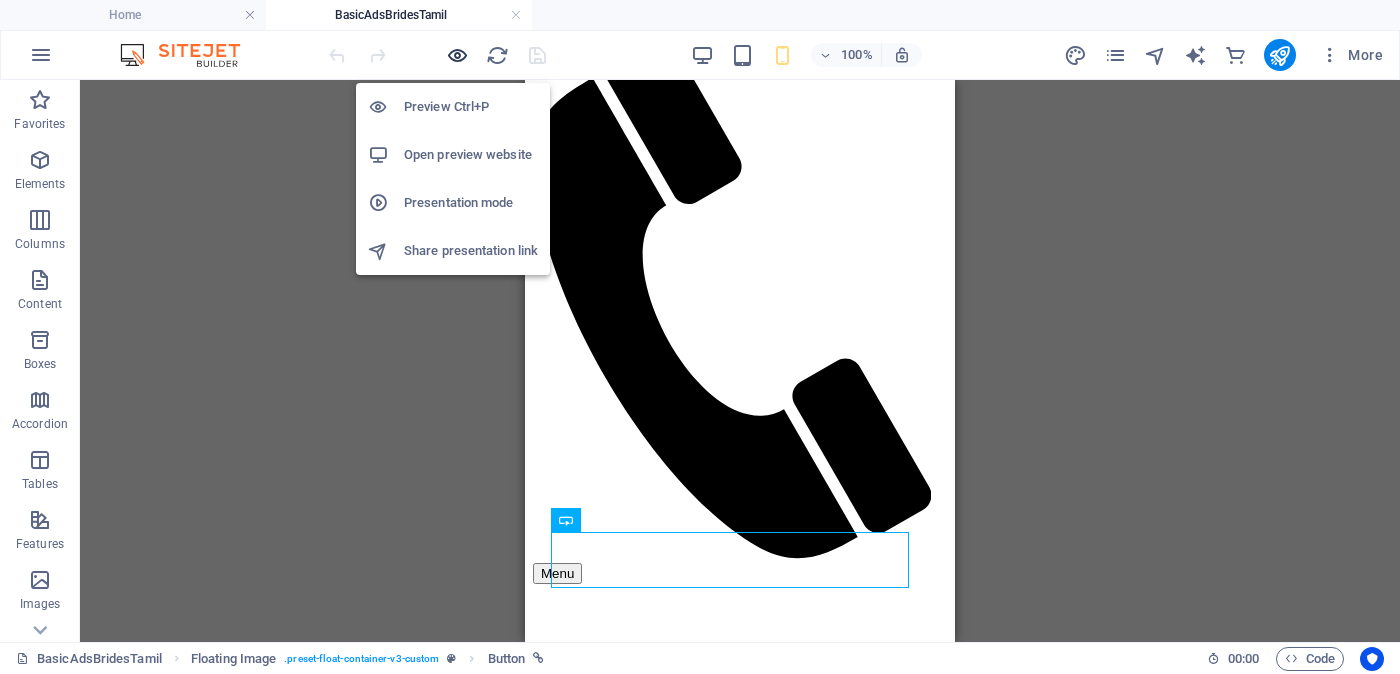 click at bounding box center (457, 55) 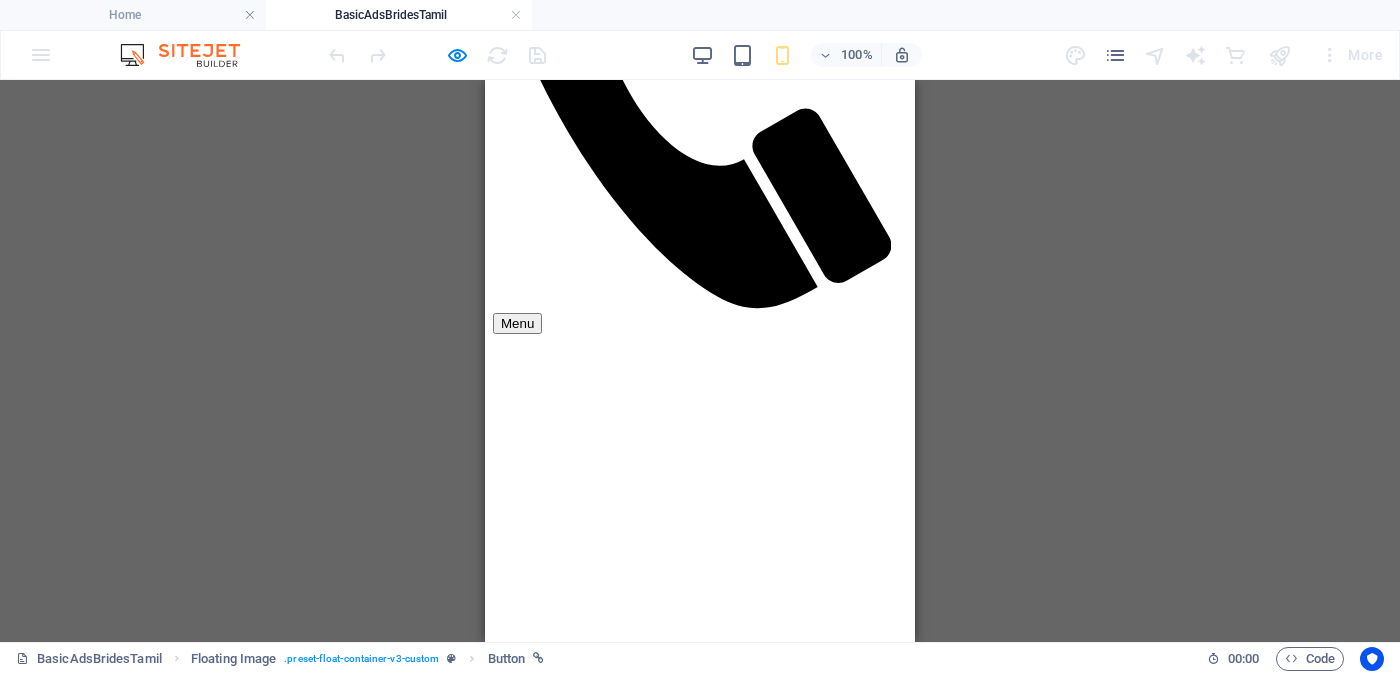 scroll, scrollTop: 375, scrollLeft: 0, axis: vertical 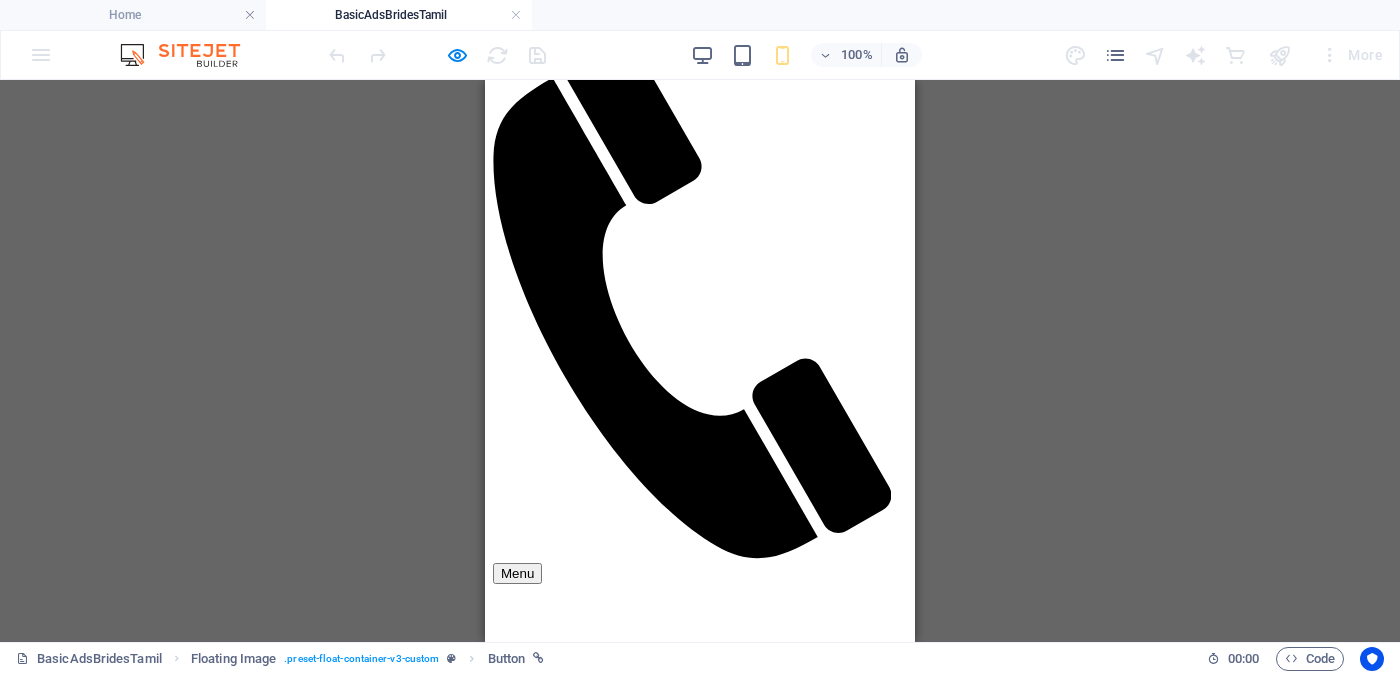 click on "Unverified - Click to verify - சரிபார்ப்பை ஆணையிடுங்கள்" at bounding box center (700, 1981) 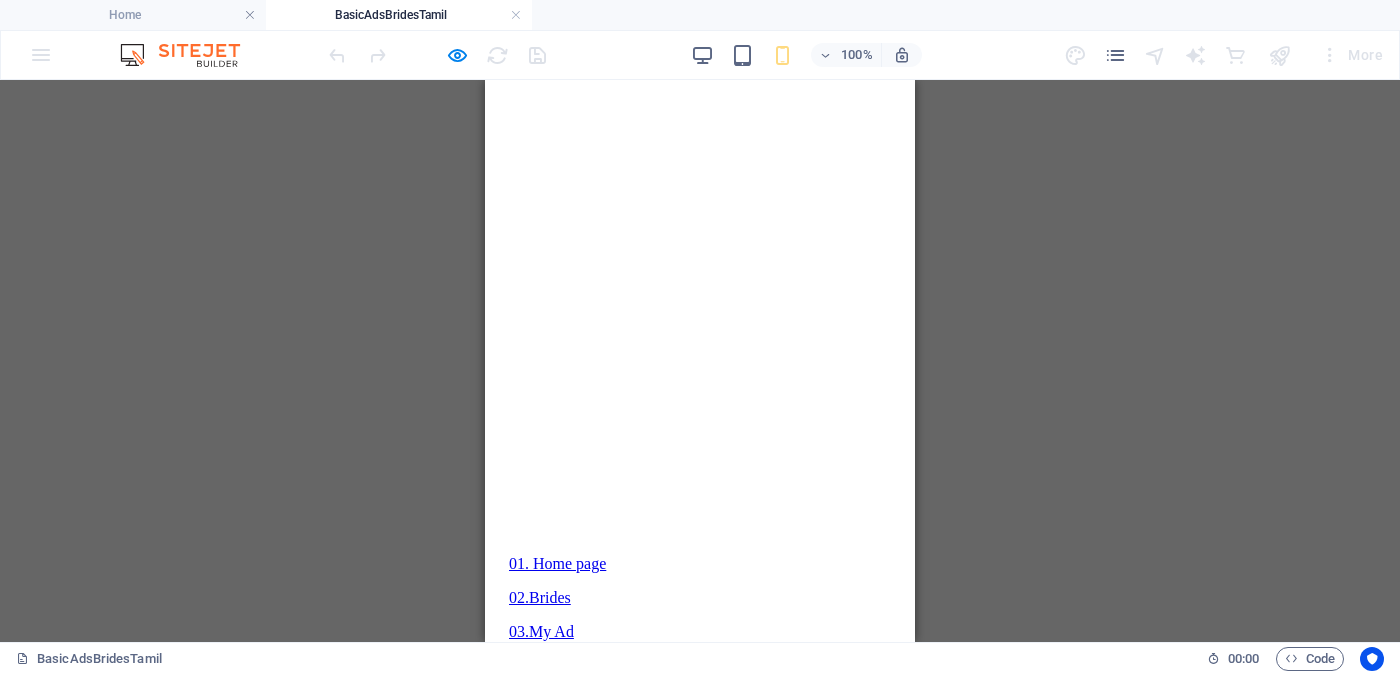 scroll, scrollTop: 1125, scrollLeft: 0, axis: vertical 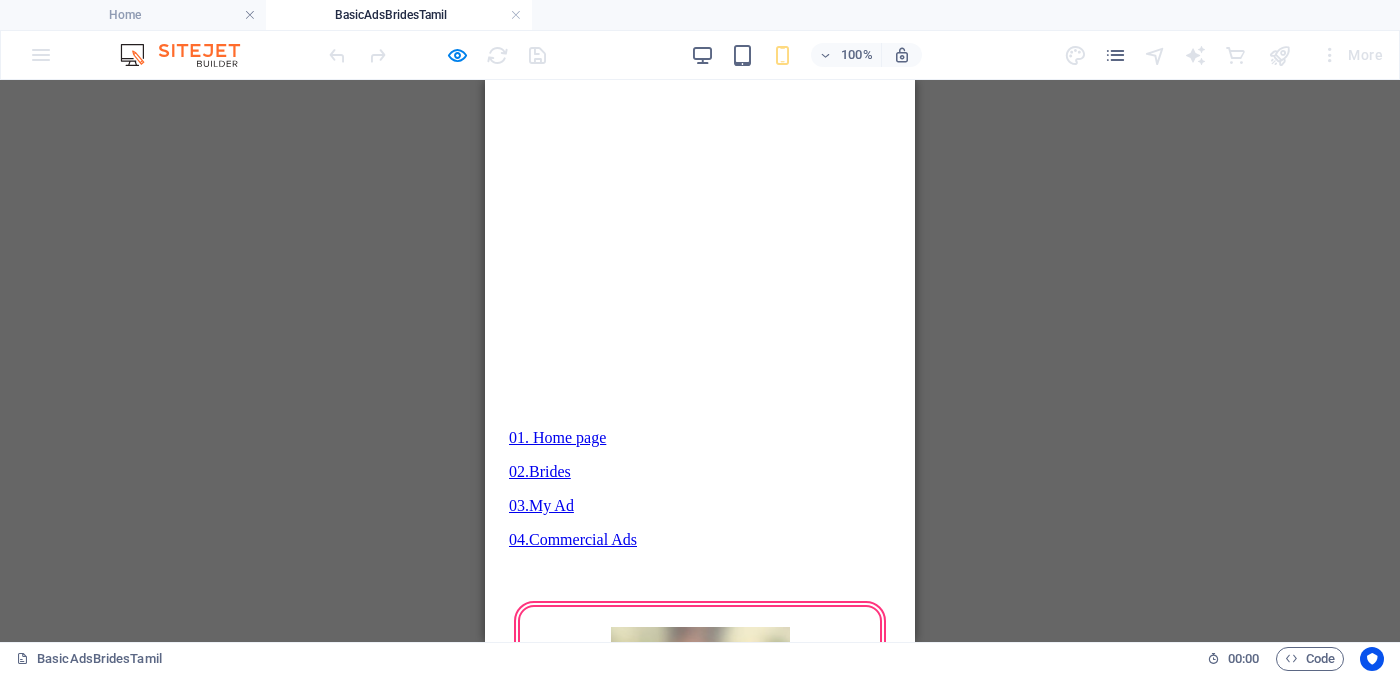 click on "Verified OK - Click for details - சரிபார்ப்பை ஆணையிடுங்கள்" at bounding box center [702, 2042] 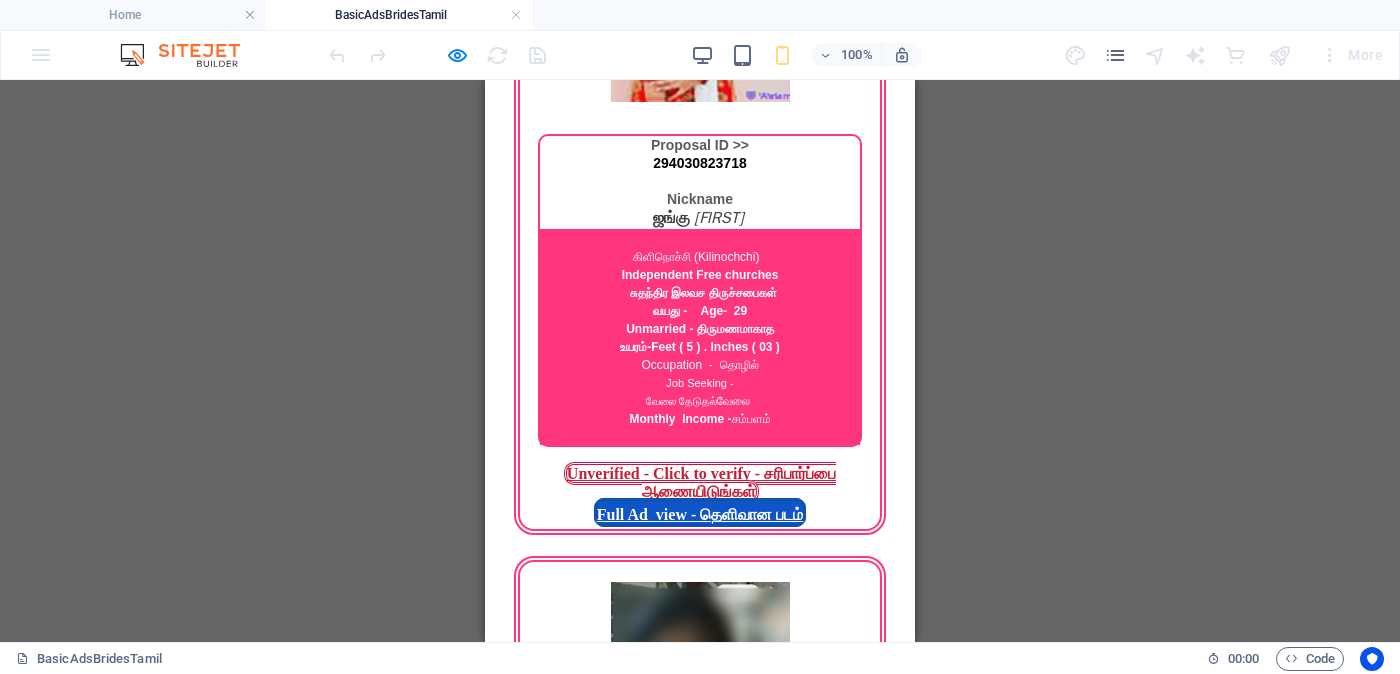 scroll, scrollTop: 1749, scrollLeft: 0, axis: vertical 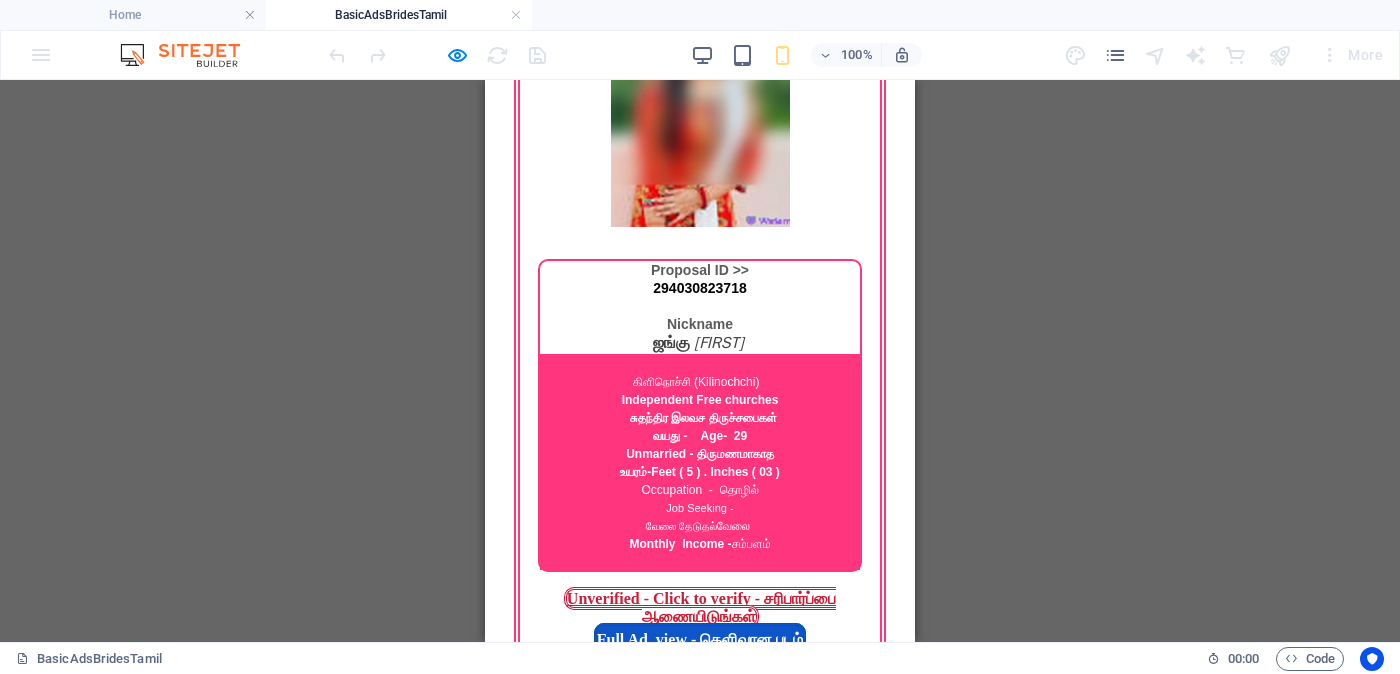 click on "Unverified - Click to verify - சரிபார்ப்பை ஆணையிடுங்கள்" at bounding box center [700, 2101] 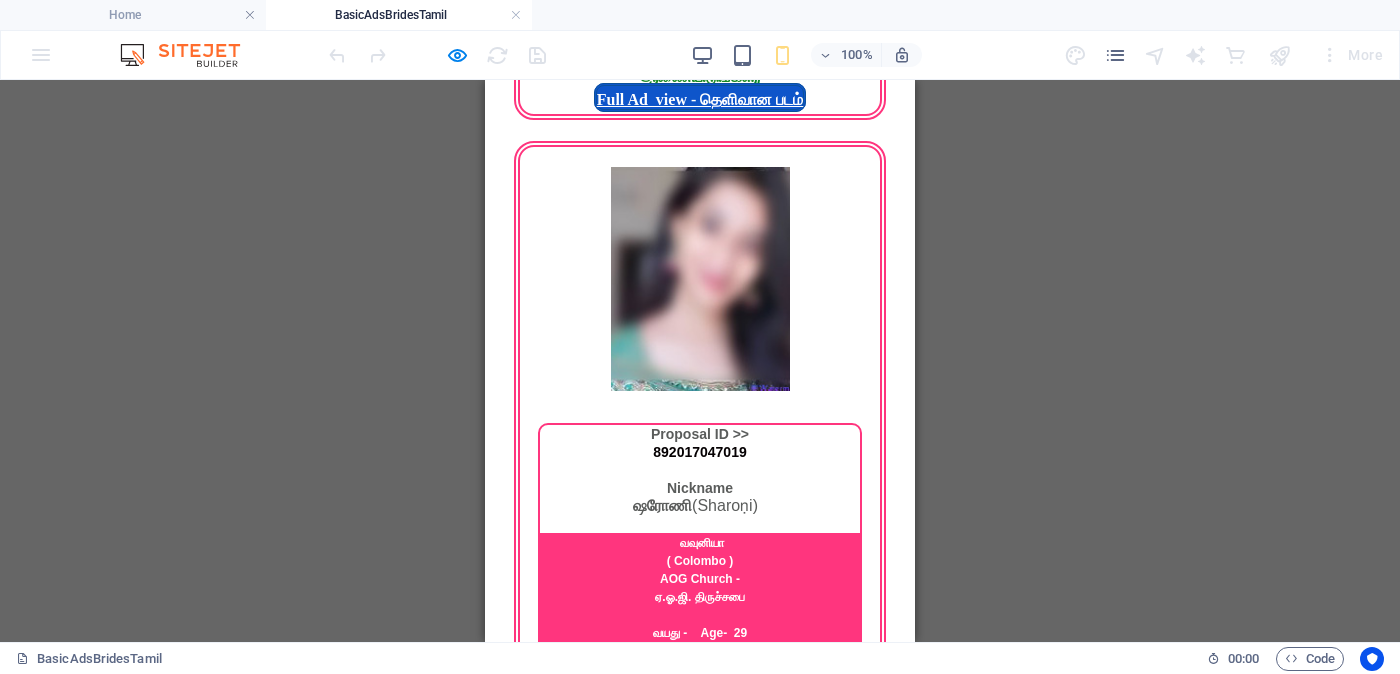 scroll, scrollTop: 5526, scrollLeft: 0, axis: vertical 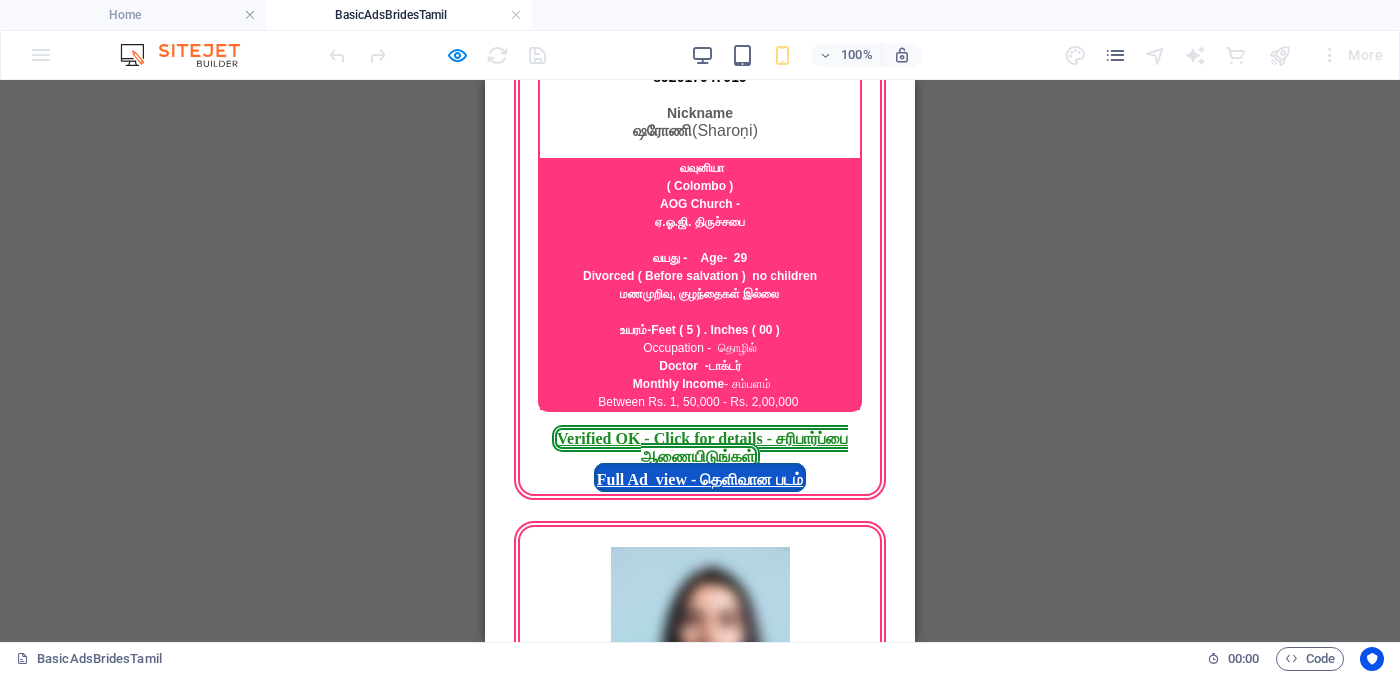 click on "Verified OK - Click for details - சரிபார்ப்பை ஆணையிடுங்கள்" at bounding box center (700, 2693) 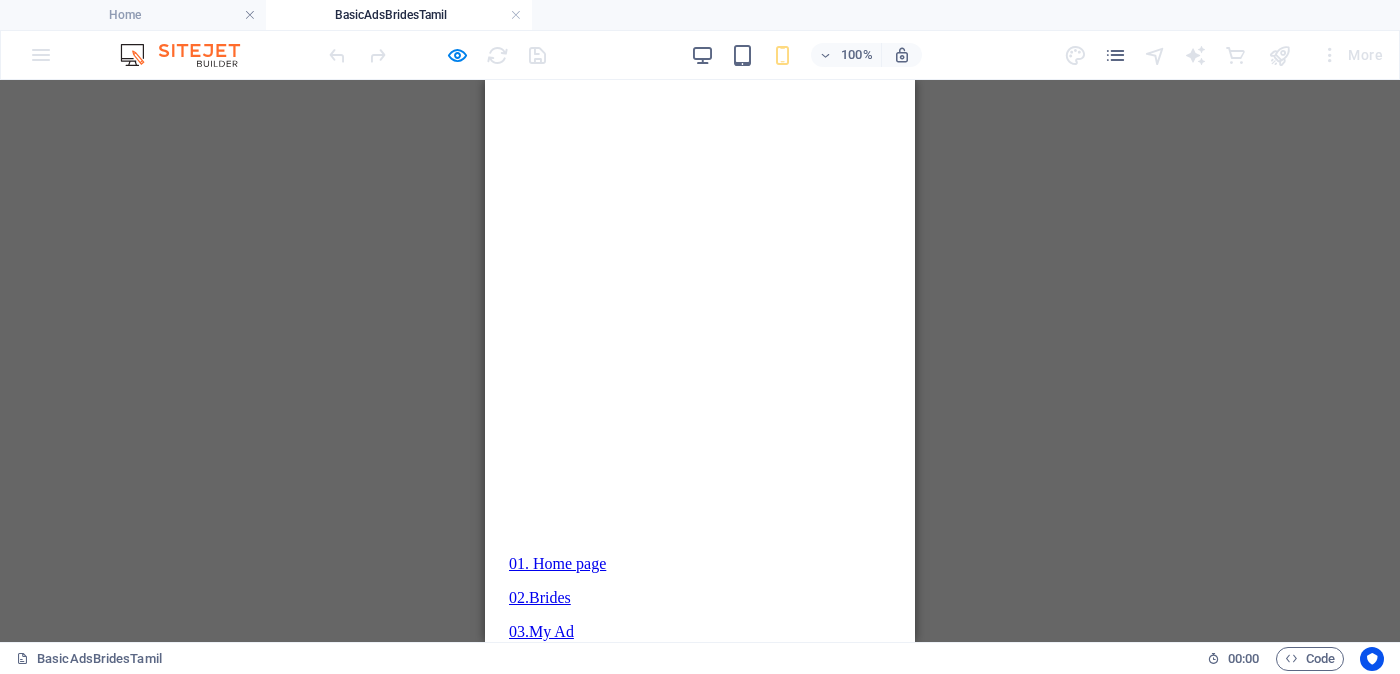 scroll, scrollTop: 1125, scrollLeft: 0, axis: vertical 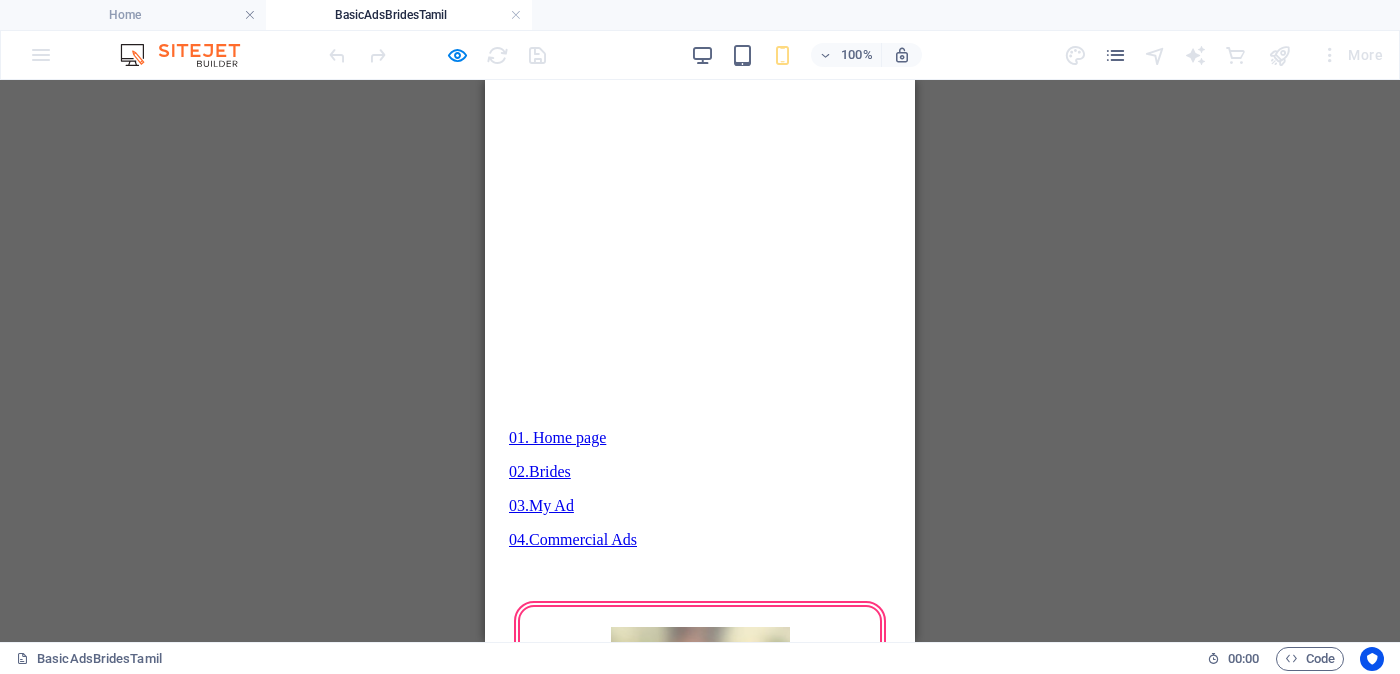 click on "Verified OK - Click for details - சரிபார்ப்பை ஆணையிடுங்கள்" at bounding box center [702, 2042] 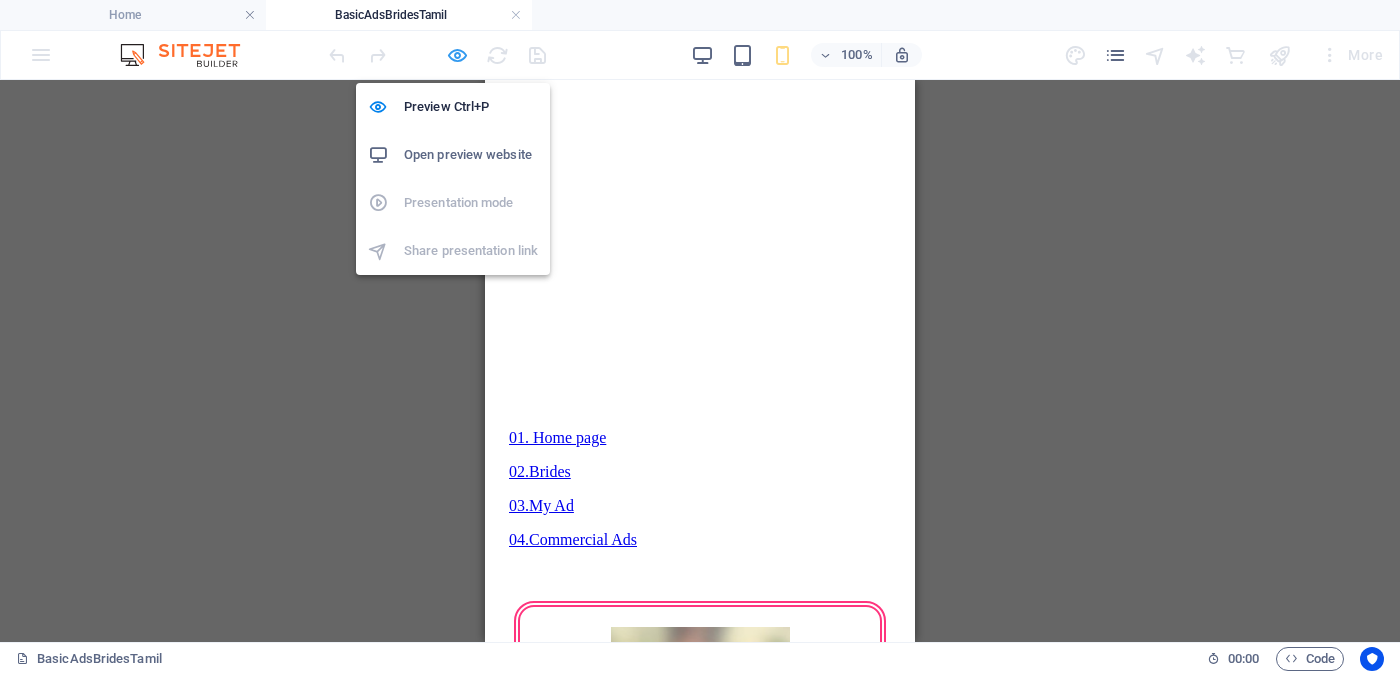 click at bounding box center [457, 55] 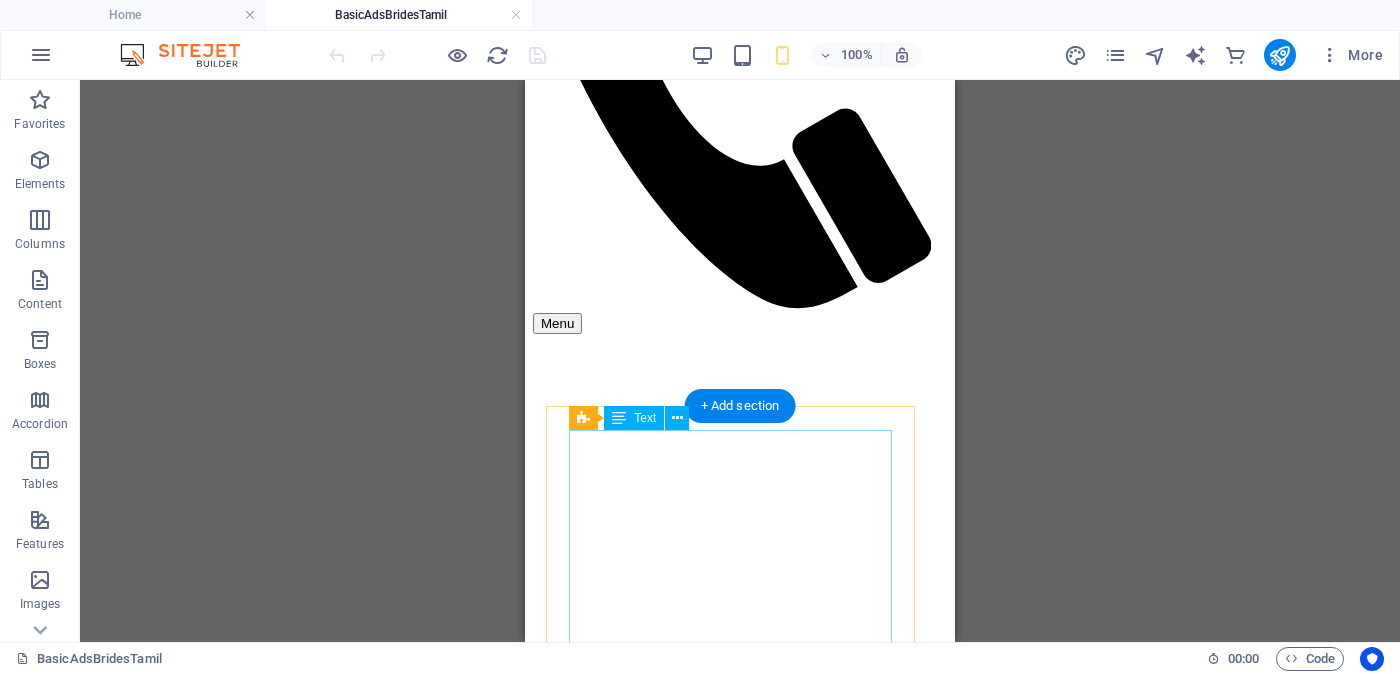 scroll, scrollTop: 750, scrollLeft: 0, axis: vertical 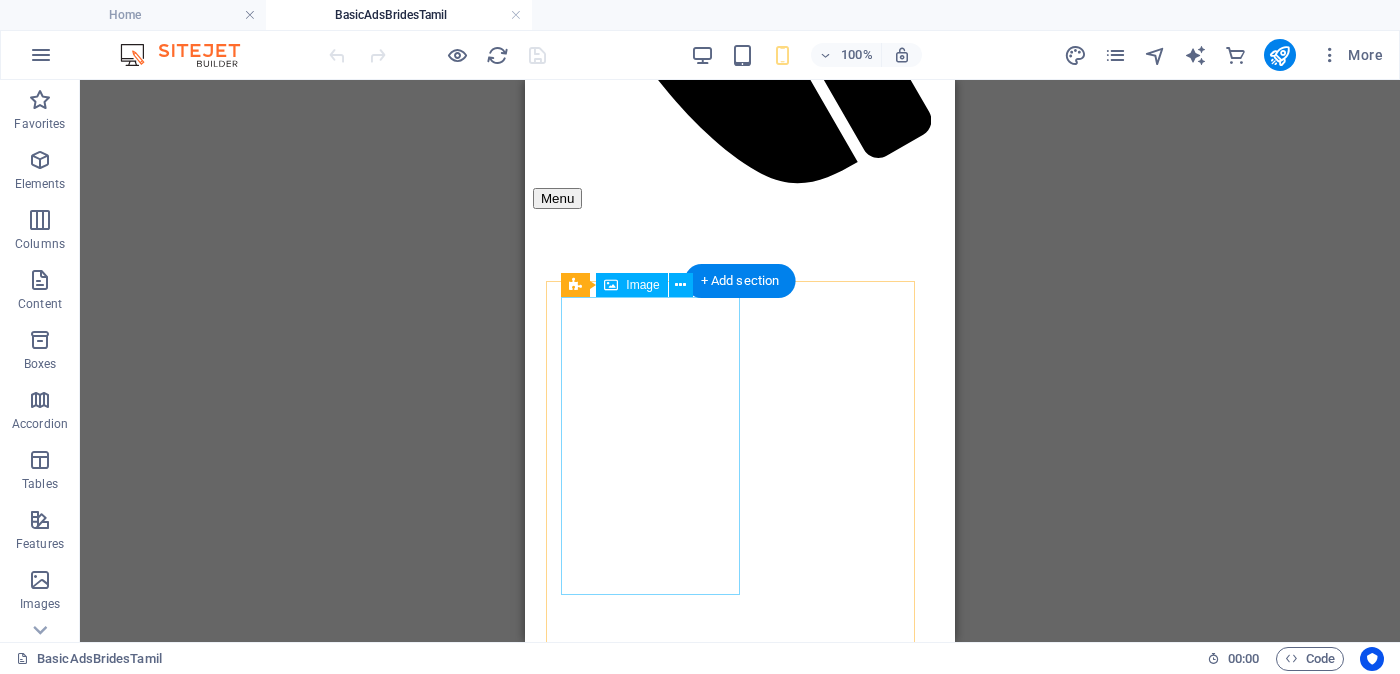 click at bounding box center (740, 2006) 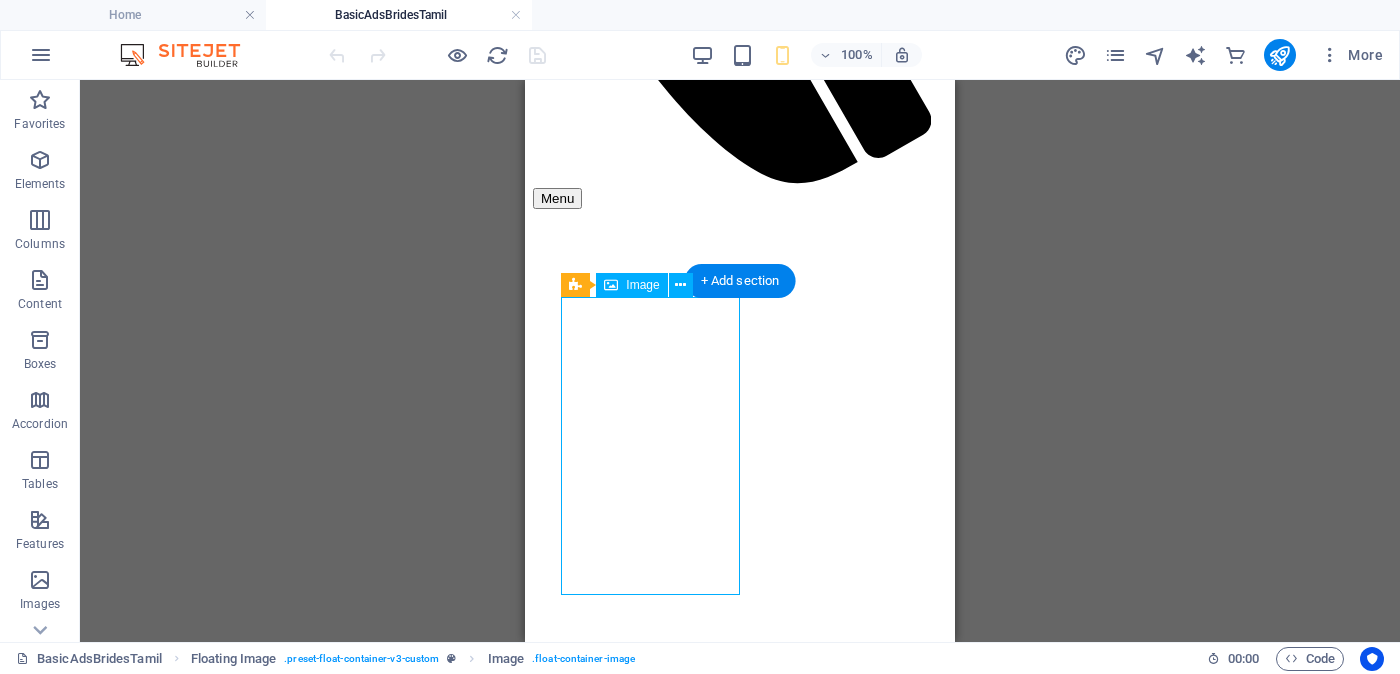 click at bounding box center [740, 2006] 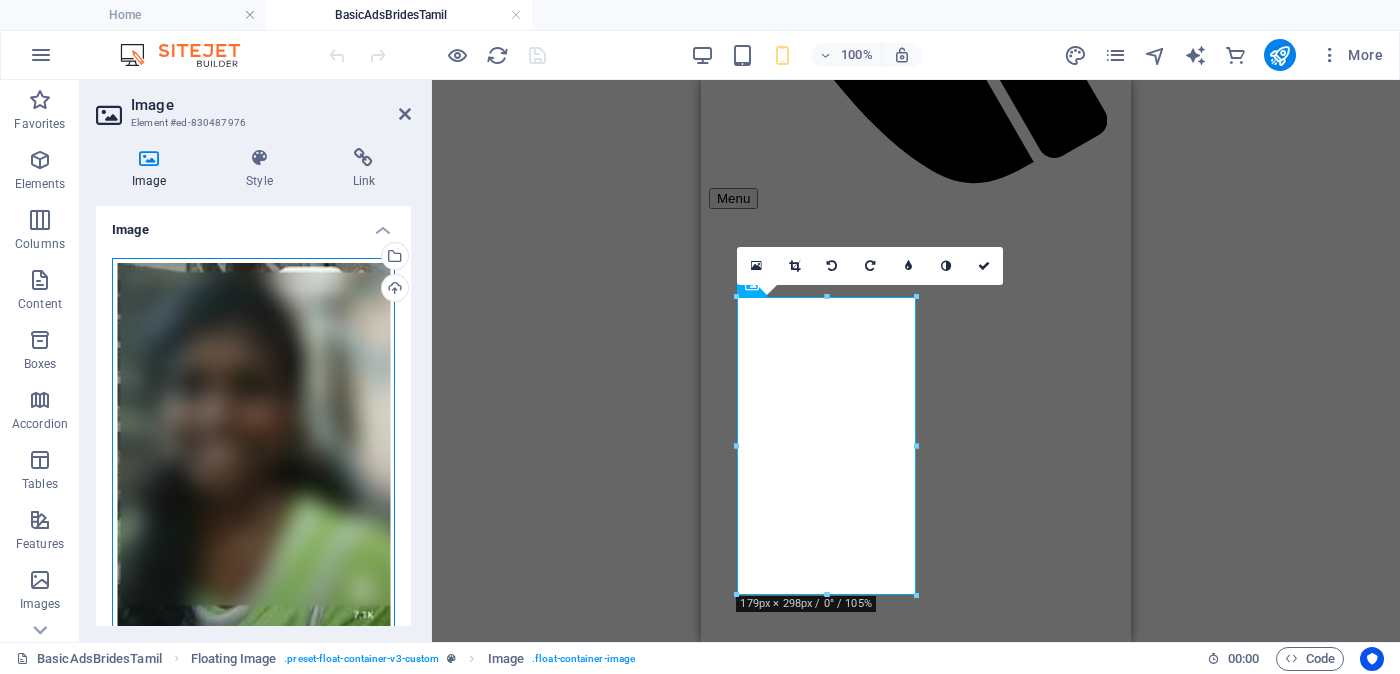 click on "Drag files here, click to choose files or select files from Files or our free stock photos & videos" at bounding box center (253, 501) 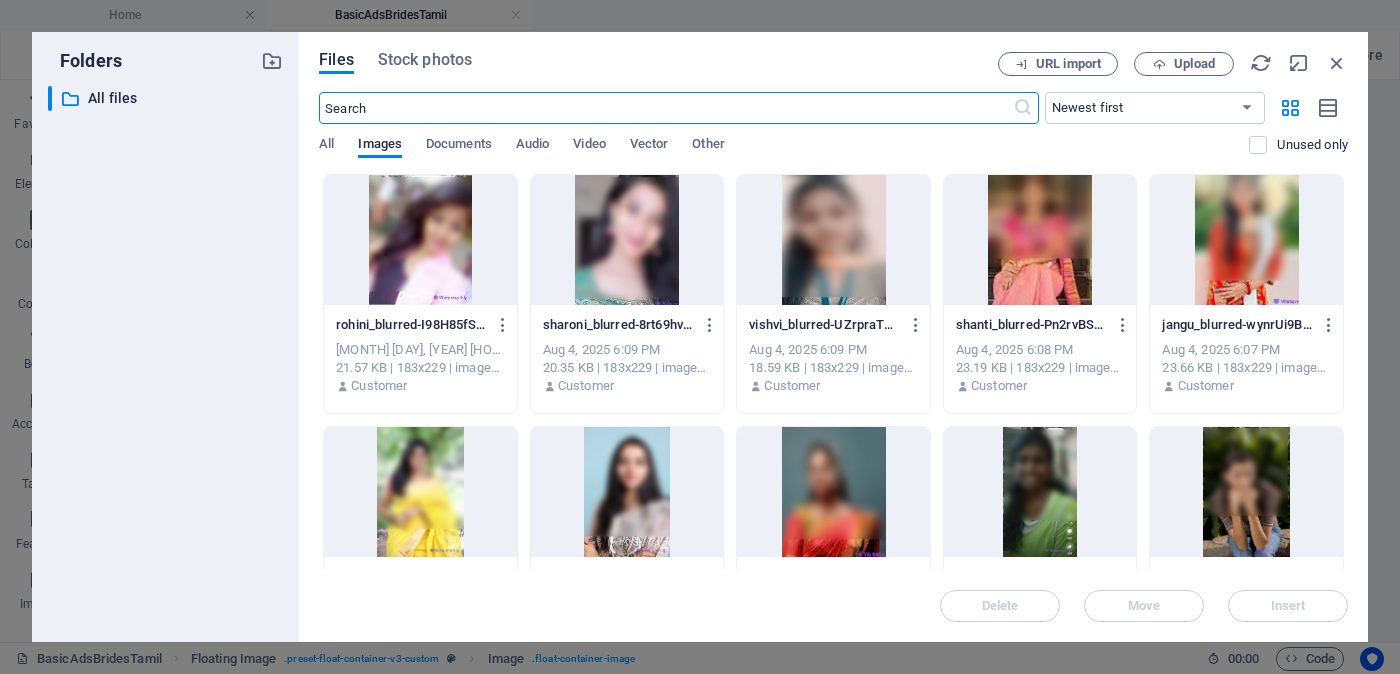 click at bounding box center (1040, 492) 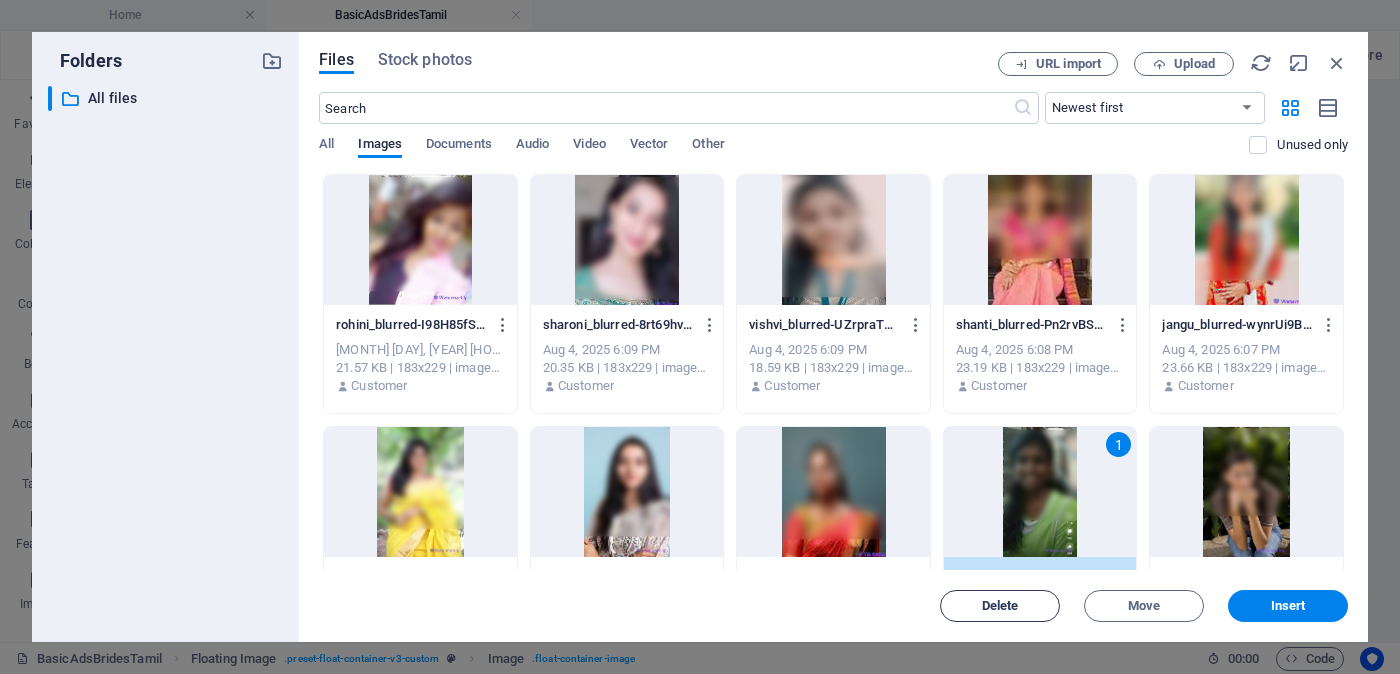 click on "Delete" at bounding box center (1000, 606) 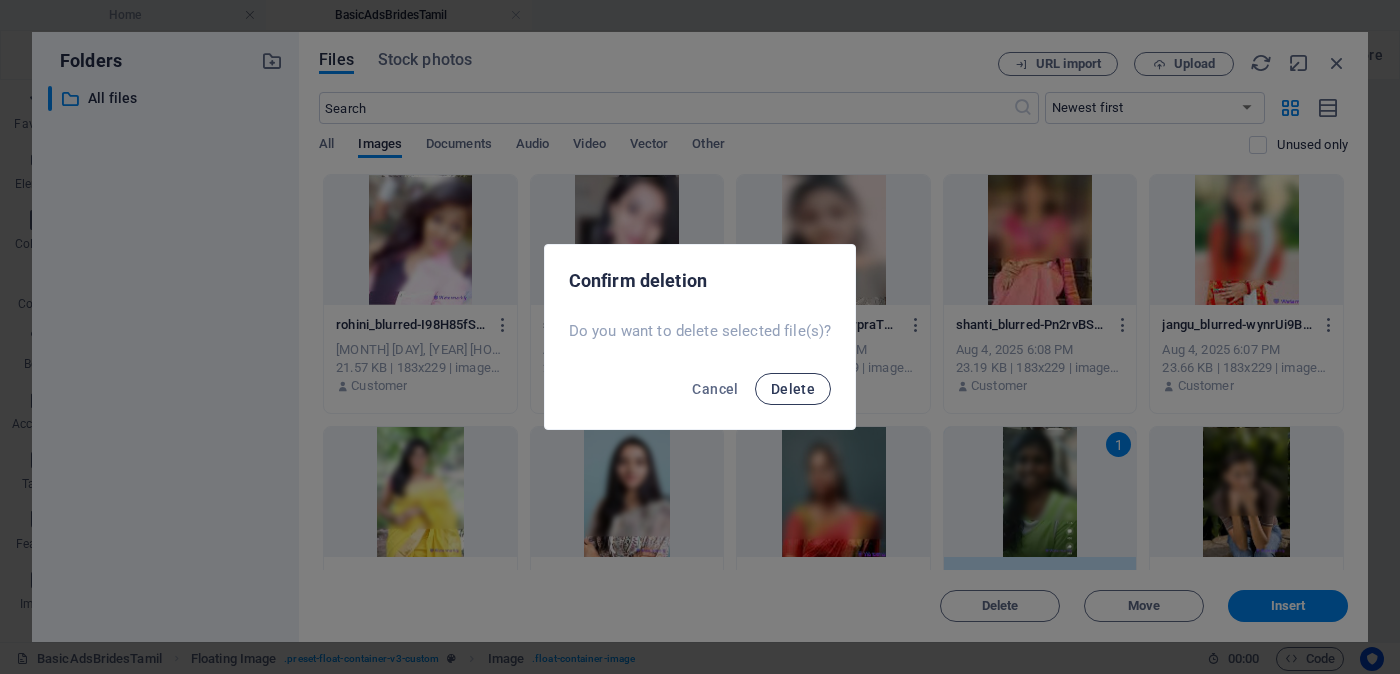 click on "Delete" at bounding box center (793, 389) 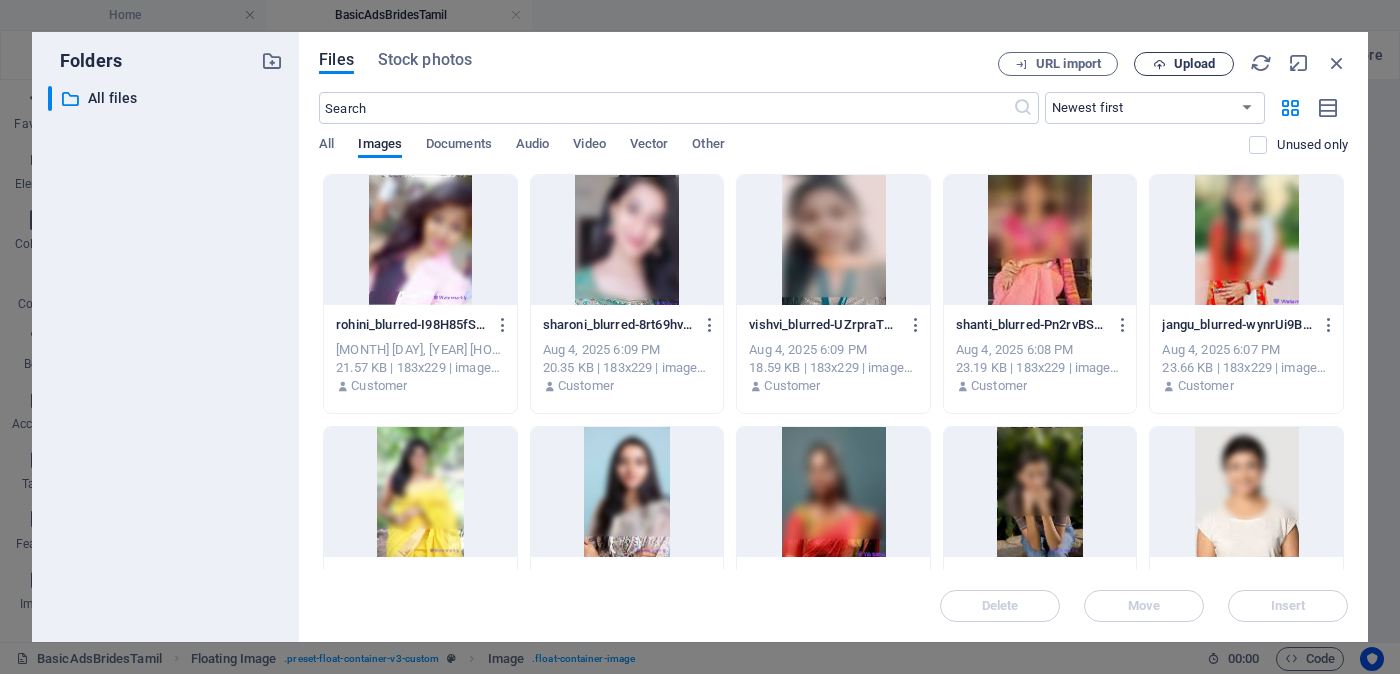 click on "Upload" at bounding box center (1194, 64) 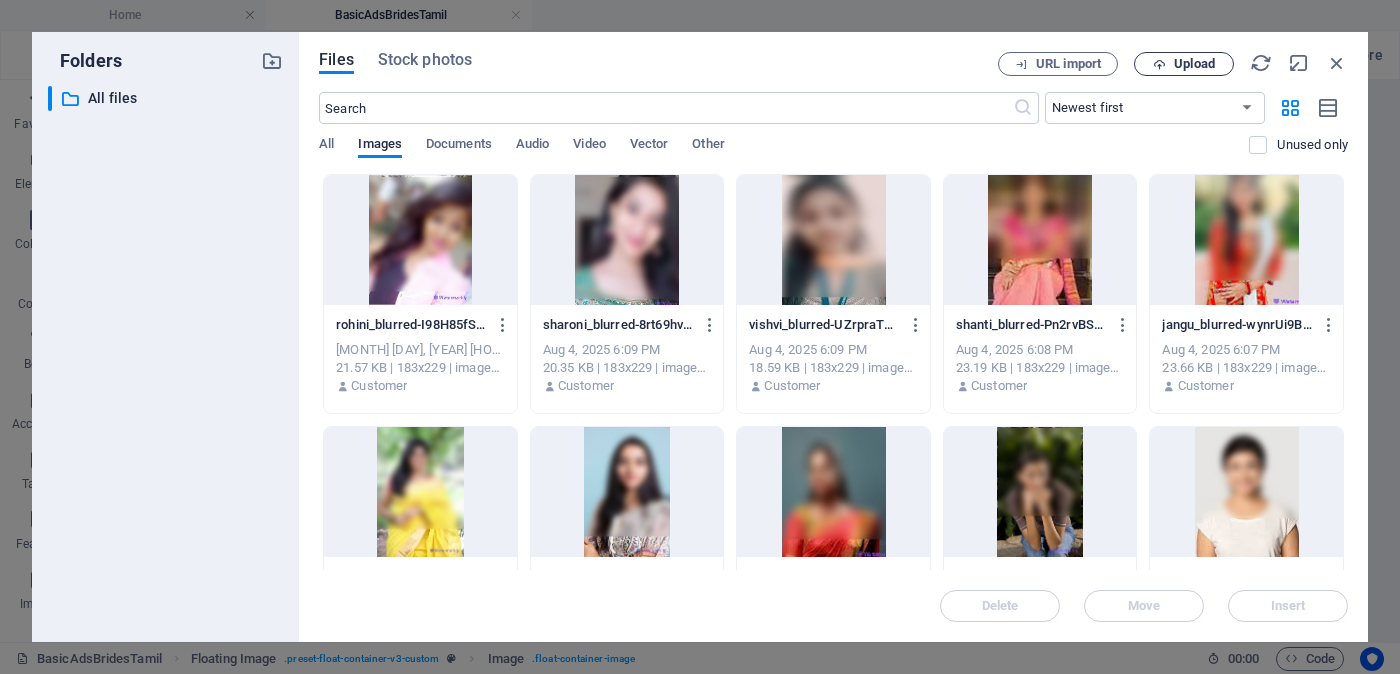 click on "Upload" at bounding box center [1194, 64] 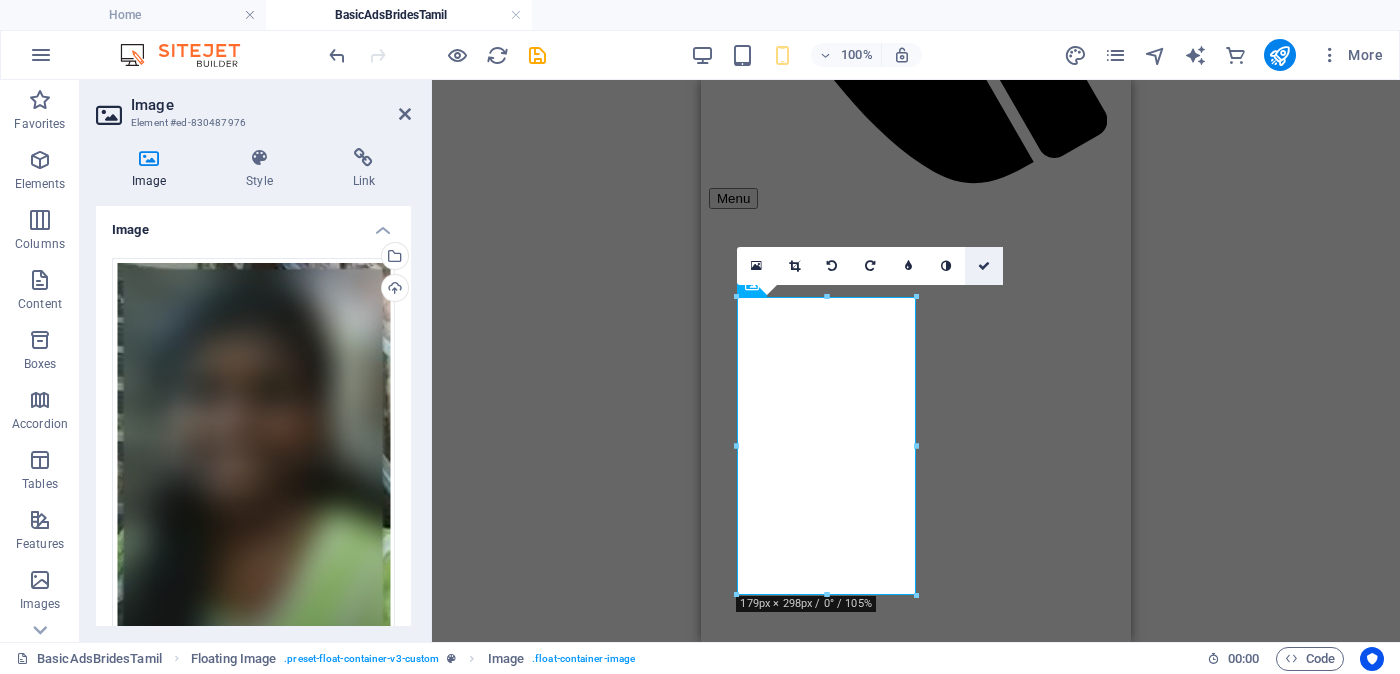 click at bounding box center [984, 266] 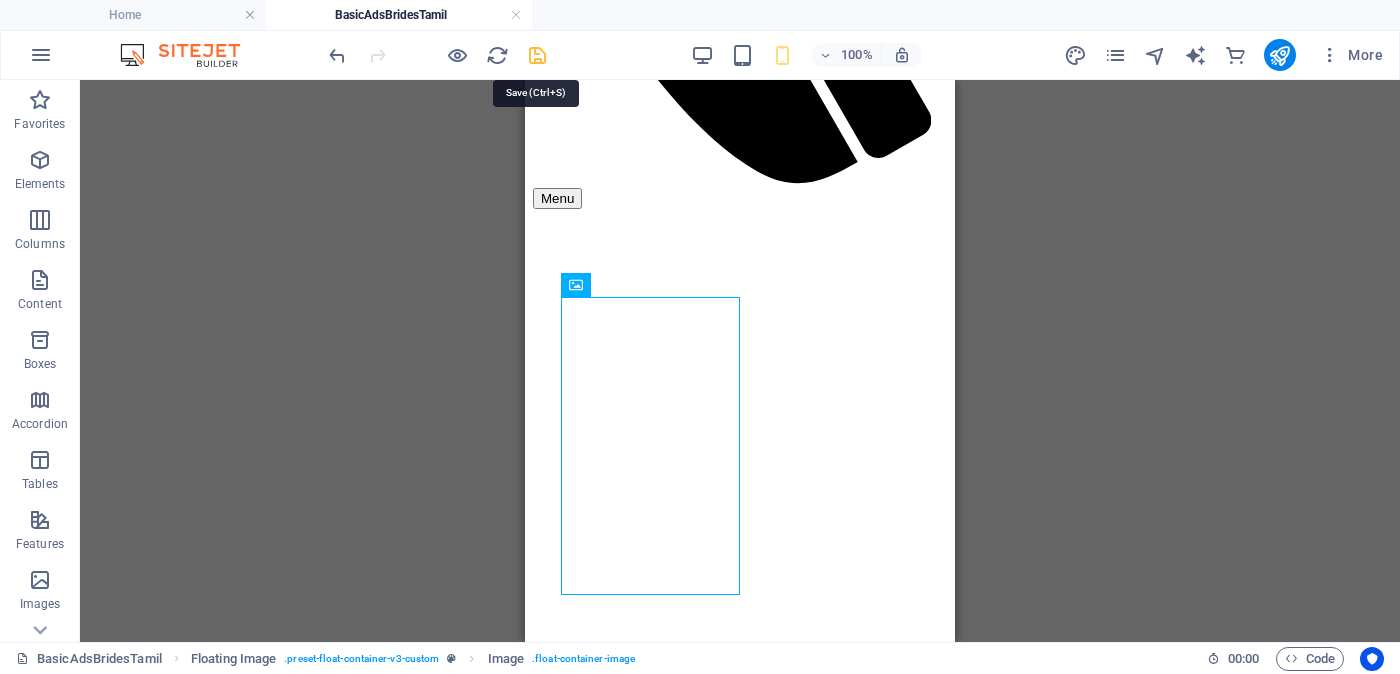 click at bounding box center (537, 55) 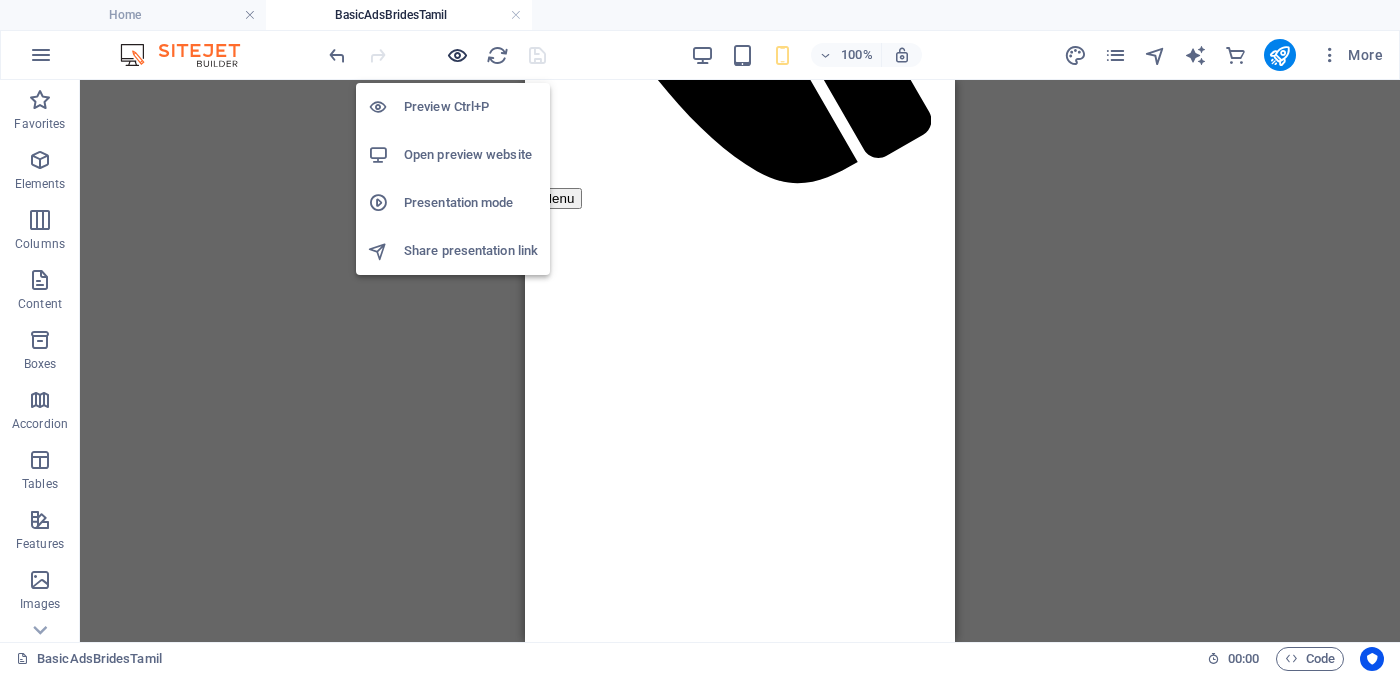 click at bounding box center [457, 55] 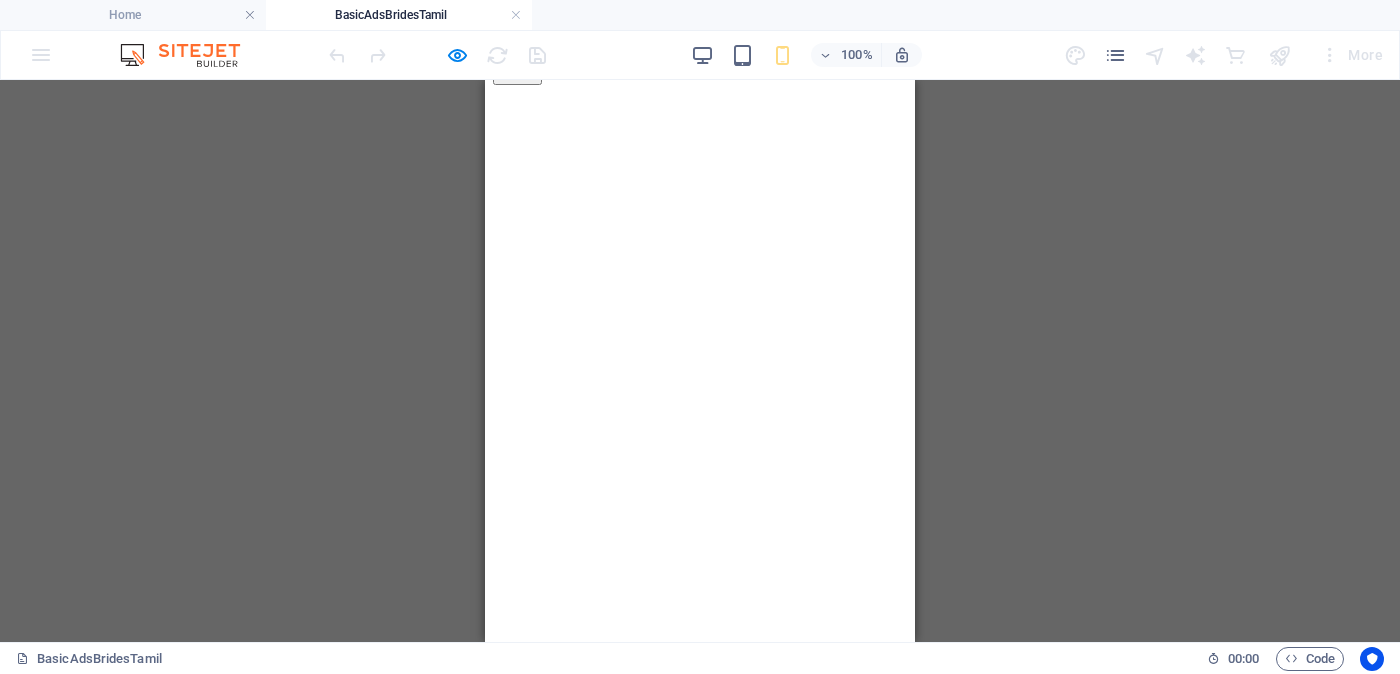 scroll, scrollTop: 1125, scrollLeft: 0, axis: vertical 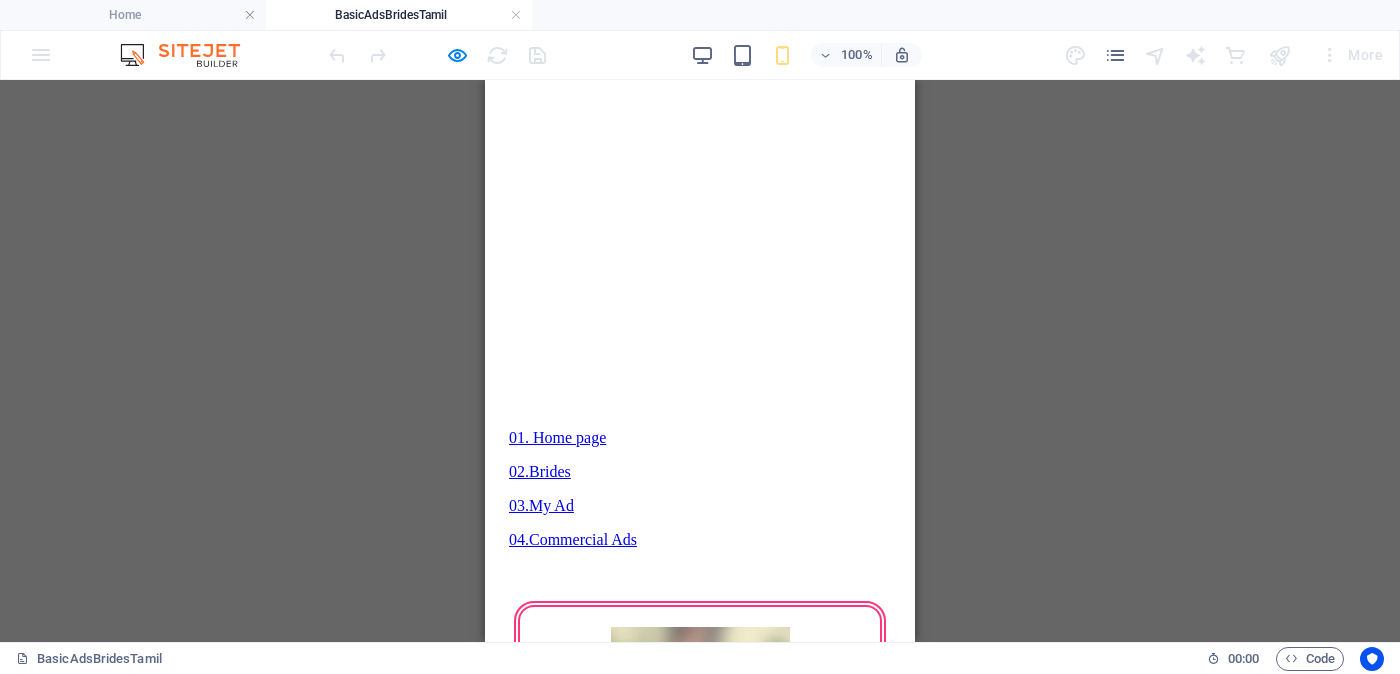 click on "Verified OK - Click for details - சரிபார்ப்பை ஆணையிடுங்கள்" at bounding box center (702, 2042) 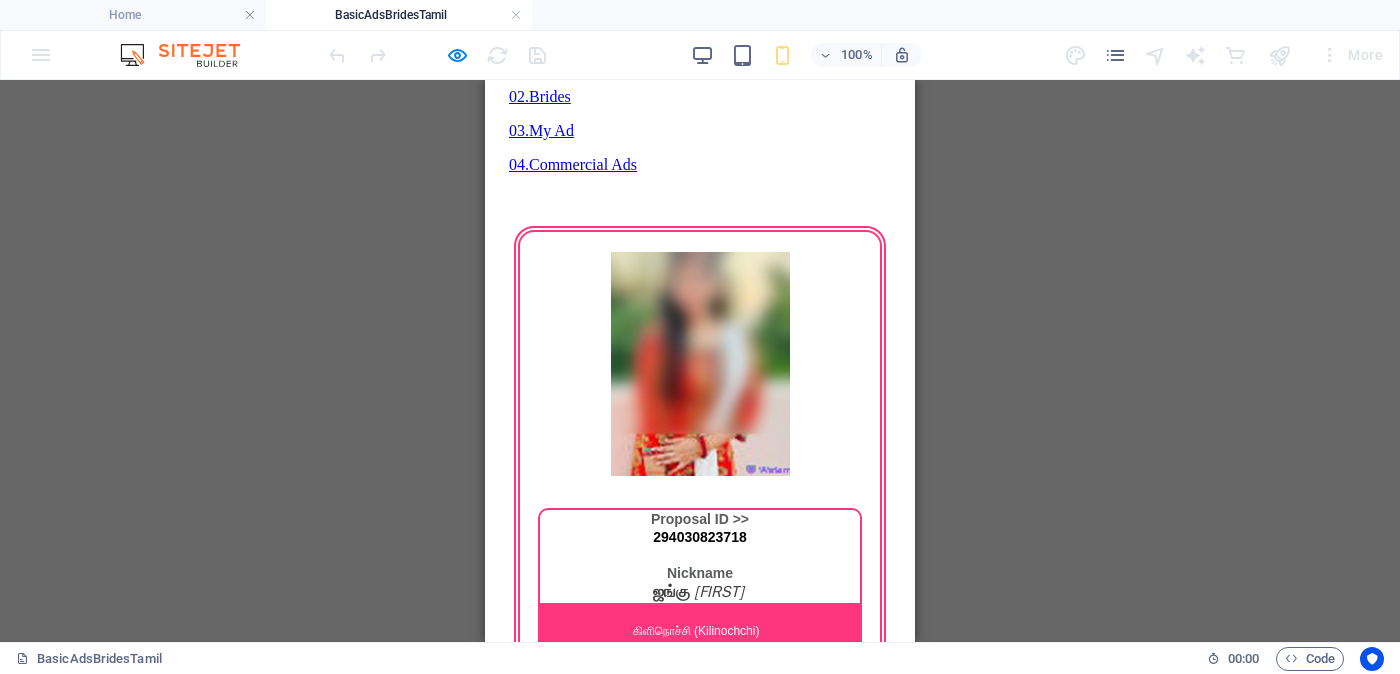 scroll, scrollTop: 1624, scrollLeft: 0, axis: vertical 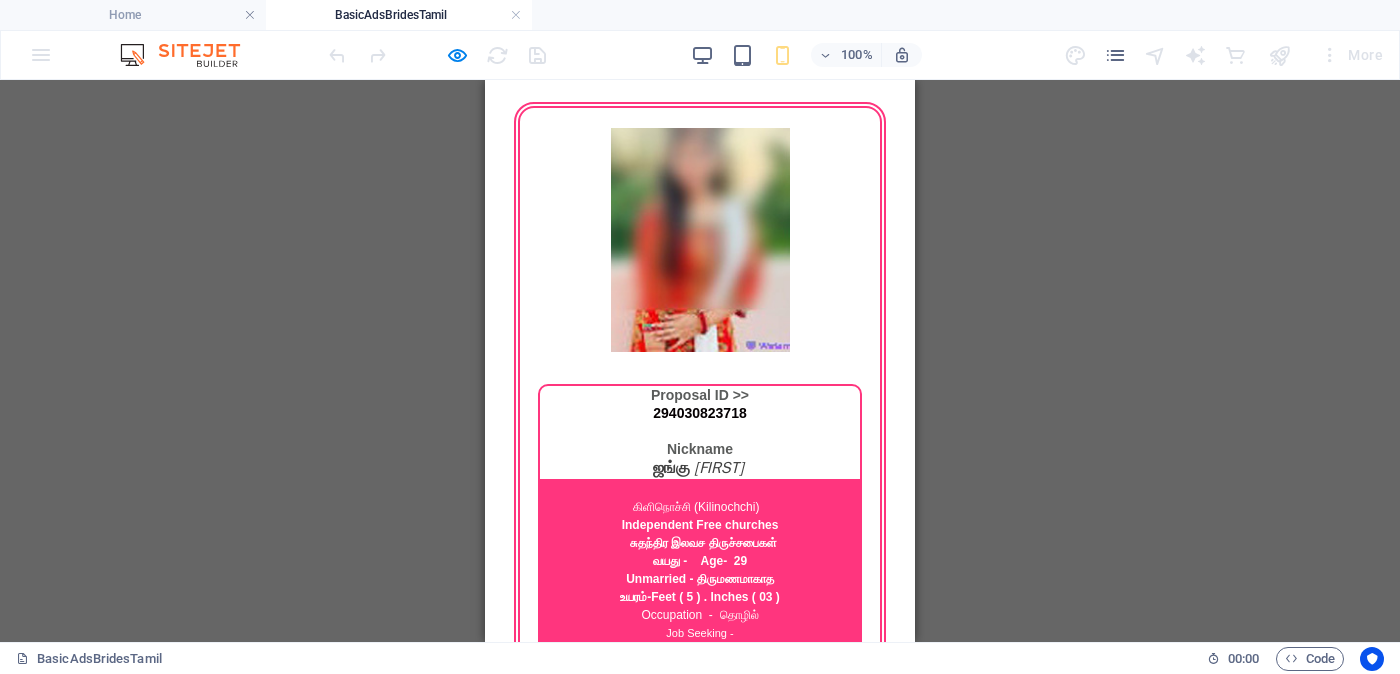click on "Unverified - Click to verify - சரிபார்ப்பை ஆணையிடுங்கள்" at bounding box center (701, 2226) 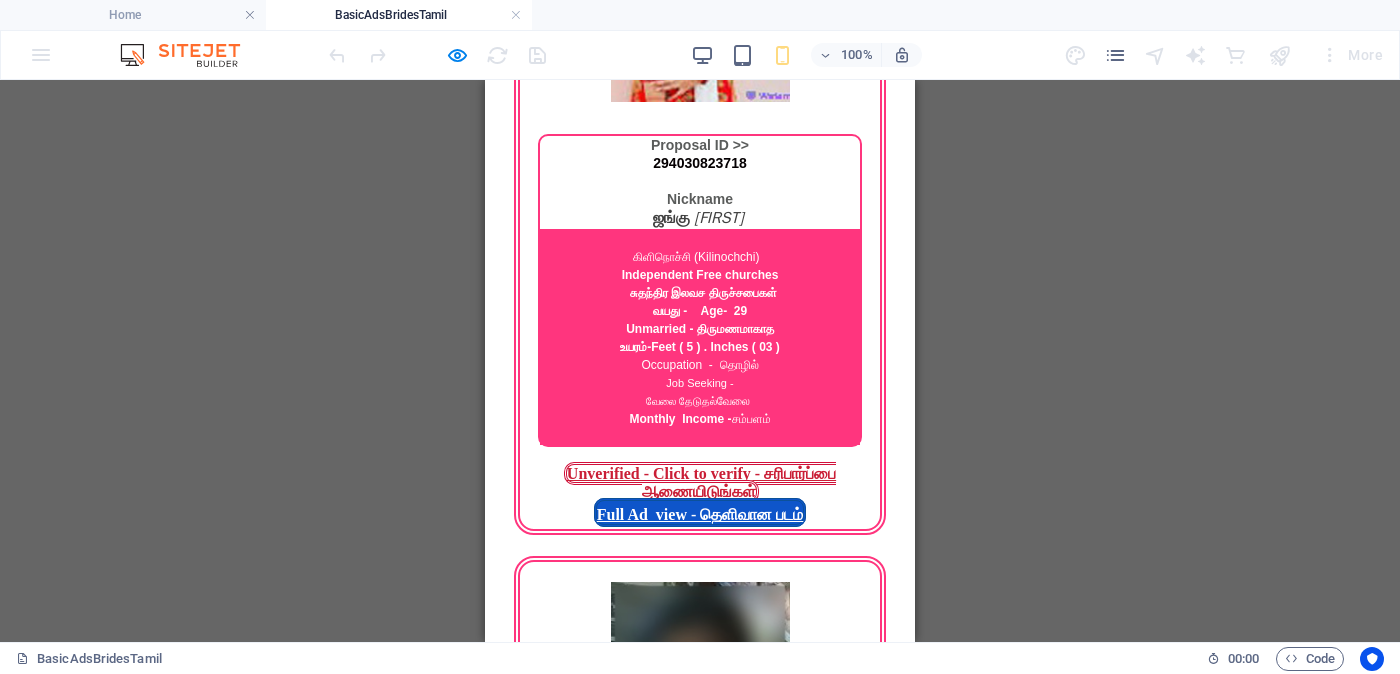 scroll, scrollTop: 1999, scrollLeft: 0, axis: vertical 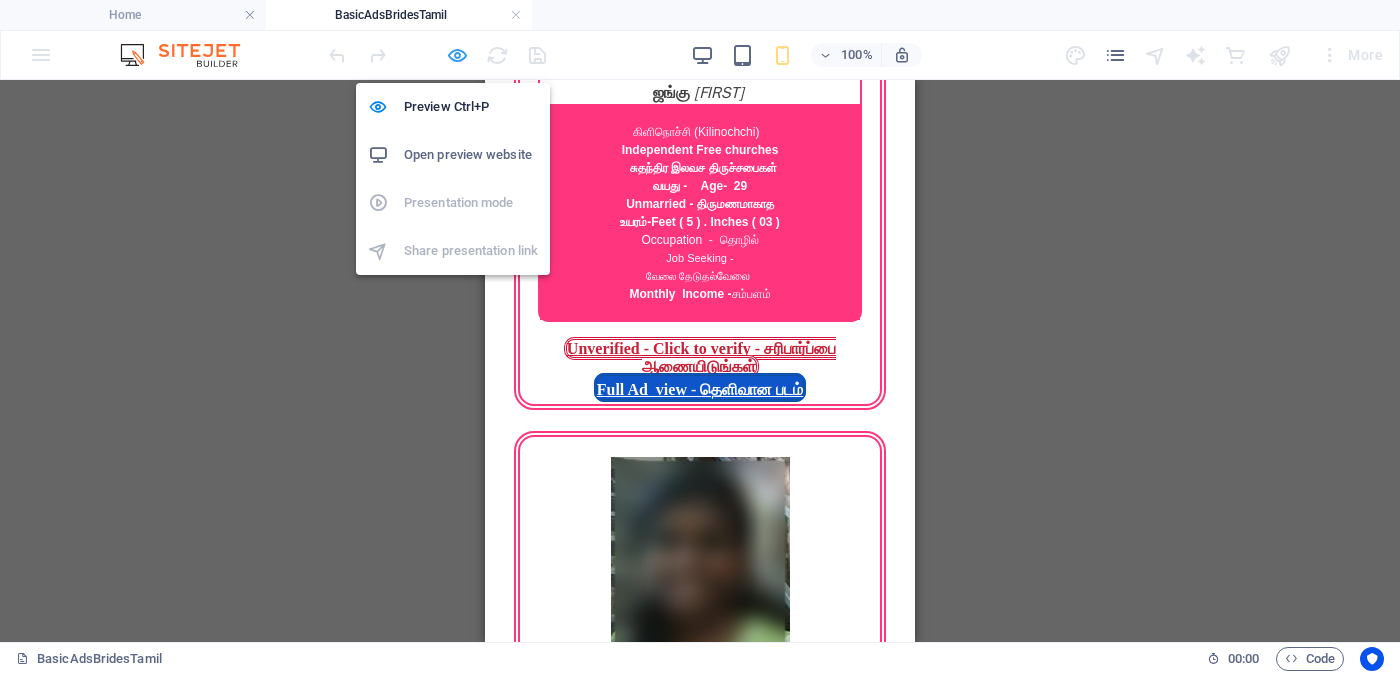 click at bounding box center [457, 55] 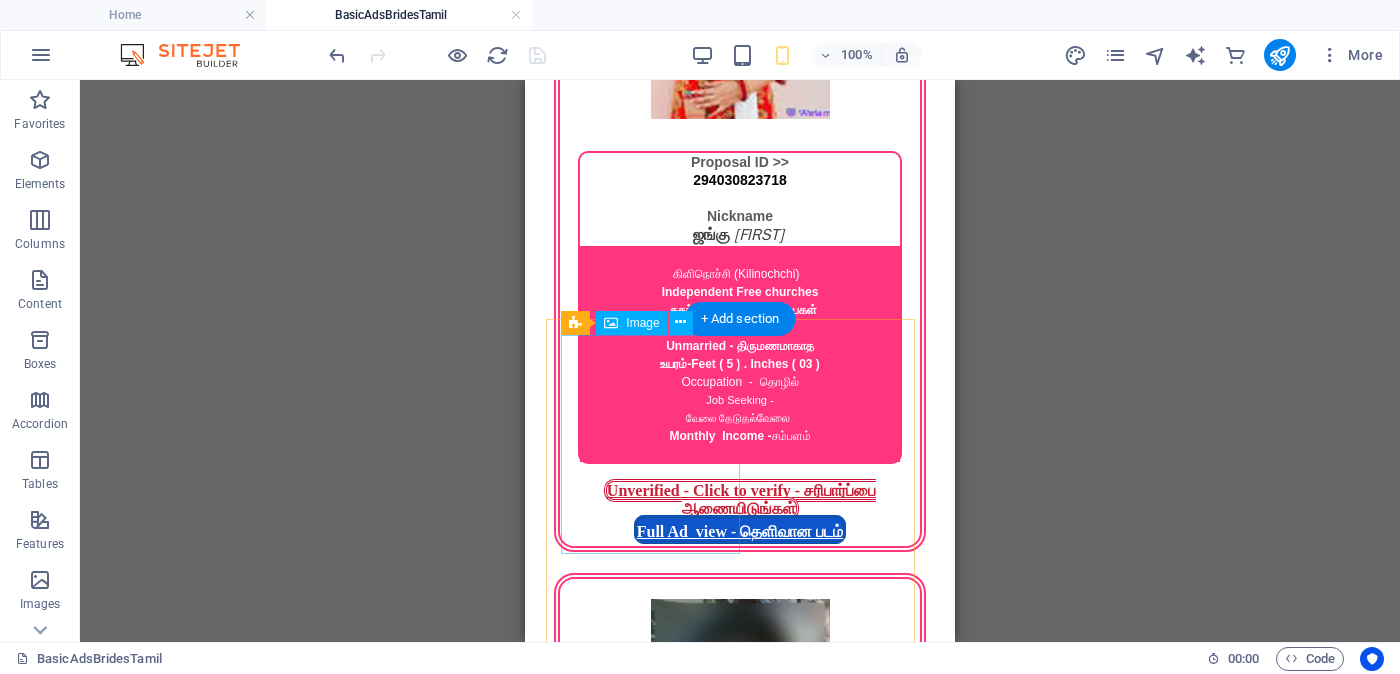 click at bounding box center (740, 2206) 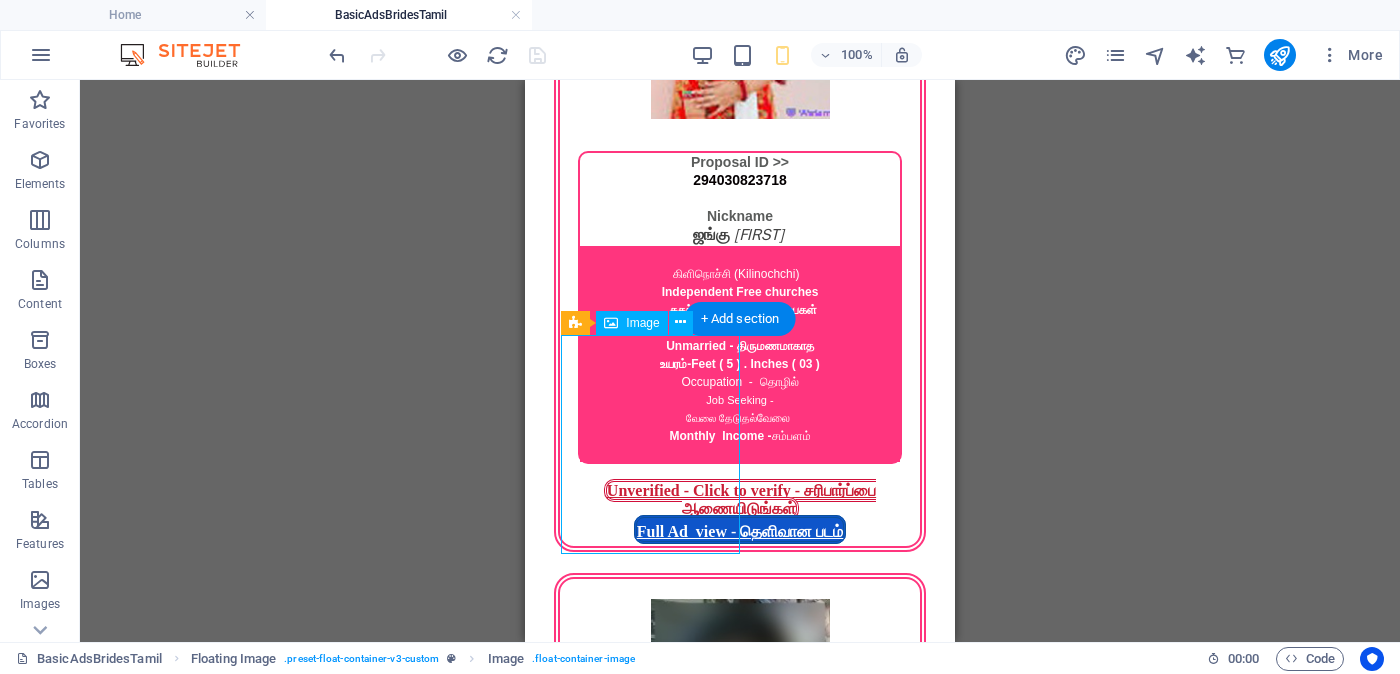 click at bounding box center [740, 2206] 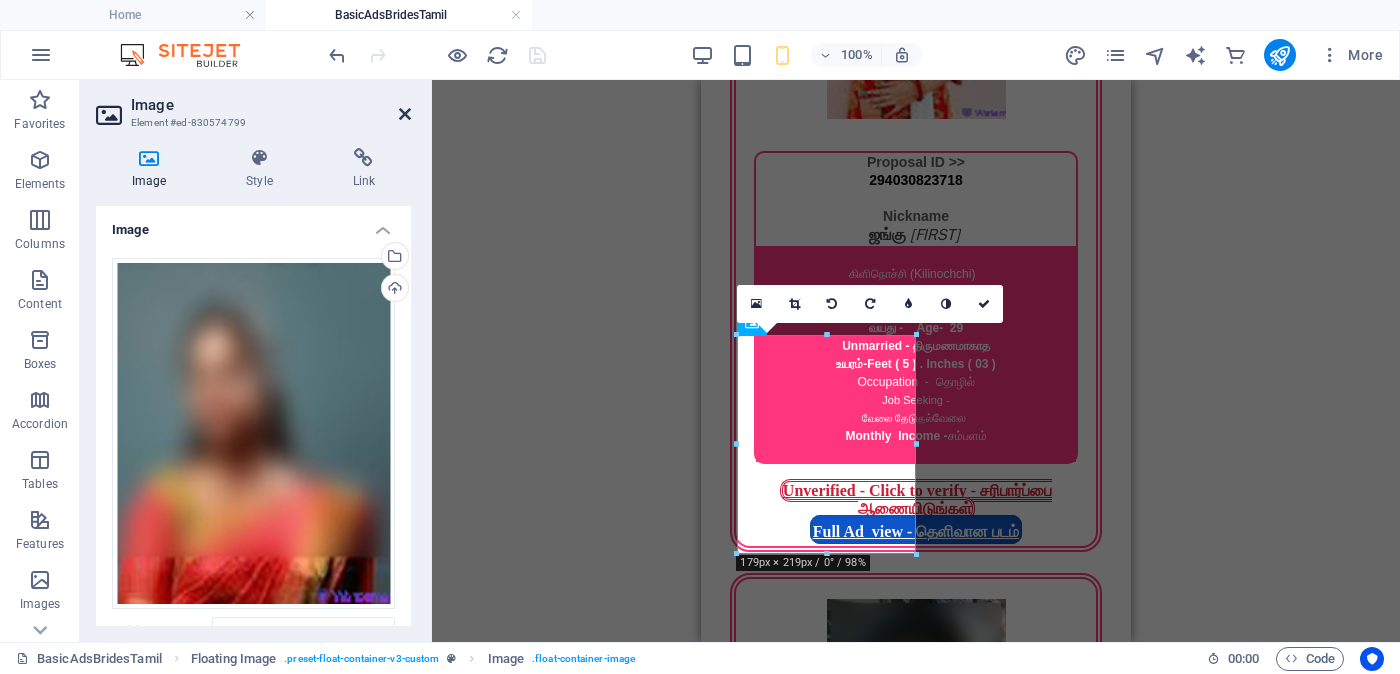 click at bounding box center [405, 114] 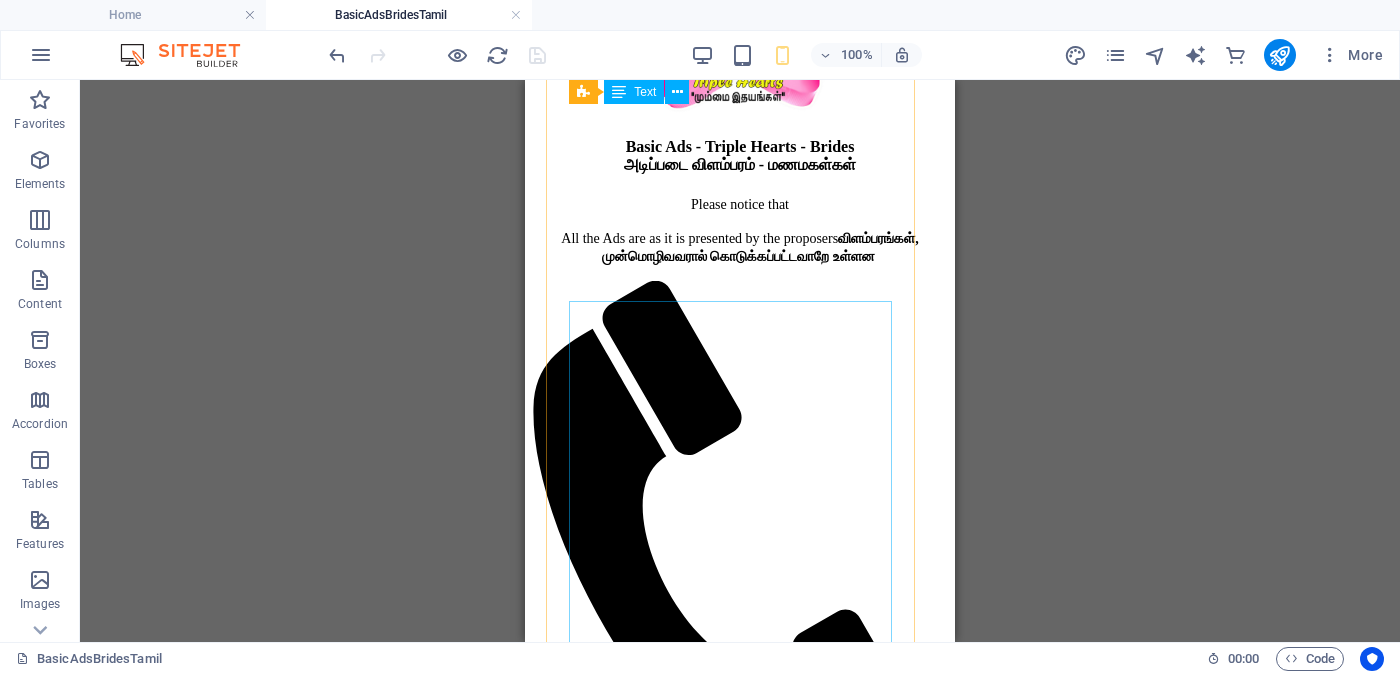 scroll, scrollTop: 0, scrollLeft: 0, axis: both 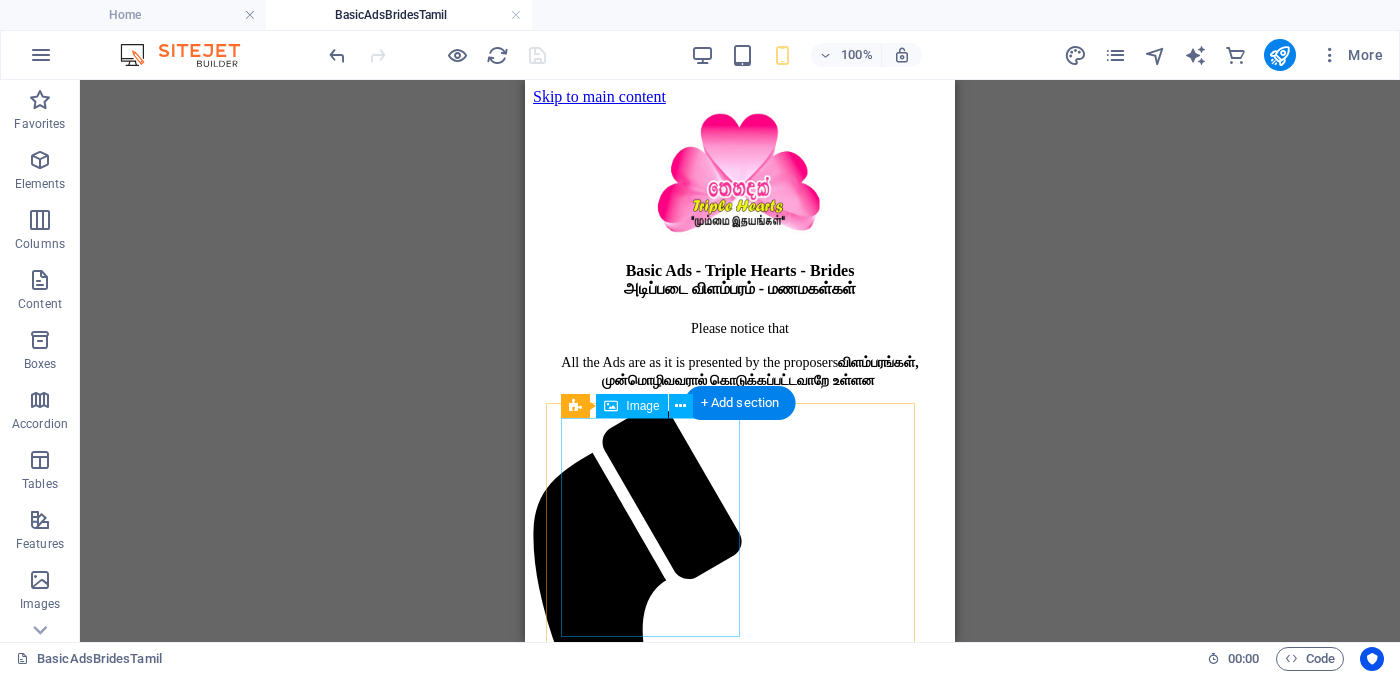 click at bounding box center (740, 2008) 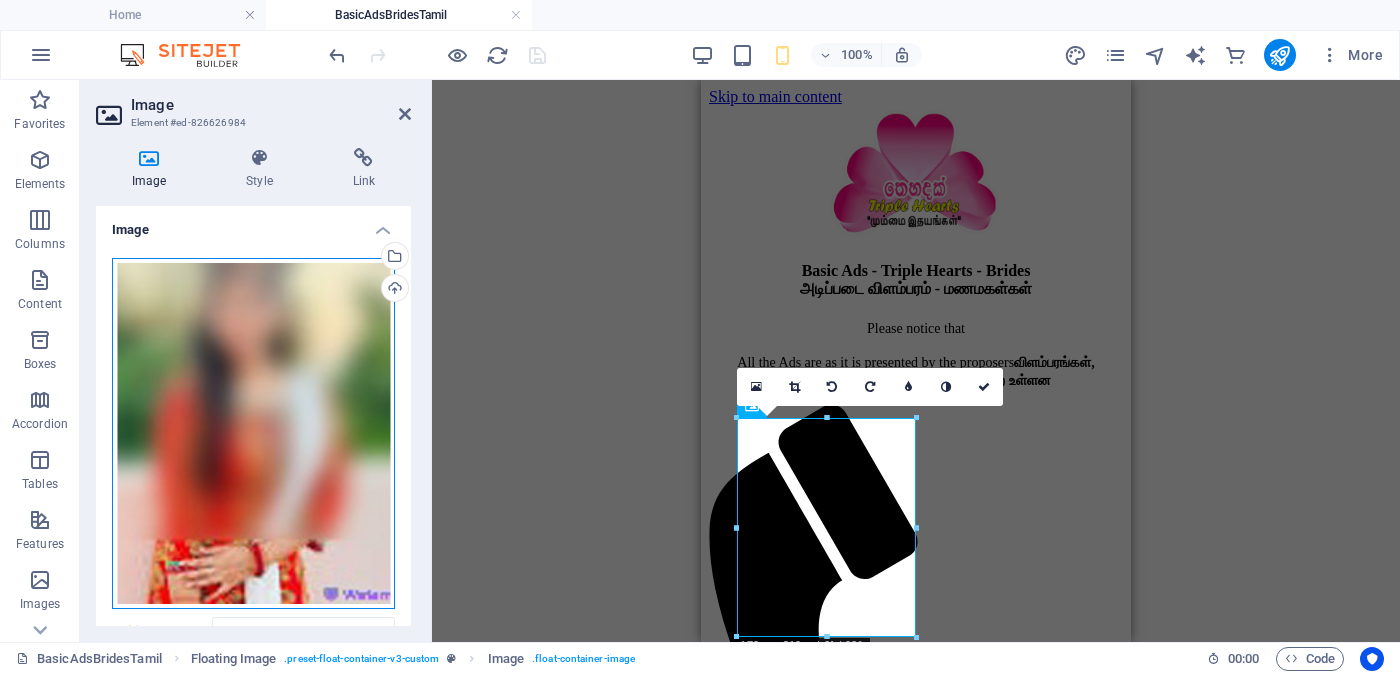 click on "Drag files here, click to choose files or select files from Files or our free stock photos & videos" at bounding box center (253, 434) 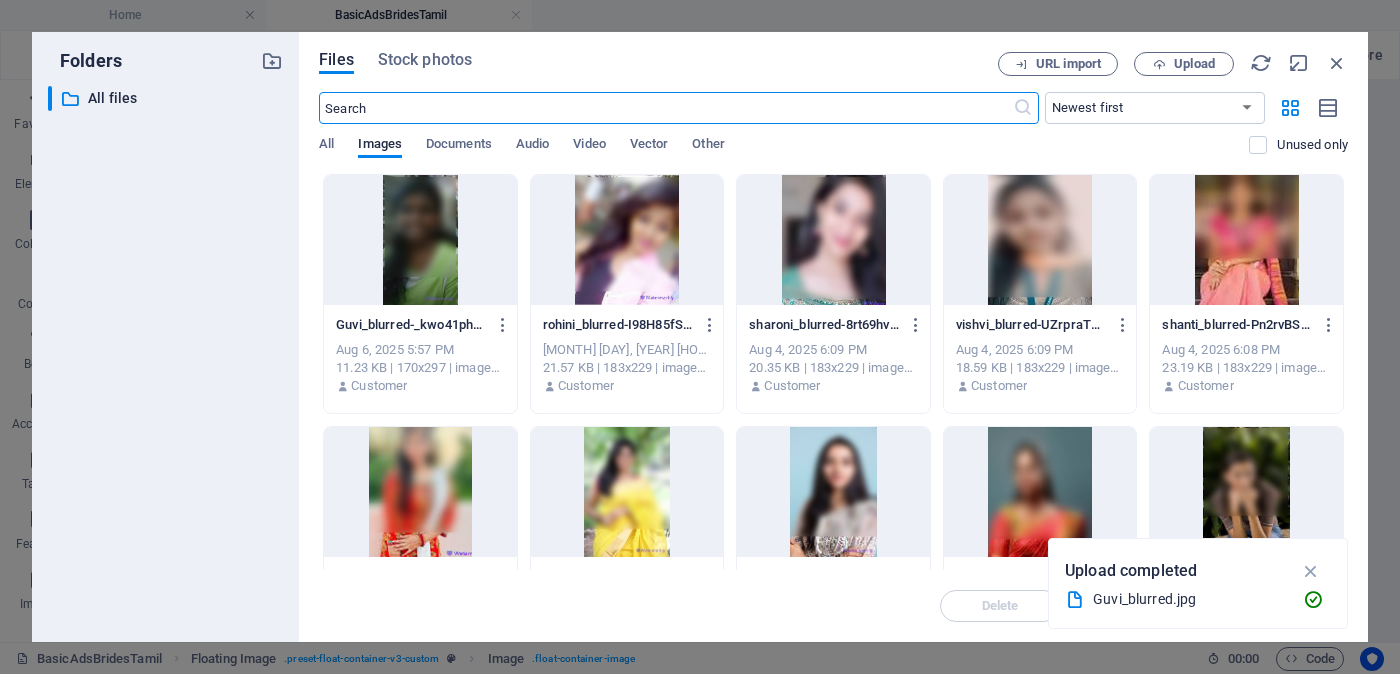 scroll, scrollTop: 124, scrollLeft: 0, axis: vertical 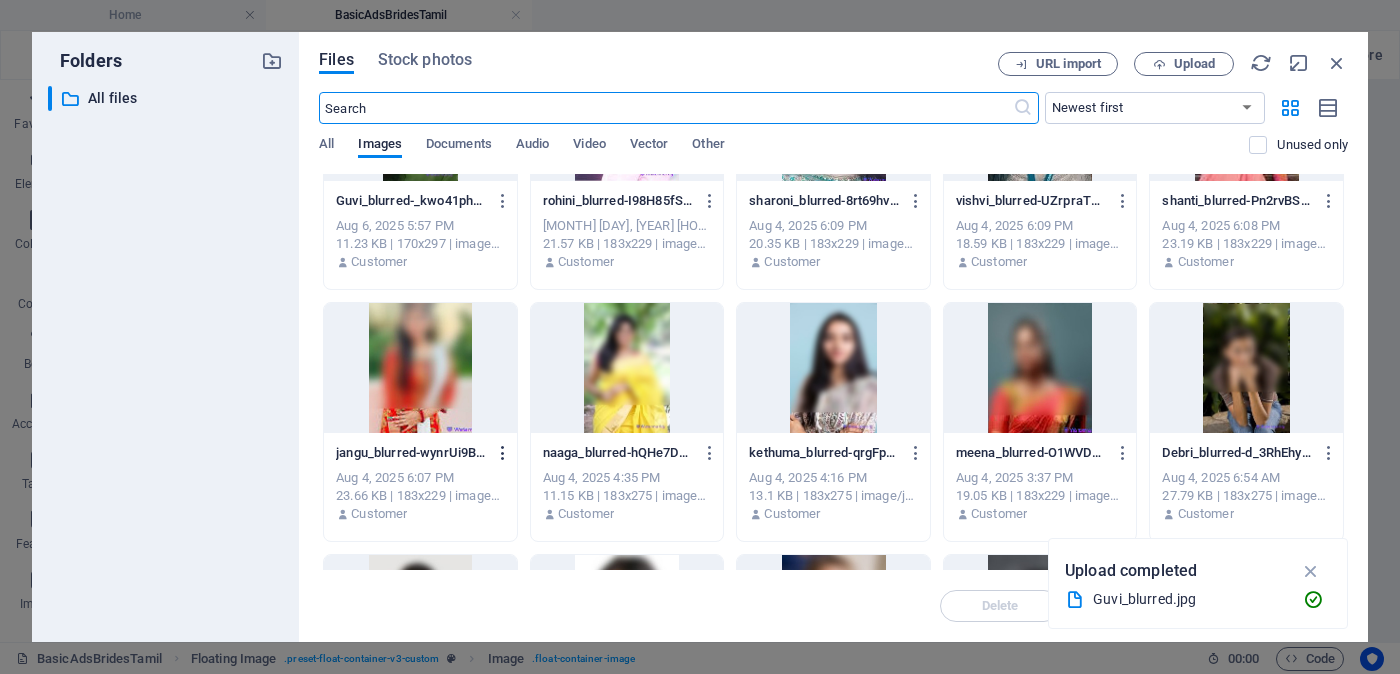 click at bounding box center (503, 453) 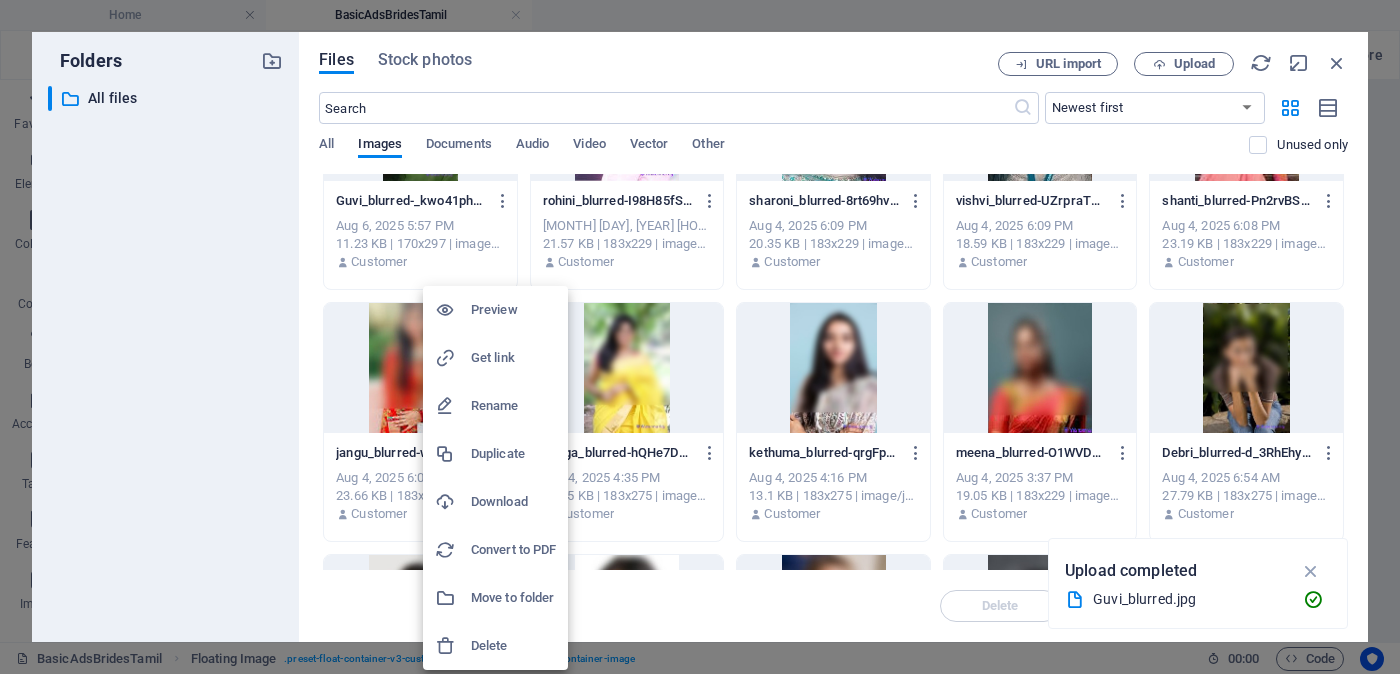 click on "Get link" at bounding box center (513, 358) 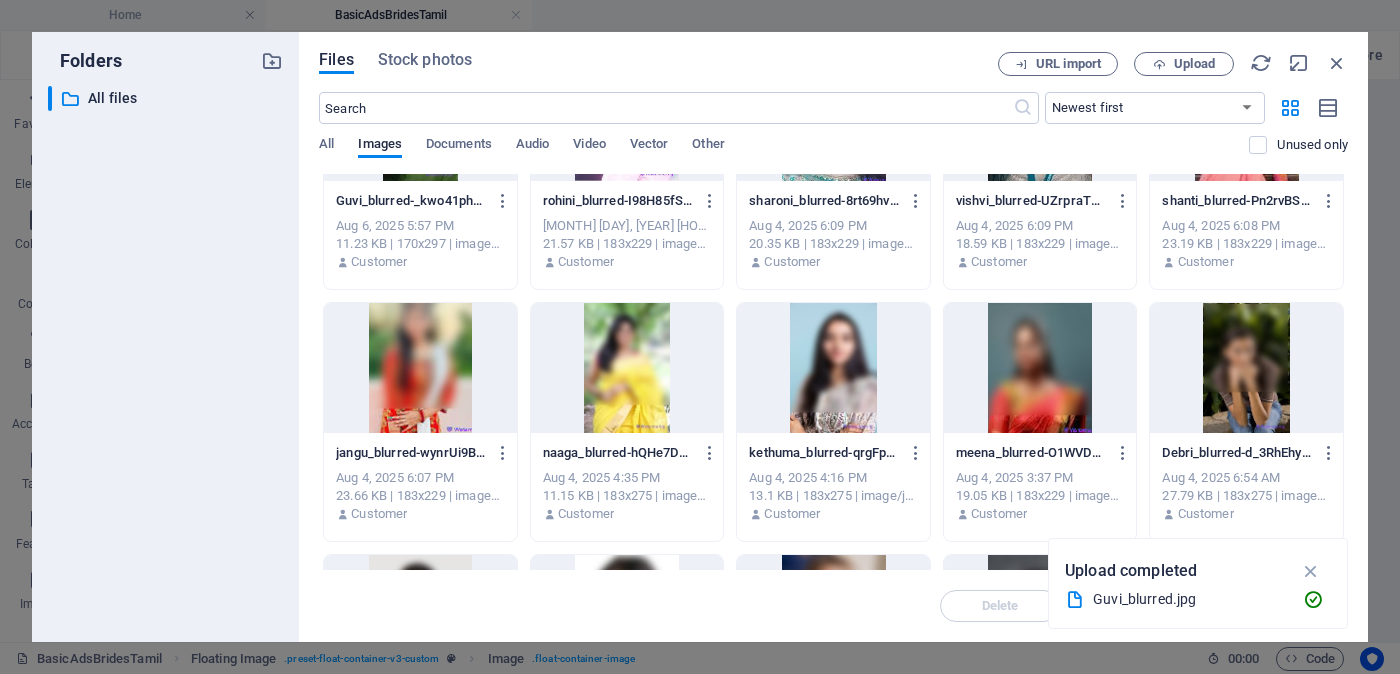 scroll, scrollTop: 0, scrollLeft: 0, axis: both 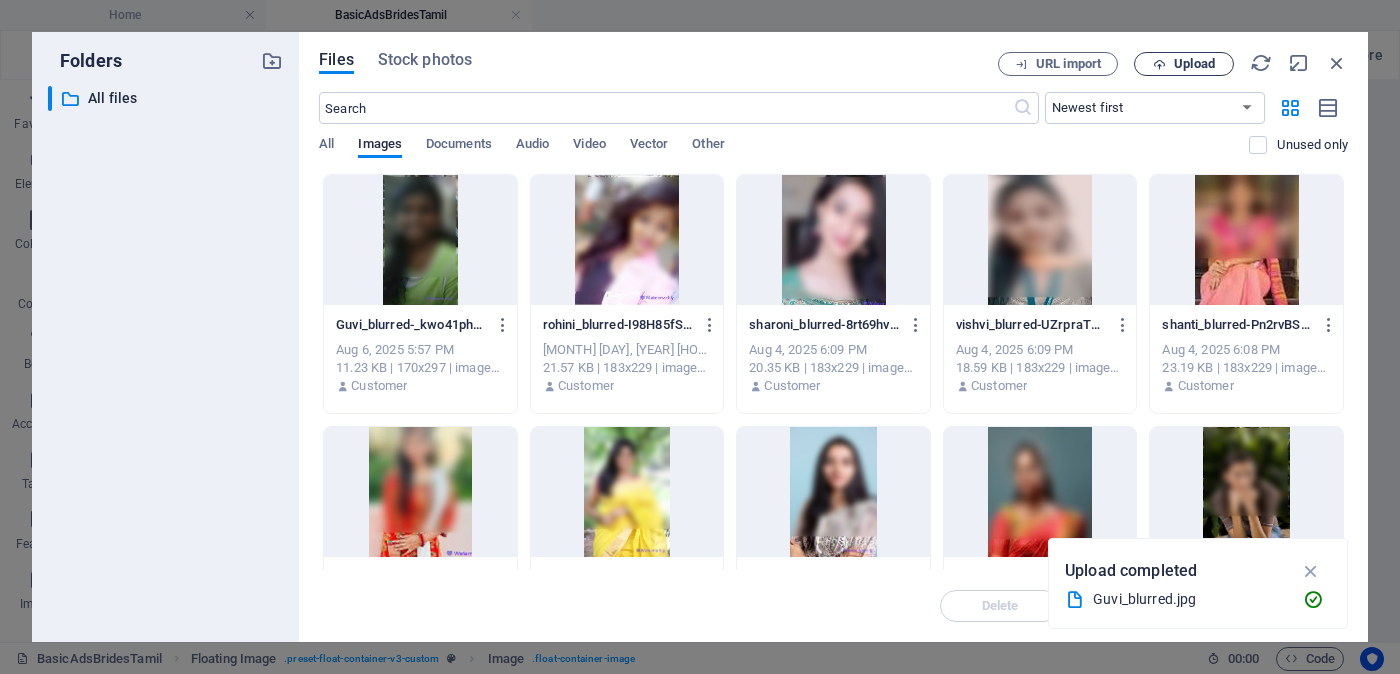 click on "Upload" at bounding box center [1194, 64] 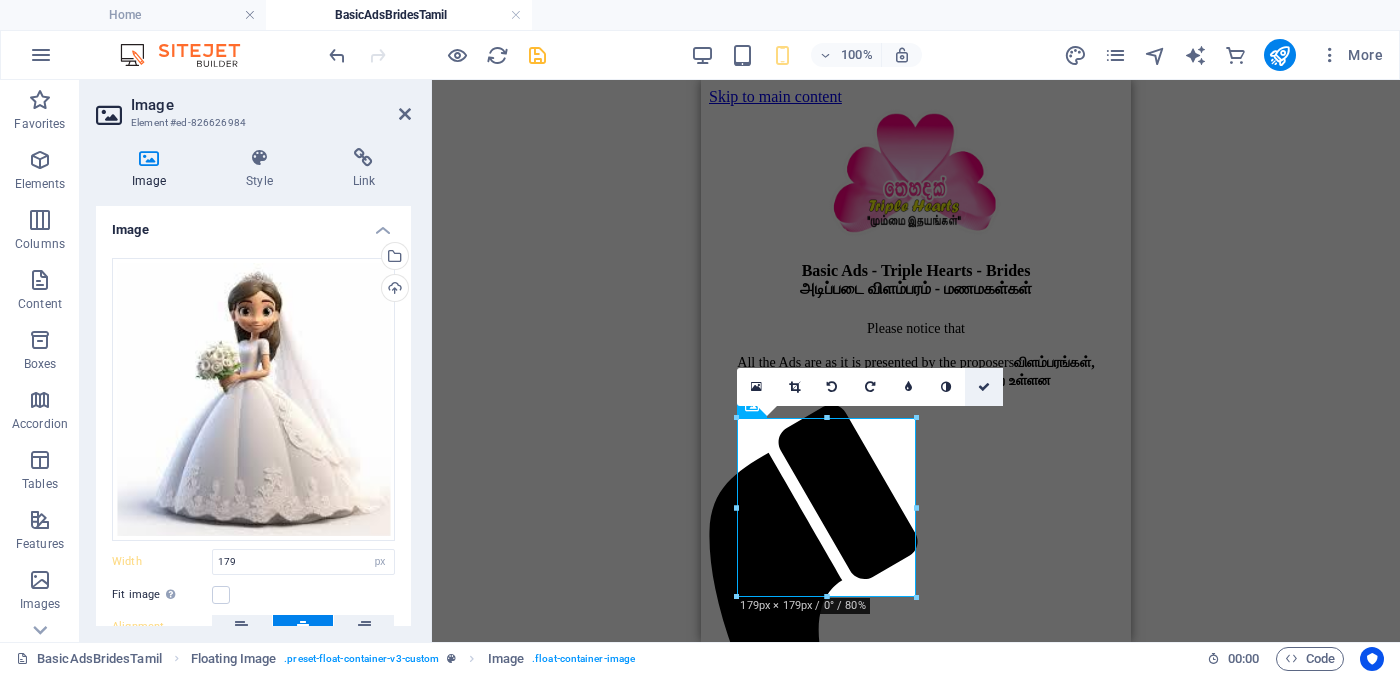 click at bounding box center [984, 387] 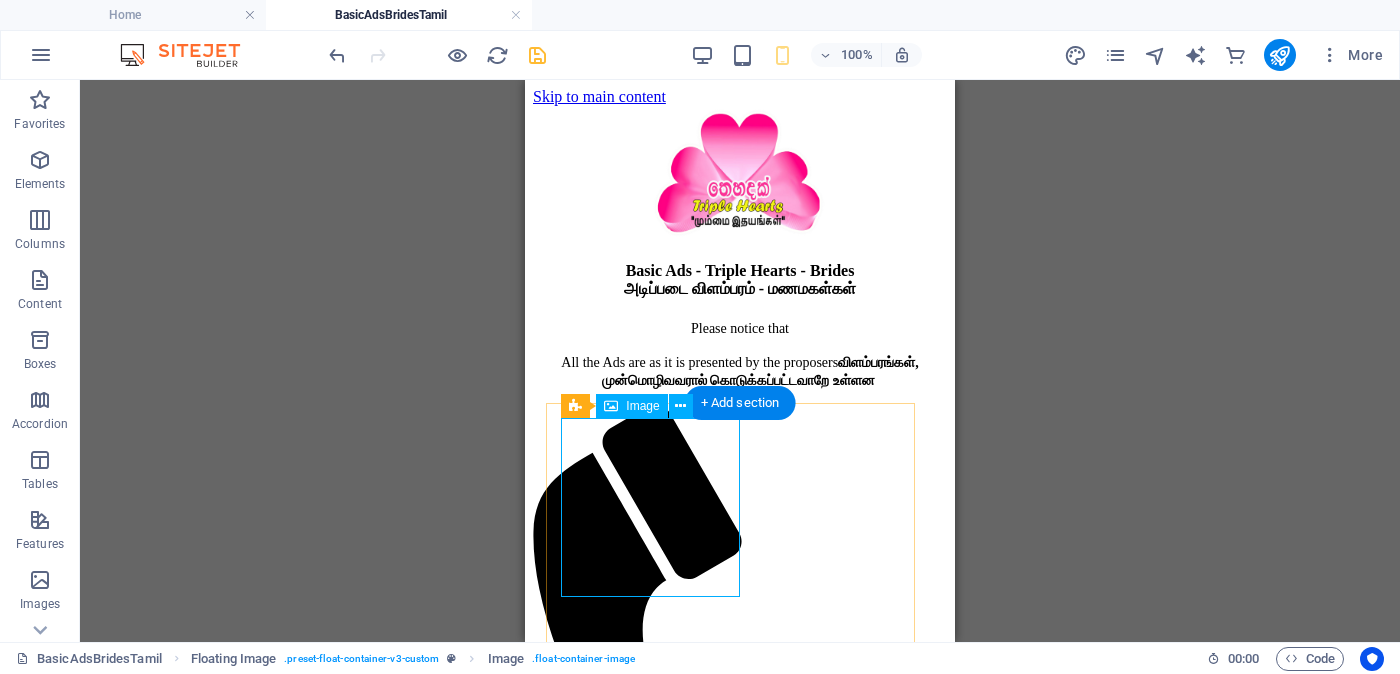 click at bounding box center [740, 1985] 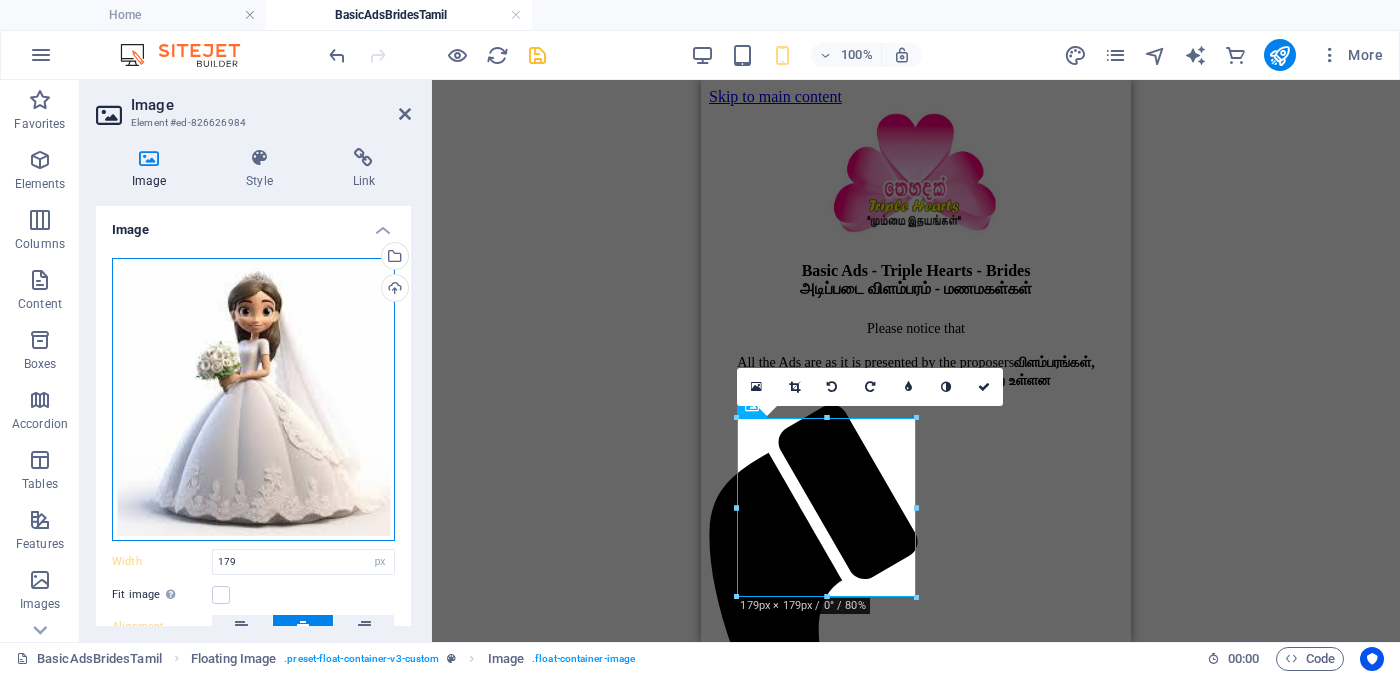 click on "Drag files here, click to choose files or select files from Files or our free stock photos & videos" at bounding box center [253, 399] 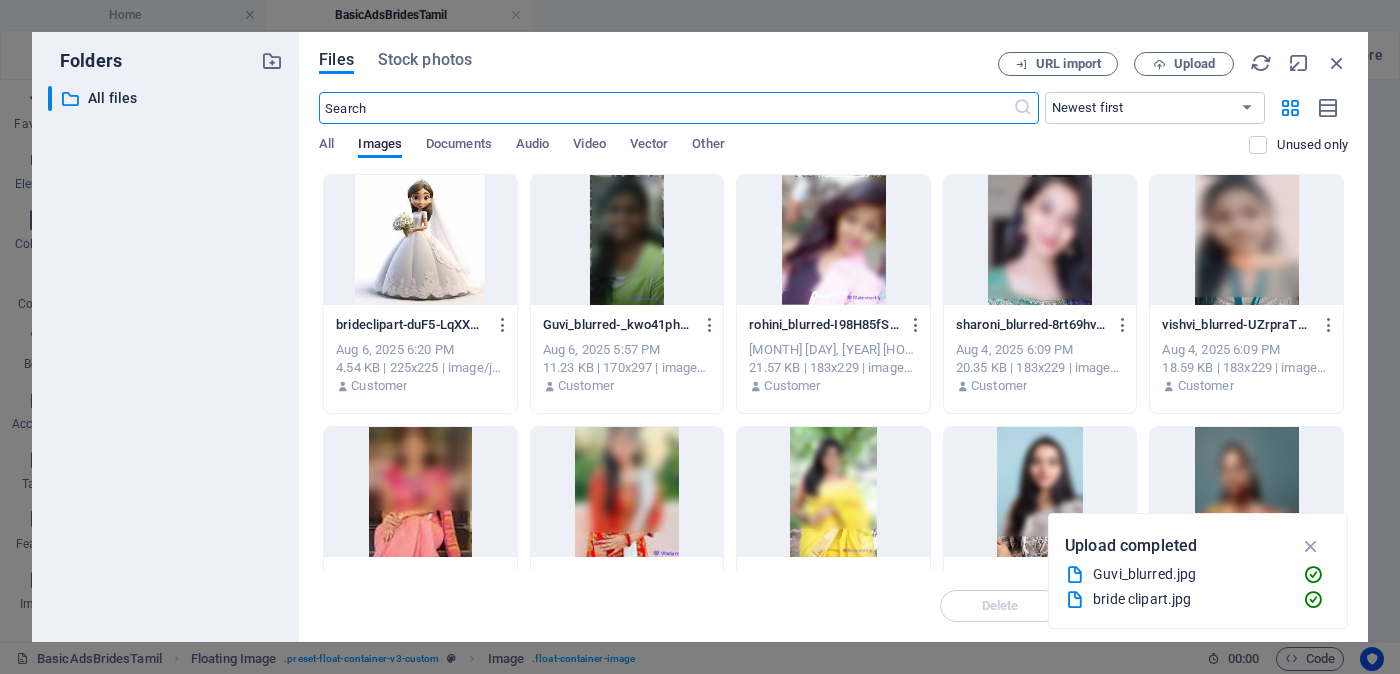 scroll, scrollTop: 124, scrollLeft: 0, axis: vertical 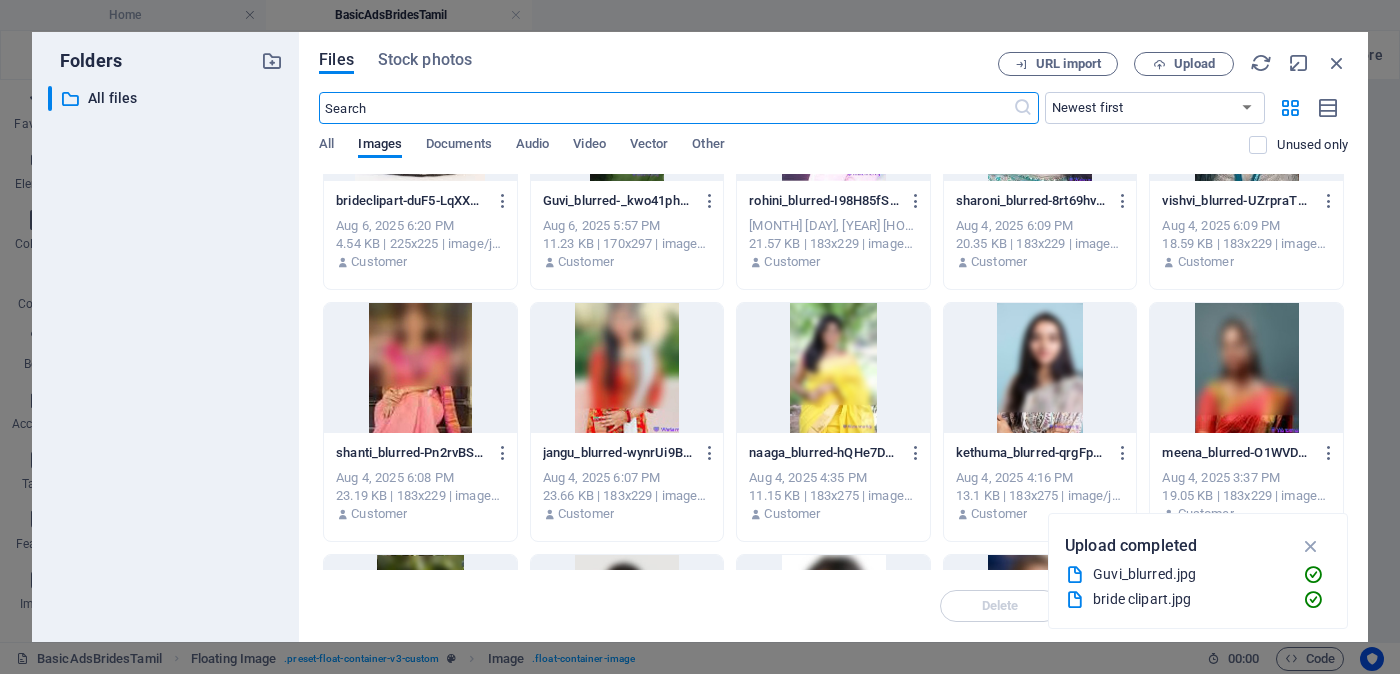 click at bounding box center [627, 368] 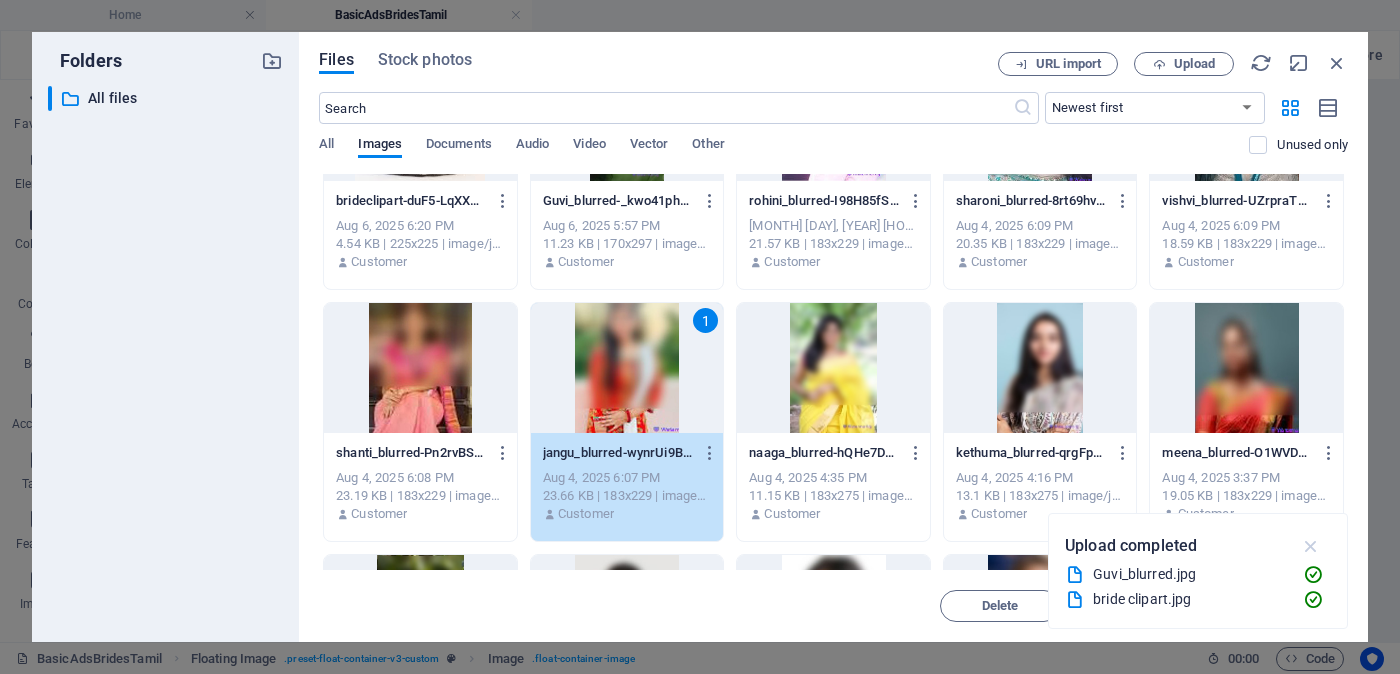 click at bounding box center (1311, 546) 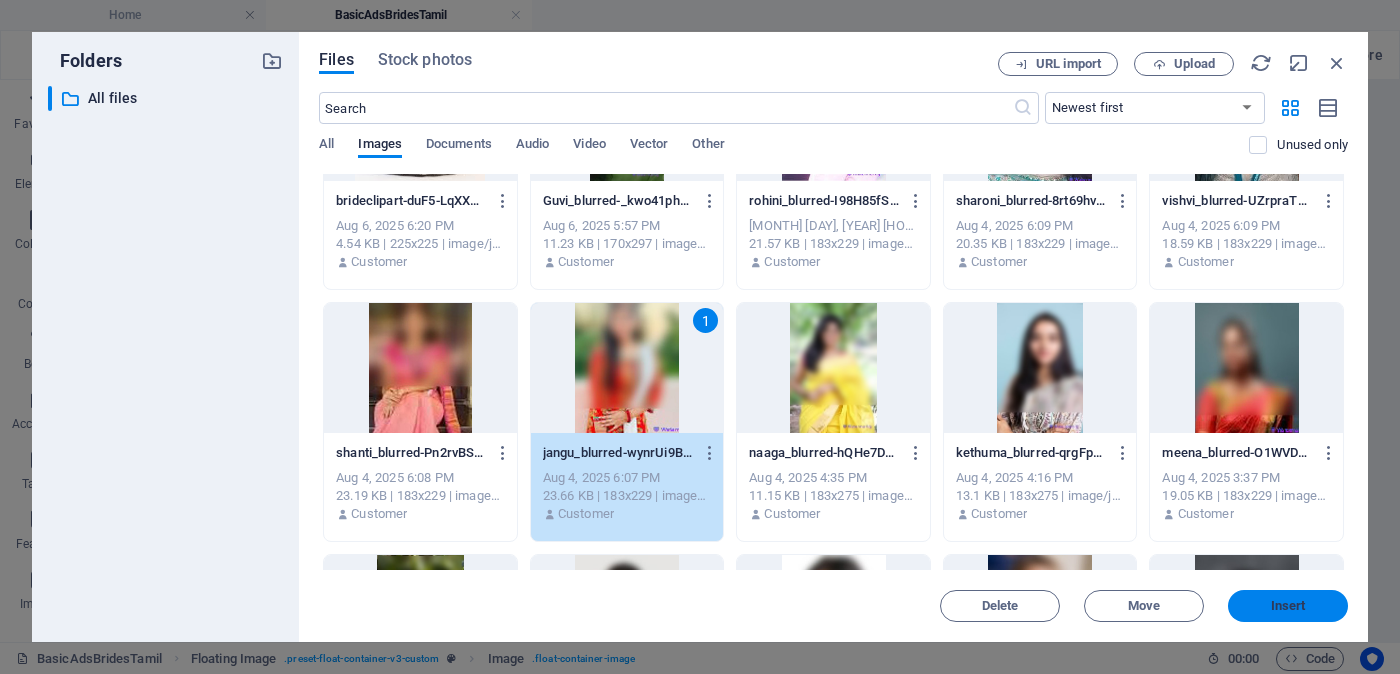 click on "Insert" at bounding box center (1288, 606) 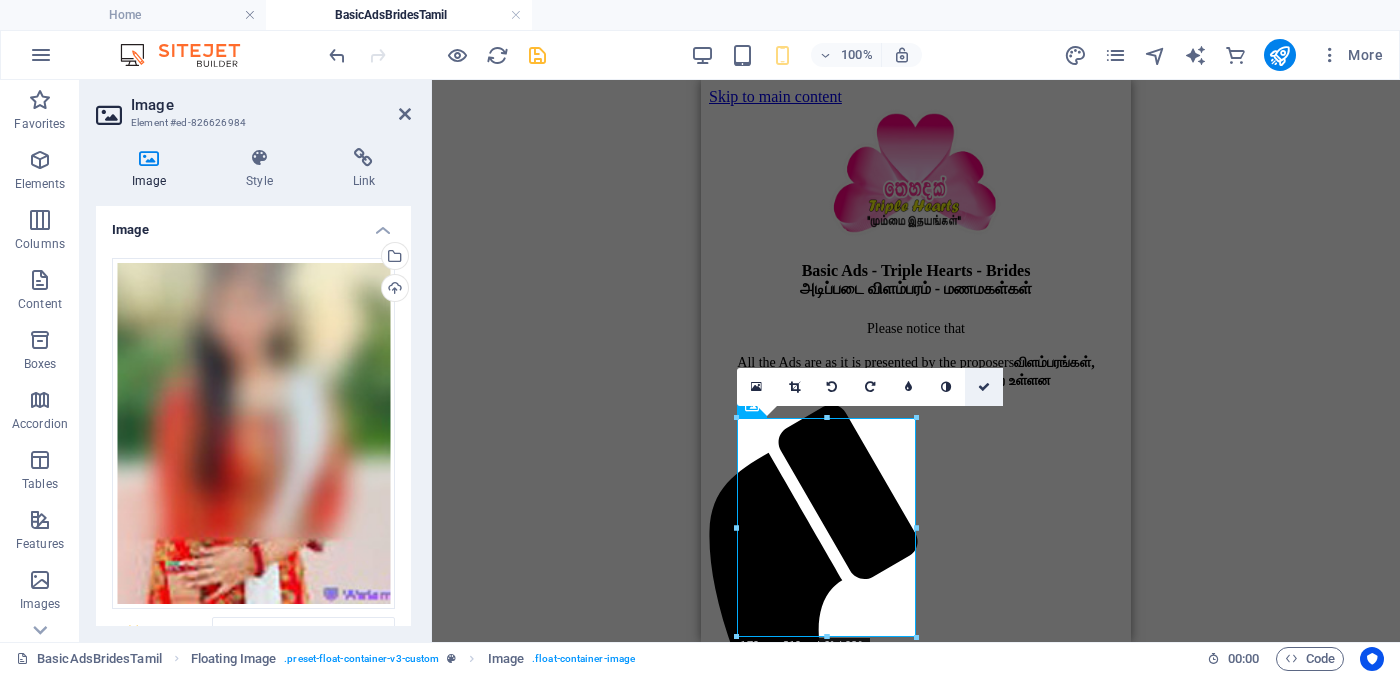 click at bounding box center (984, 387) 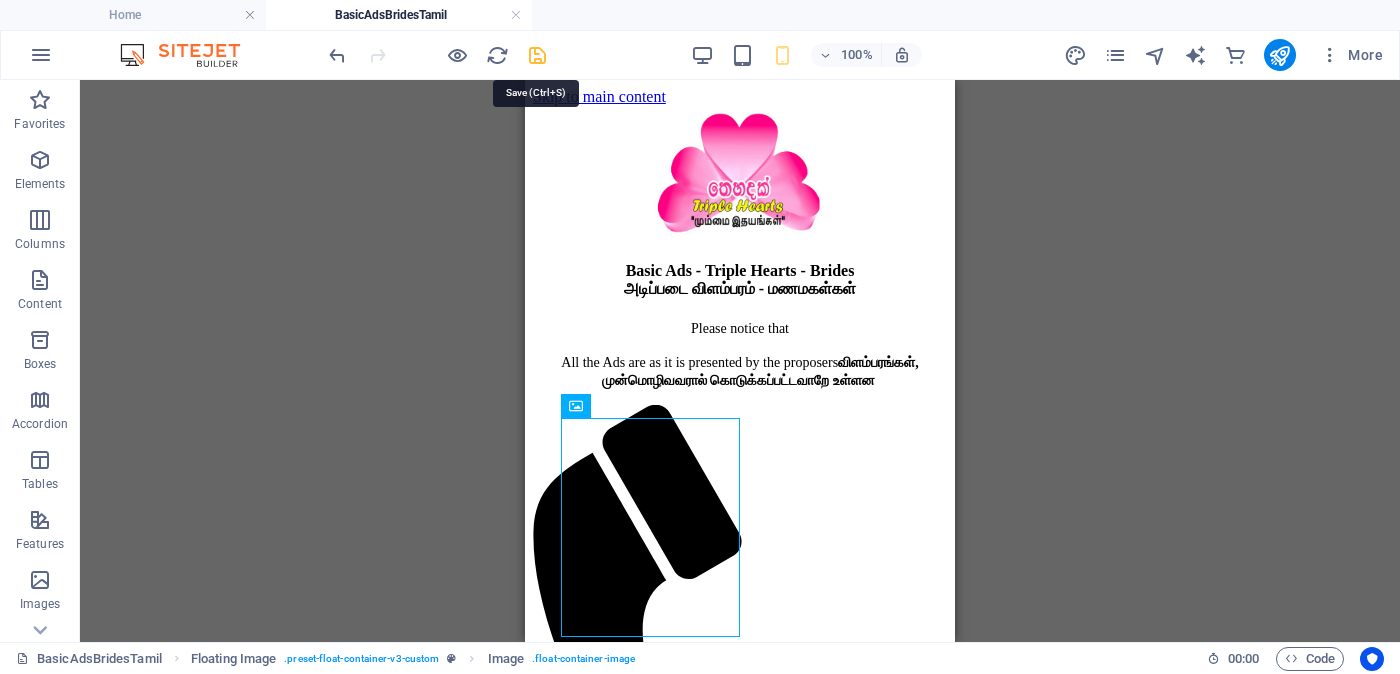 click at bounding box center [537, 55] 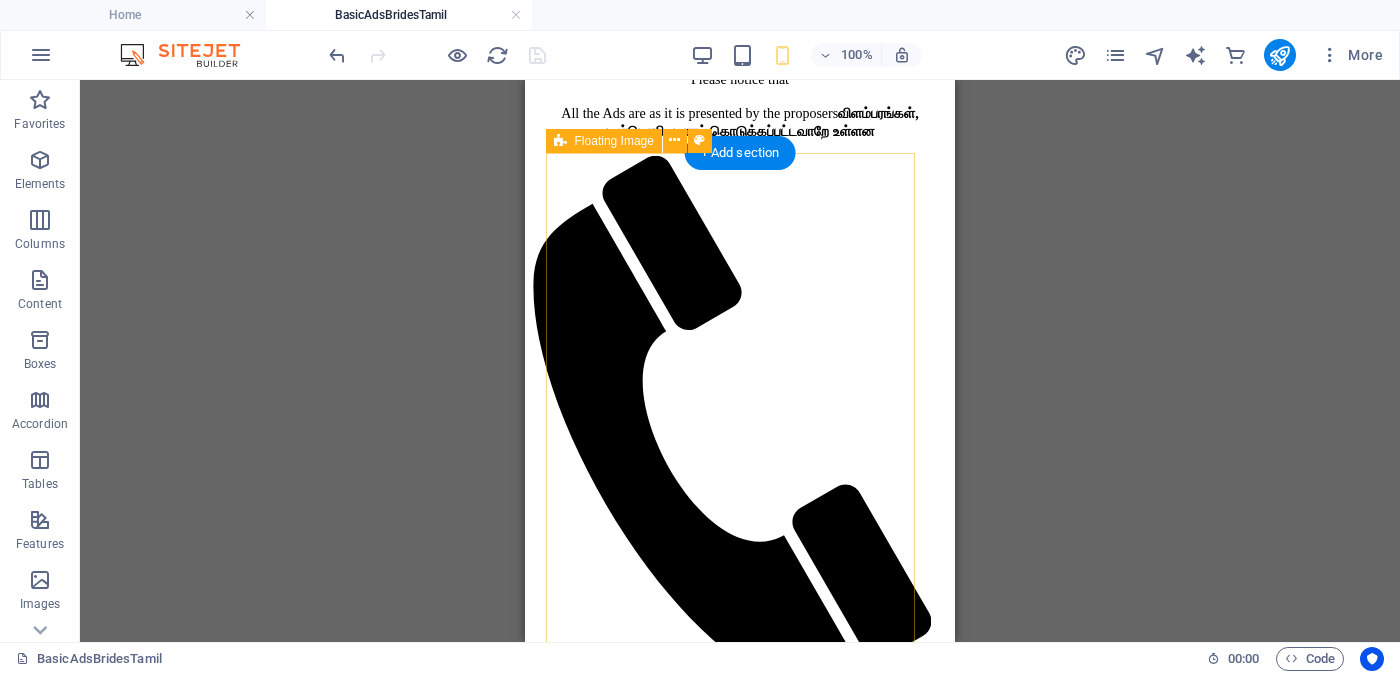 scroll, scrollTop: 0, scrollLeft: 0, axis: both 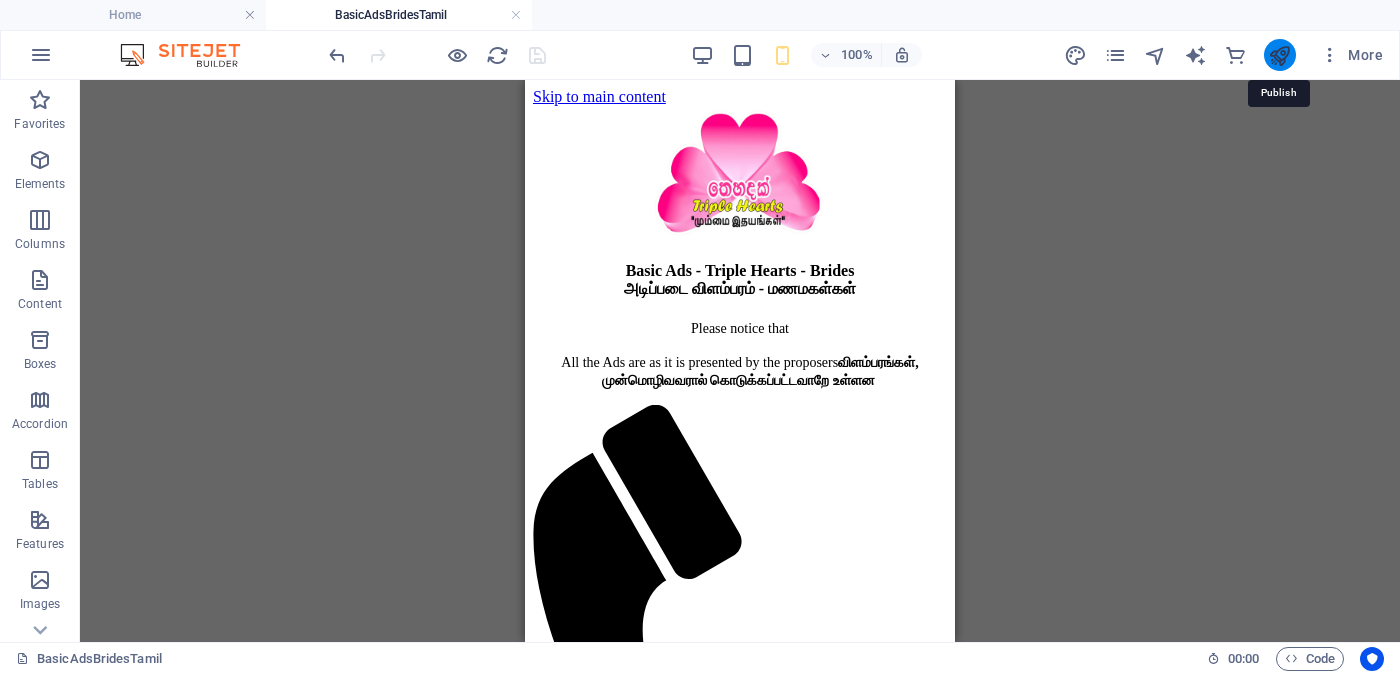 click at bounding box center [1279, 55] 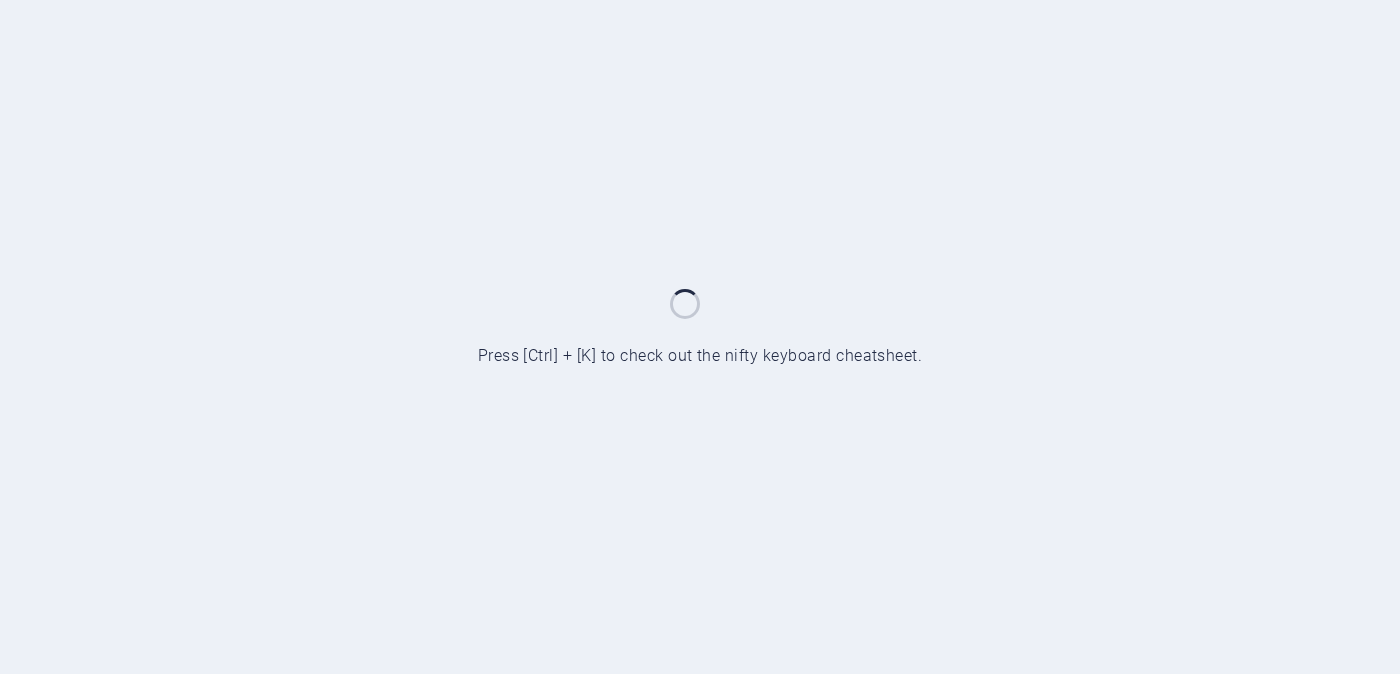 scroll, scrollTop: 0, scrollLeft: 0, axis: both 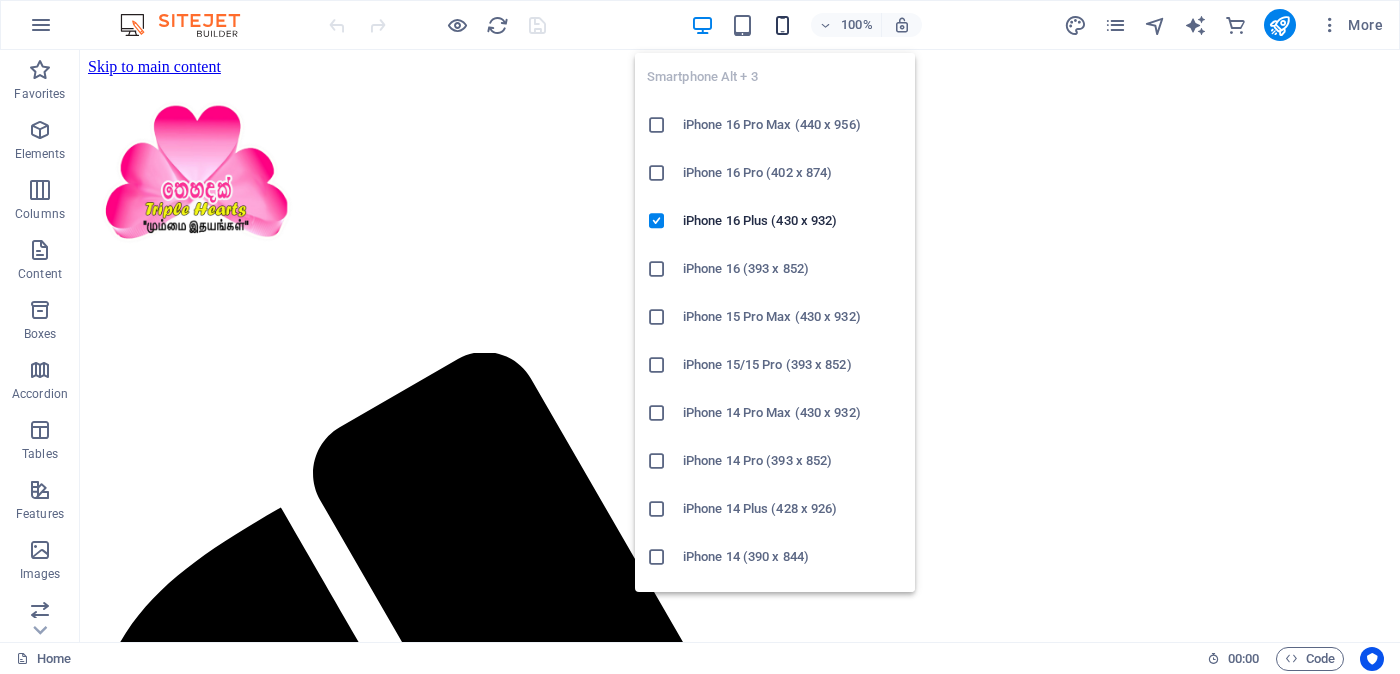 click at bounding box center [782, 25] 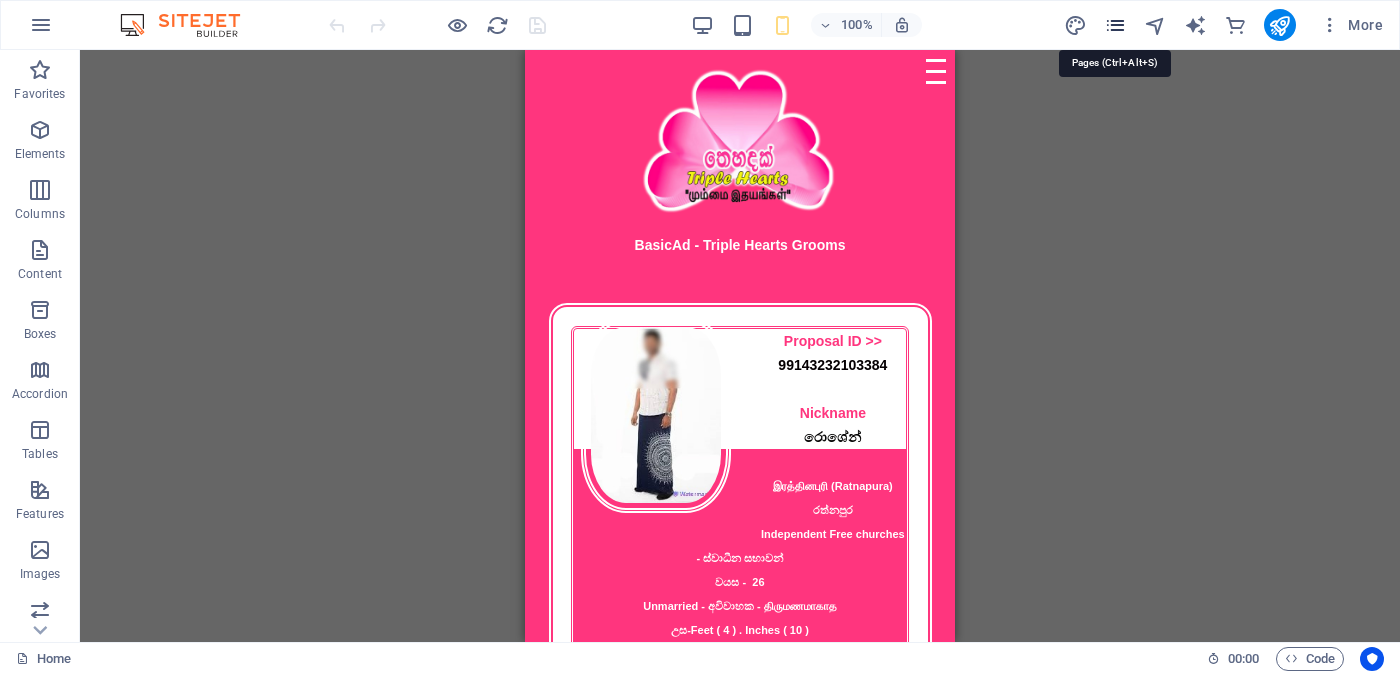 click at bounding box center (1115, 25) 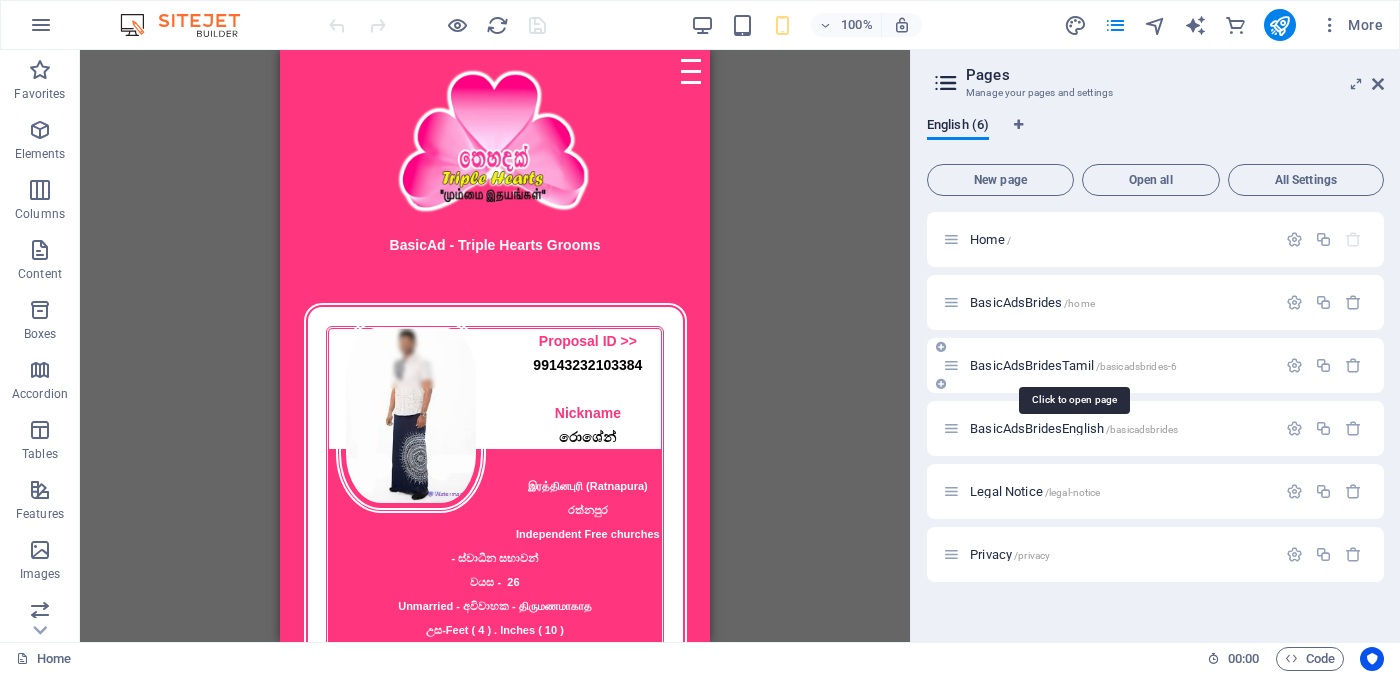 click on "BasicAdsBridesTamil /basicadsbrides-6" at bounding box center (1073, 365) 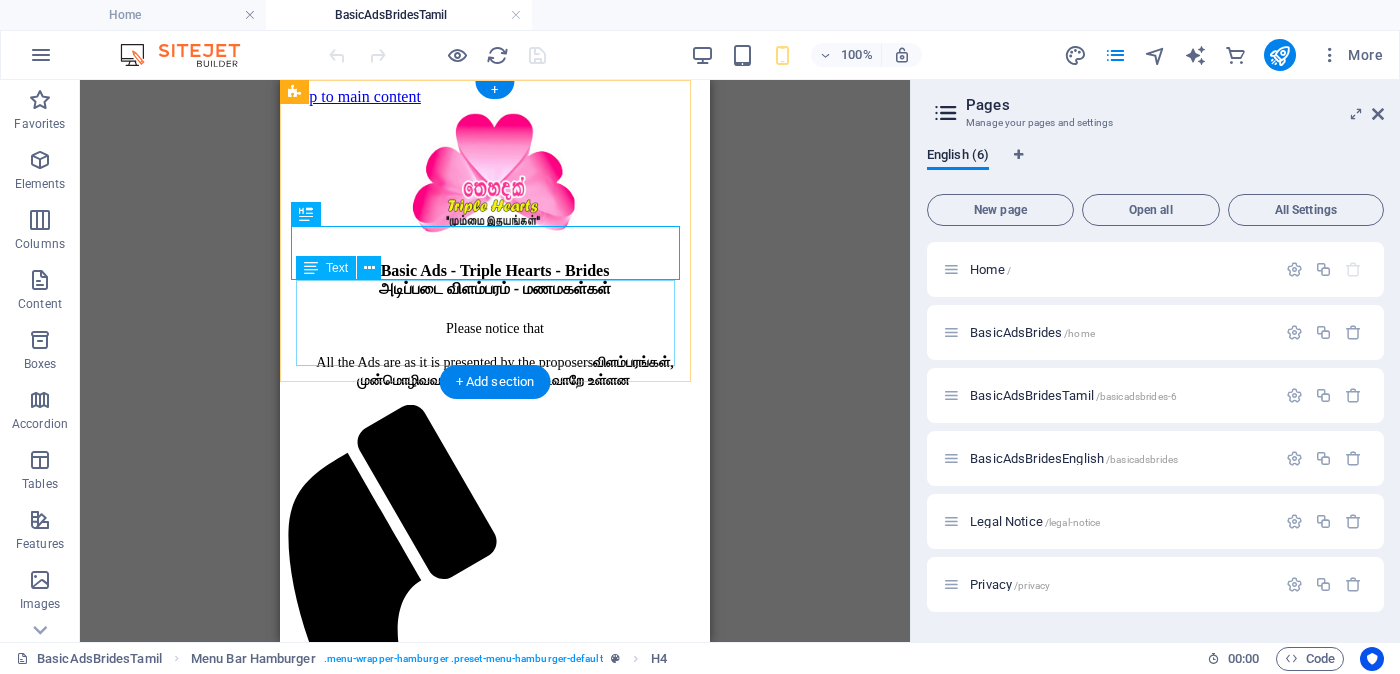 scroll, scrollTop: 249, scrollLeft: 0, axis: vertical 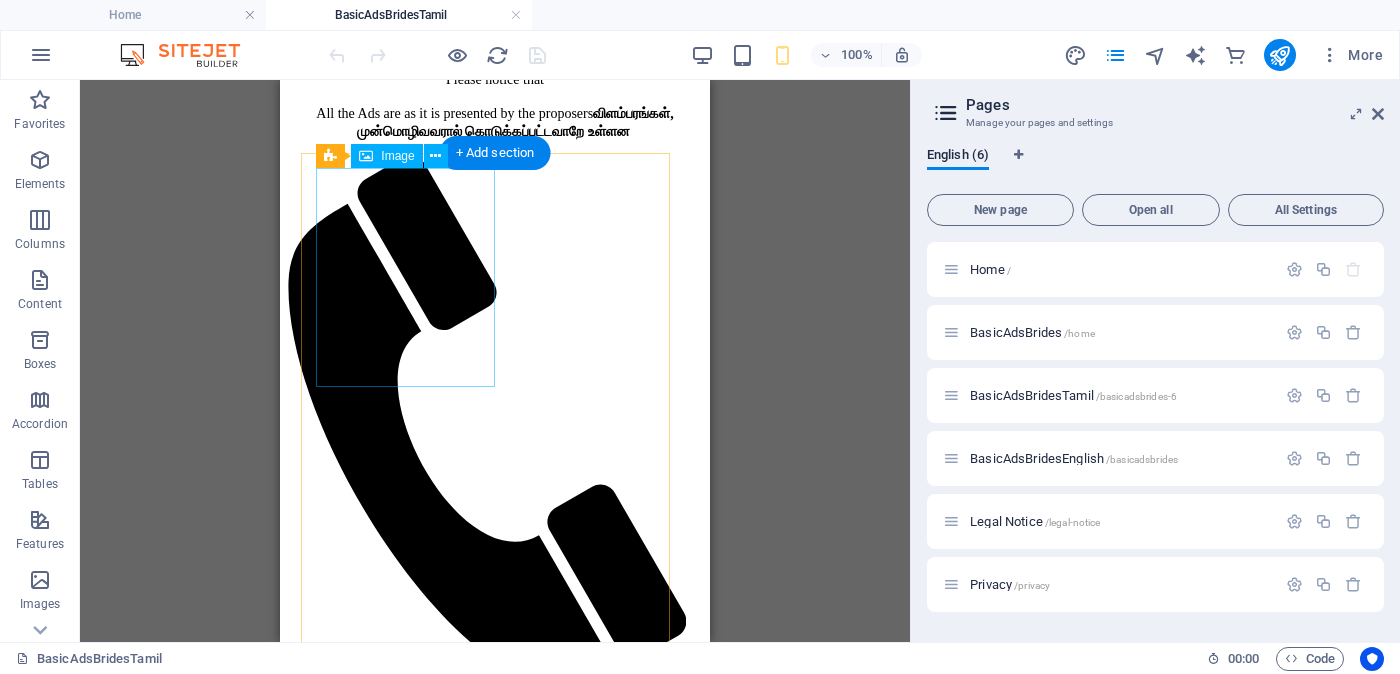 click at bounding box center (495, 1759) 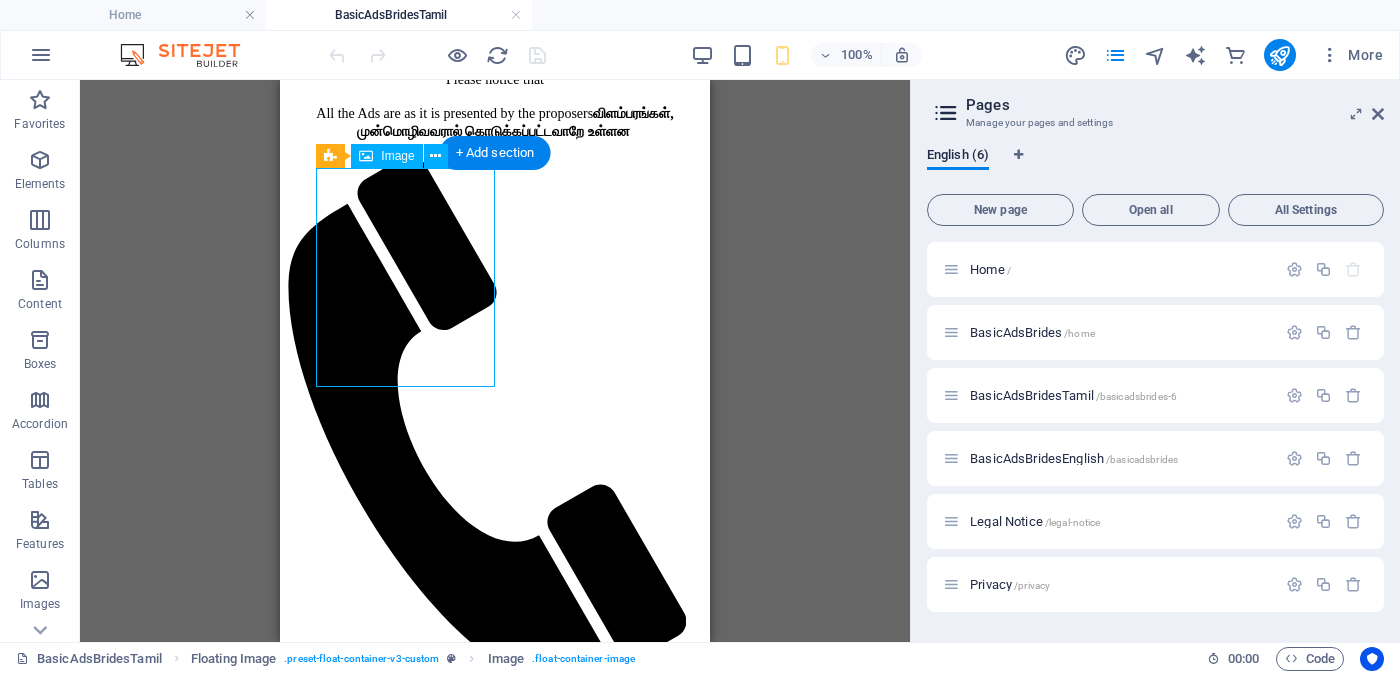 click at bounding box center [495, 1759] 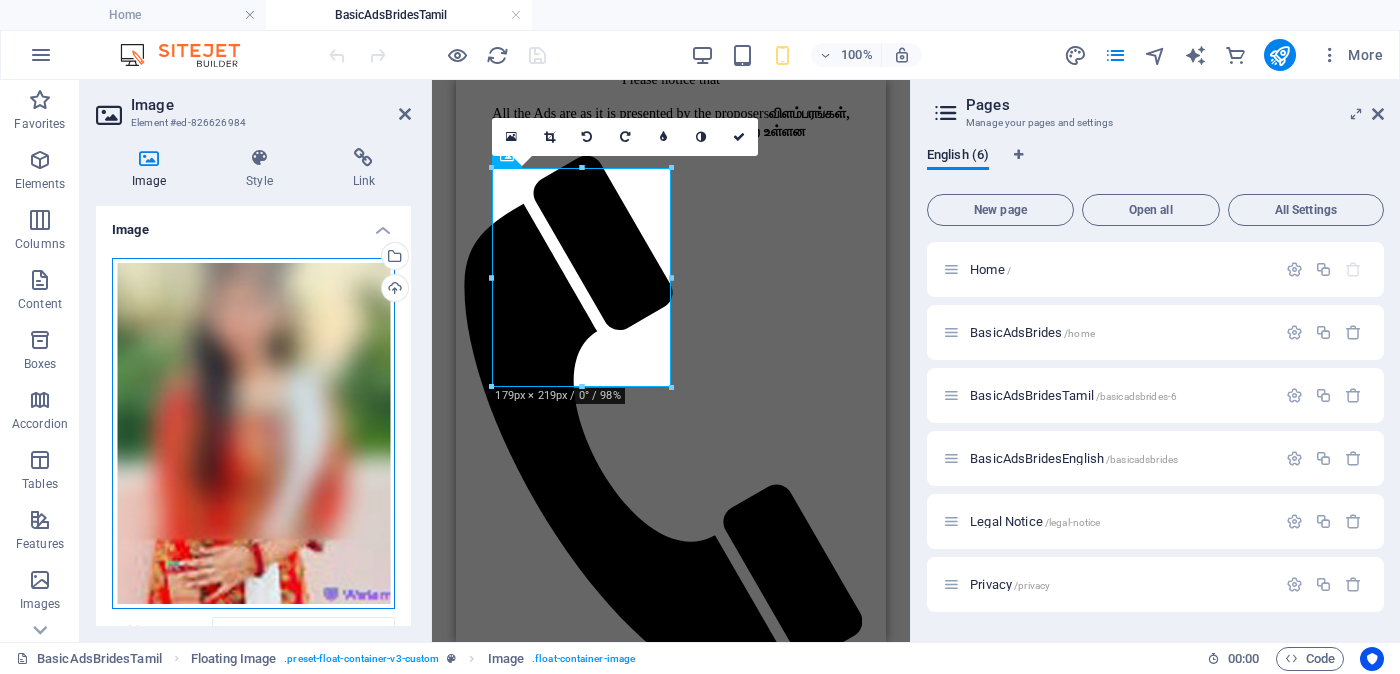 click on "Drag files here, click to choose files or select files from Files or our free stock photos & videos" at bounding box center (253, 434) 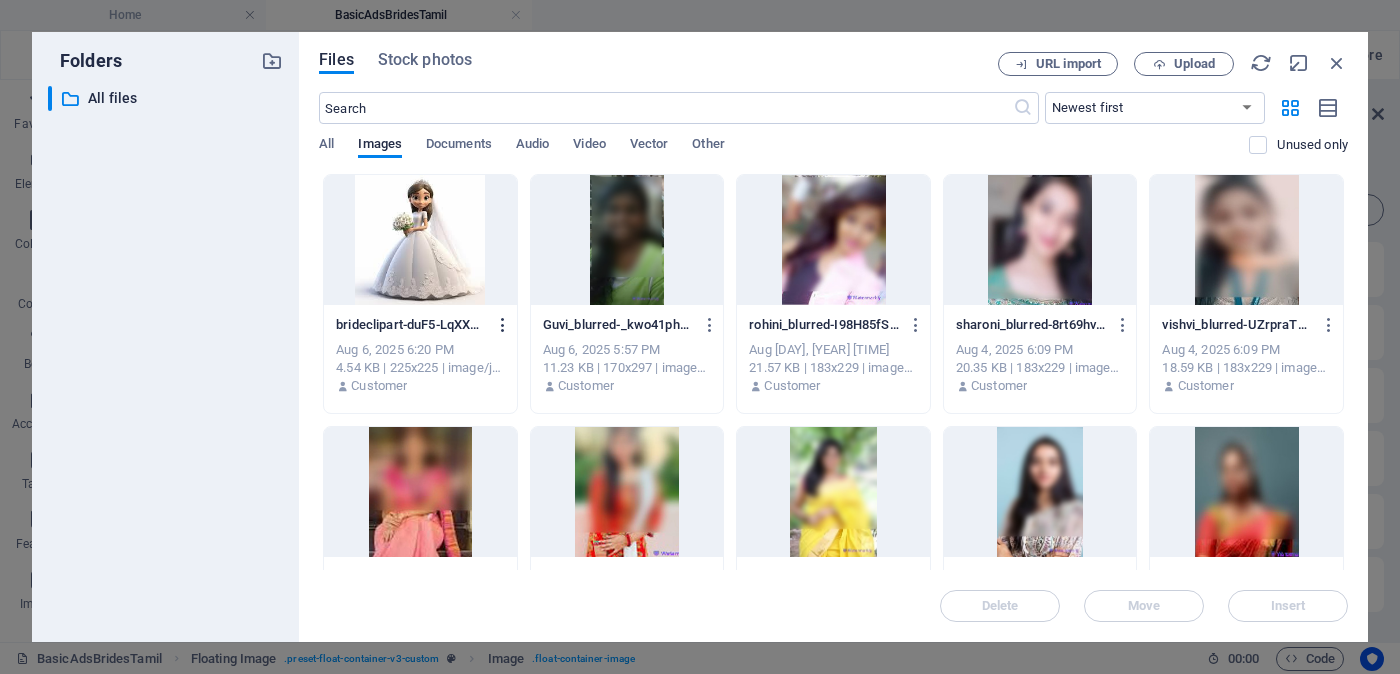 click at bounding box center [503, 325] 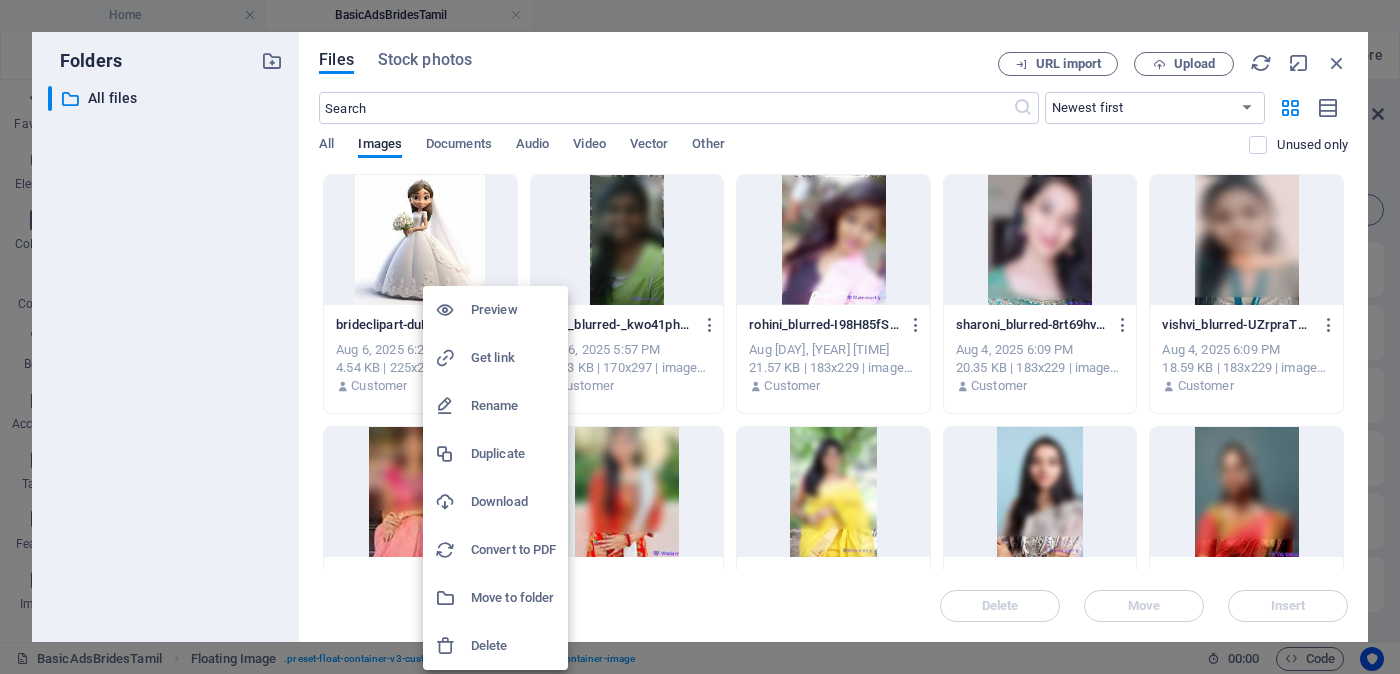 click on "Get link" at bounding box center [513, 358] 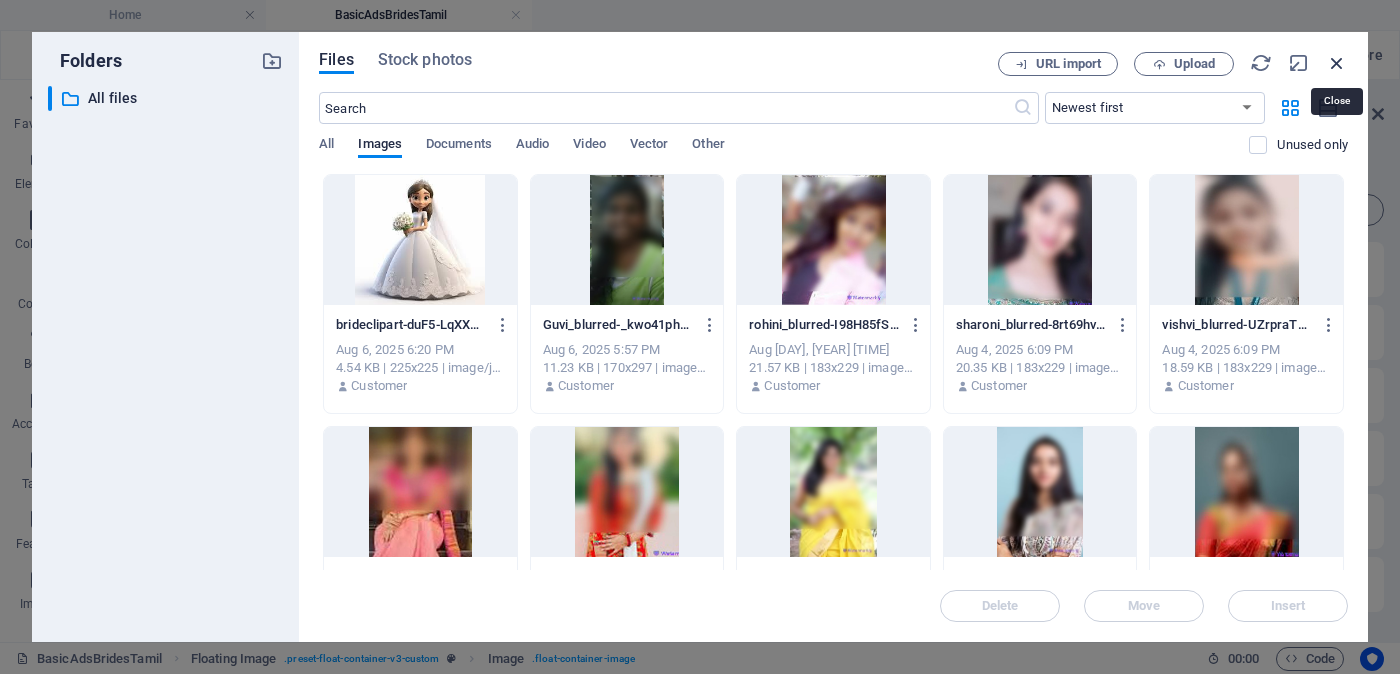 click at bounding box center (1337, 63) 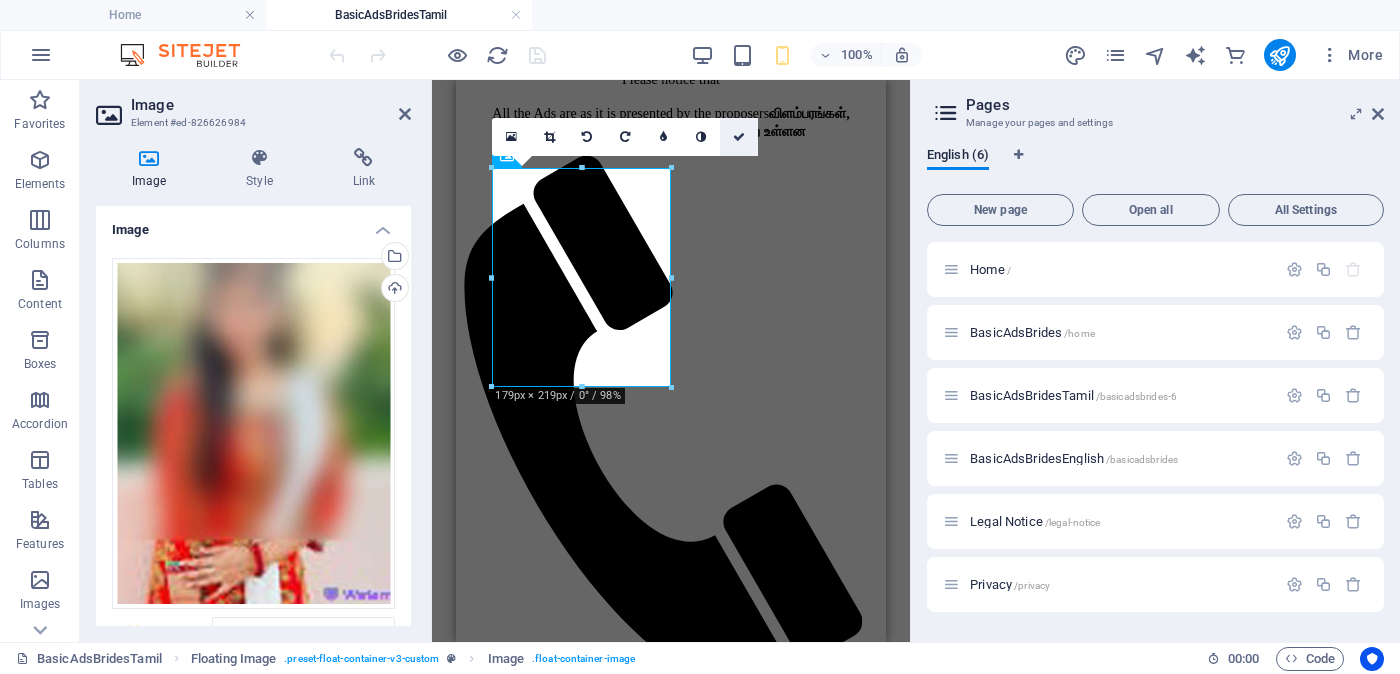 click at bounding box center [739, 137] 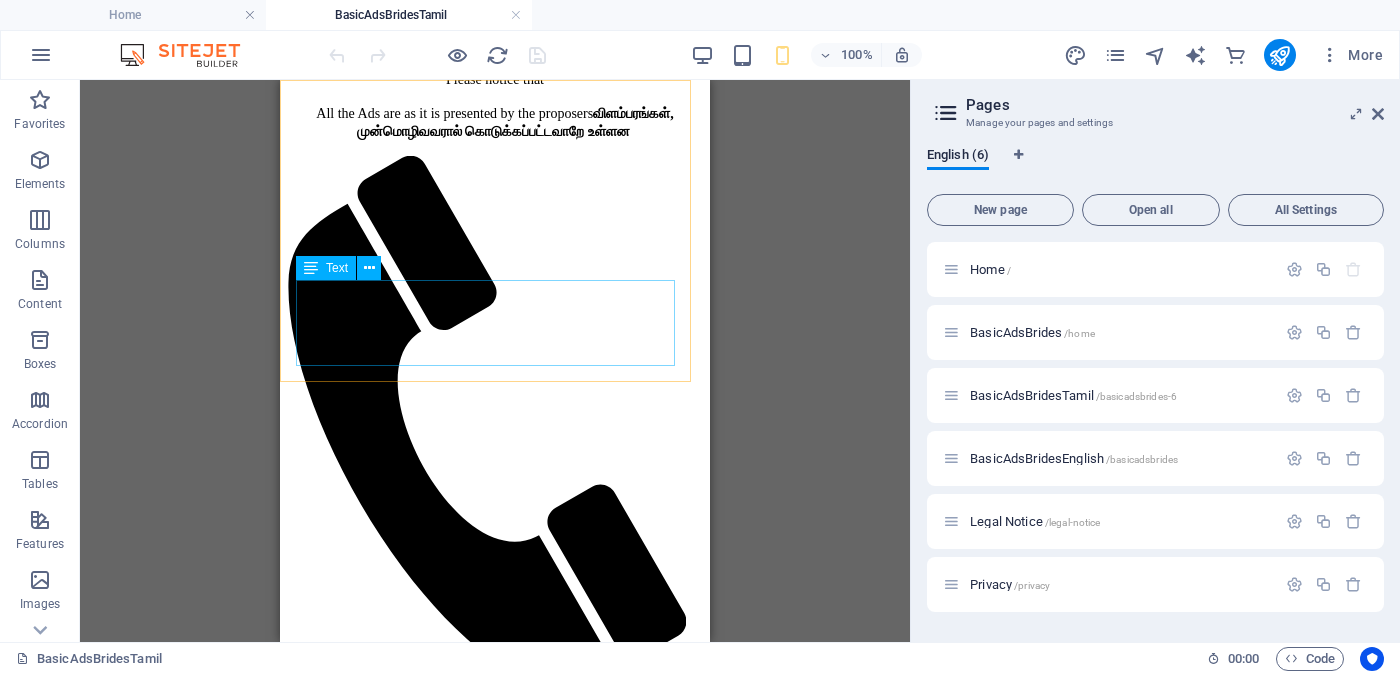 scroll, scrollTop: 375, scrollLeft: 0, axis: vertical 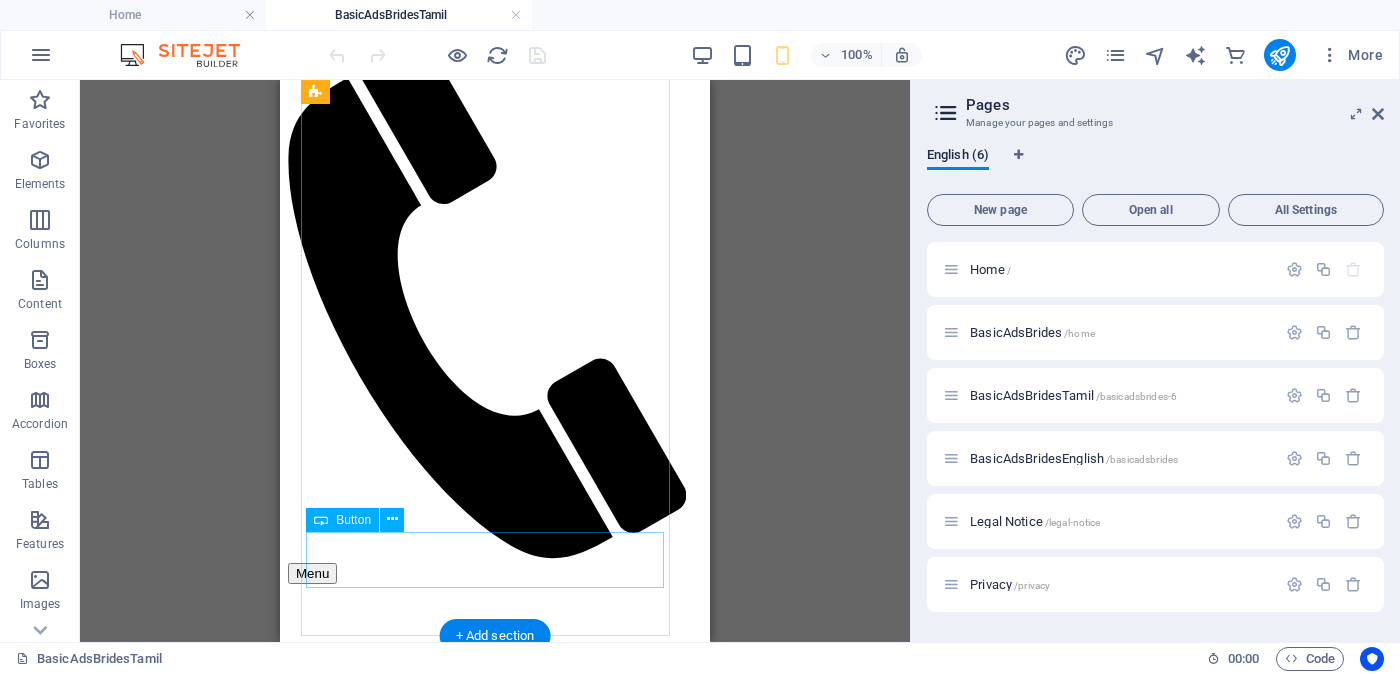 click on "Unverified - Click to verify - சரிபார்ப்பை ஆணையிடுங்கள்" at bounding box center (495, 2124) 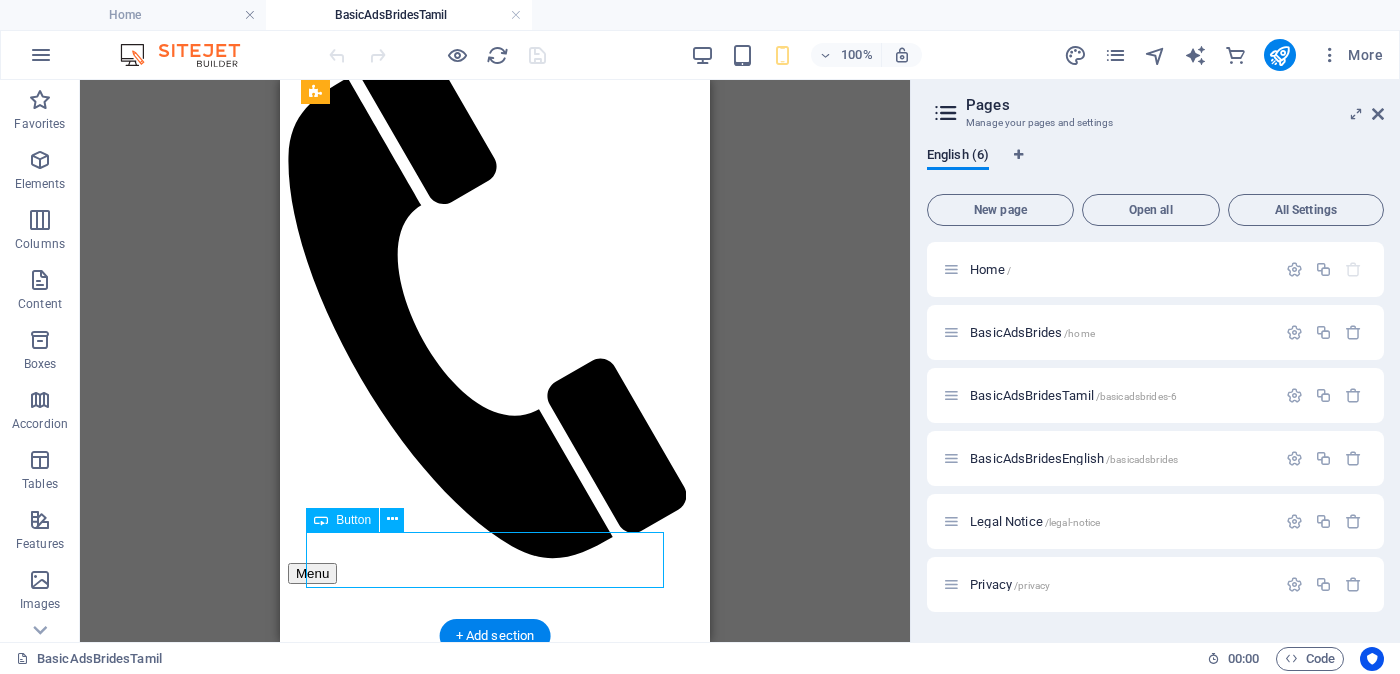 click on "Unverified - Click to verify - சரிபார்ப்பை ஆணையிடுங்கள்" at bounding box center (495, 2124) 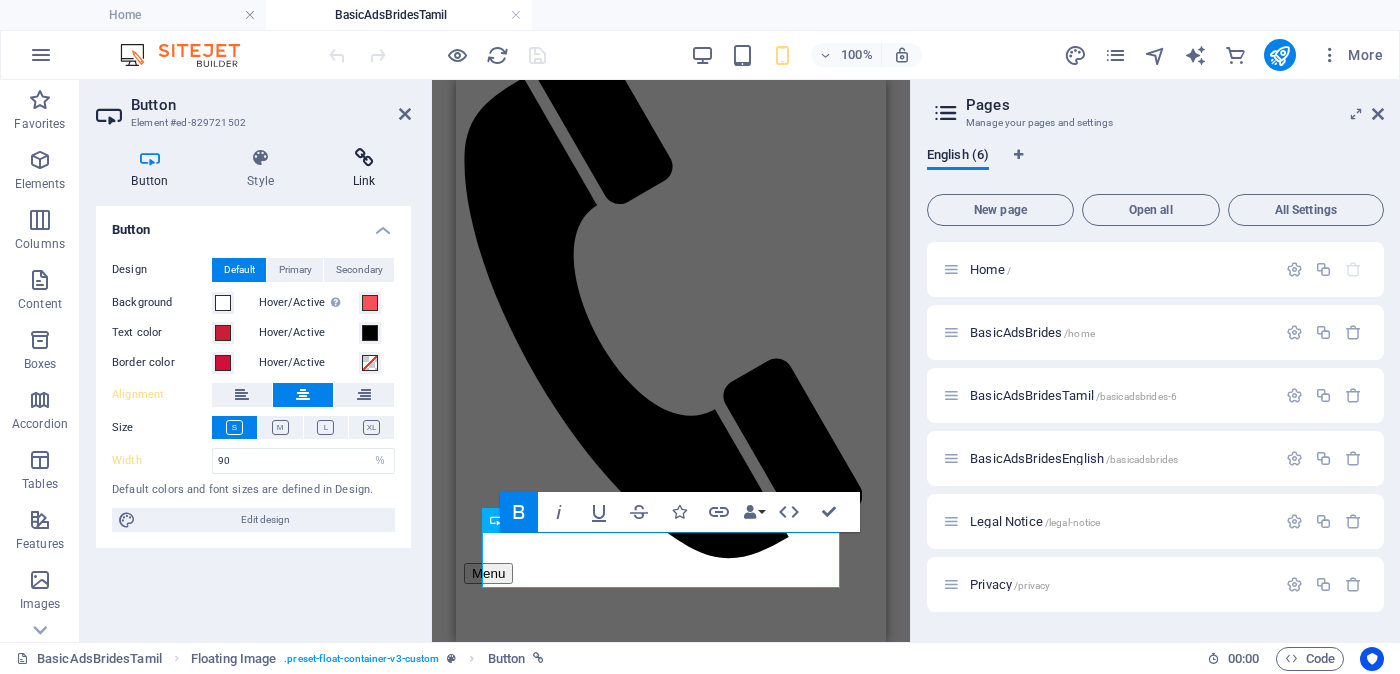 click at bounding box center (364, 158) 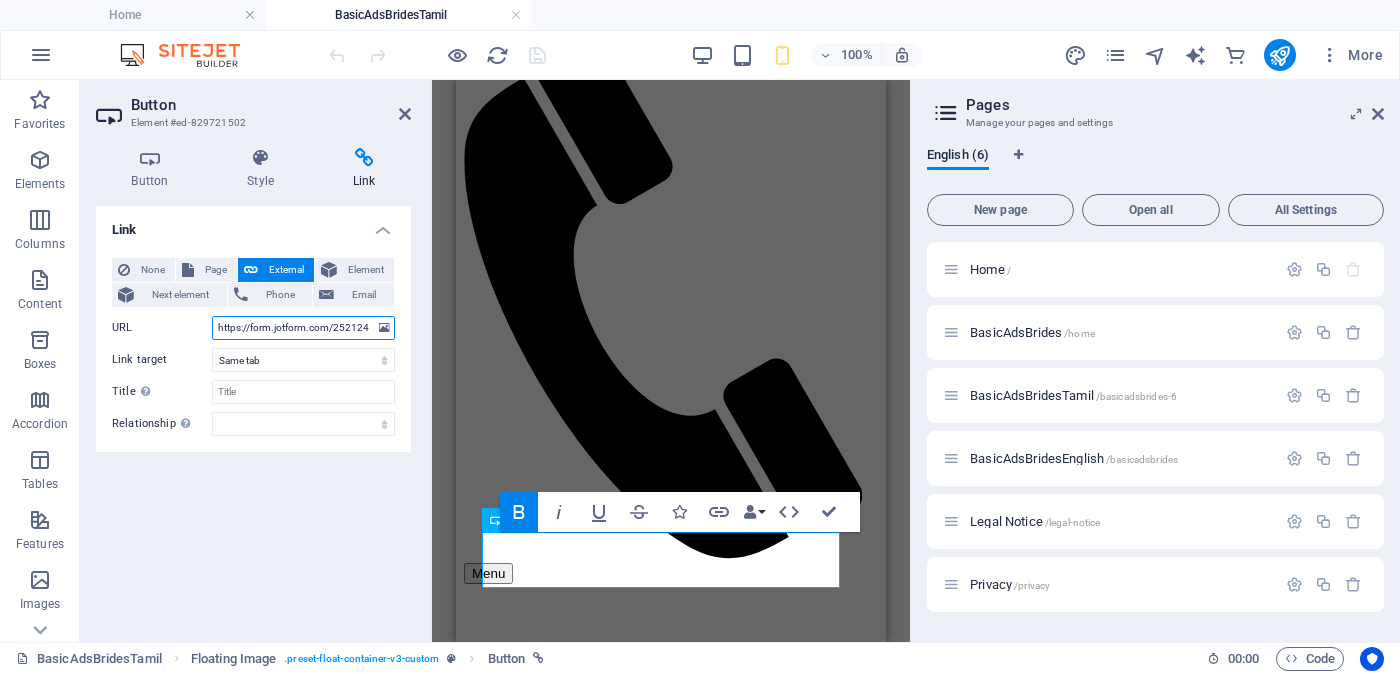 click on "https://form.jotform.com/252124928491056?proposalSelected="Proposal ID >> [NUMBER] Nickname [NAME] ([NAME]) [CITY] ([CITY]) Independent Free churches சுதந்திர இலவச திருச்சபைகள் வயது - Age - [AGE] Unmarried - திருமணமாகாத உயரம்-Feet ( [NUMBER] ) . Inches ( [NUMBER] ) Occupation - தொழில் Job Seeking - வேலை தேடுதல் வேலை Monthly Income - சம்பளம்"&typeA23=https://cdn1.site-media.eu/images/0/18131484/jangu_blurred-wynrUi9BAbOX9nVeV0152Q.jpg" at bounding box center [303, 328] 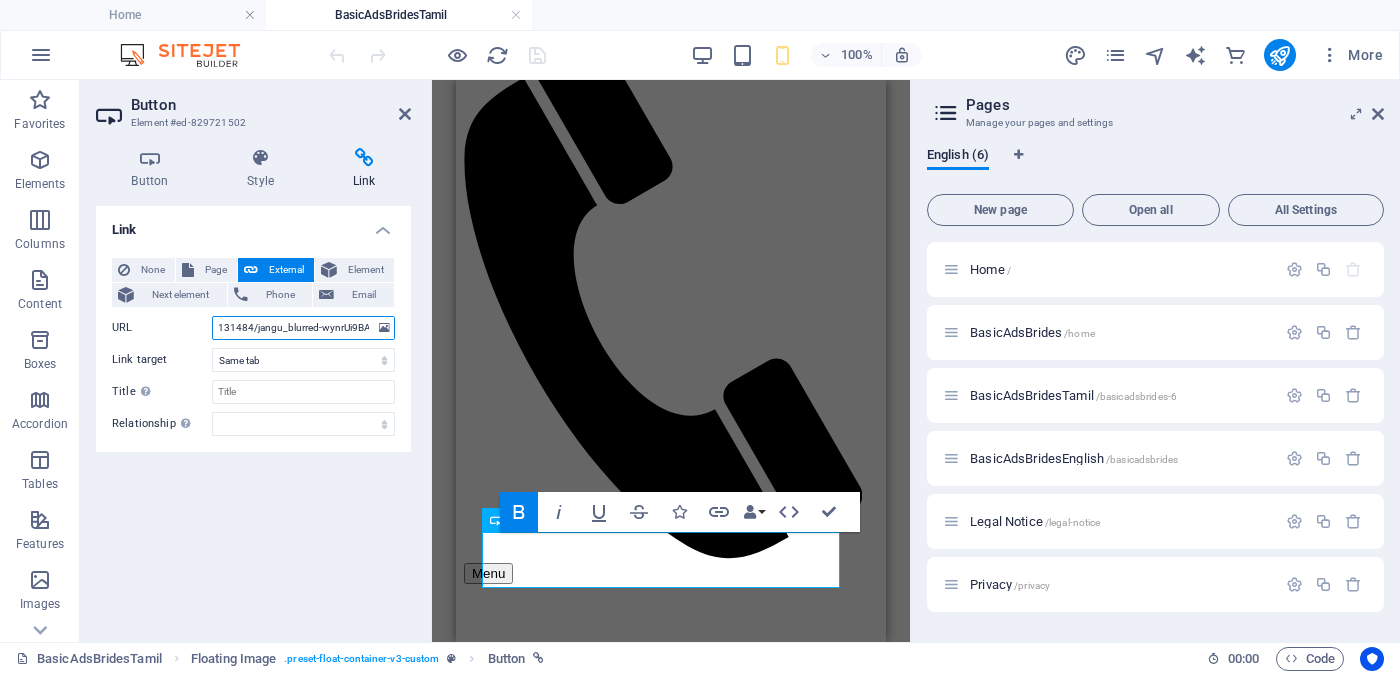 scroll, scrollTop: 0, scrollLeft: 1835, axis: horizontal 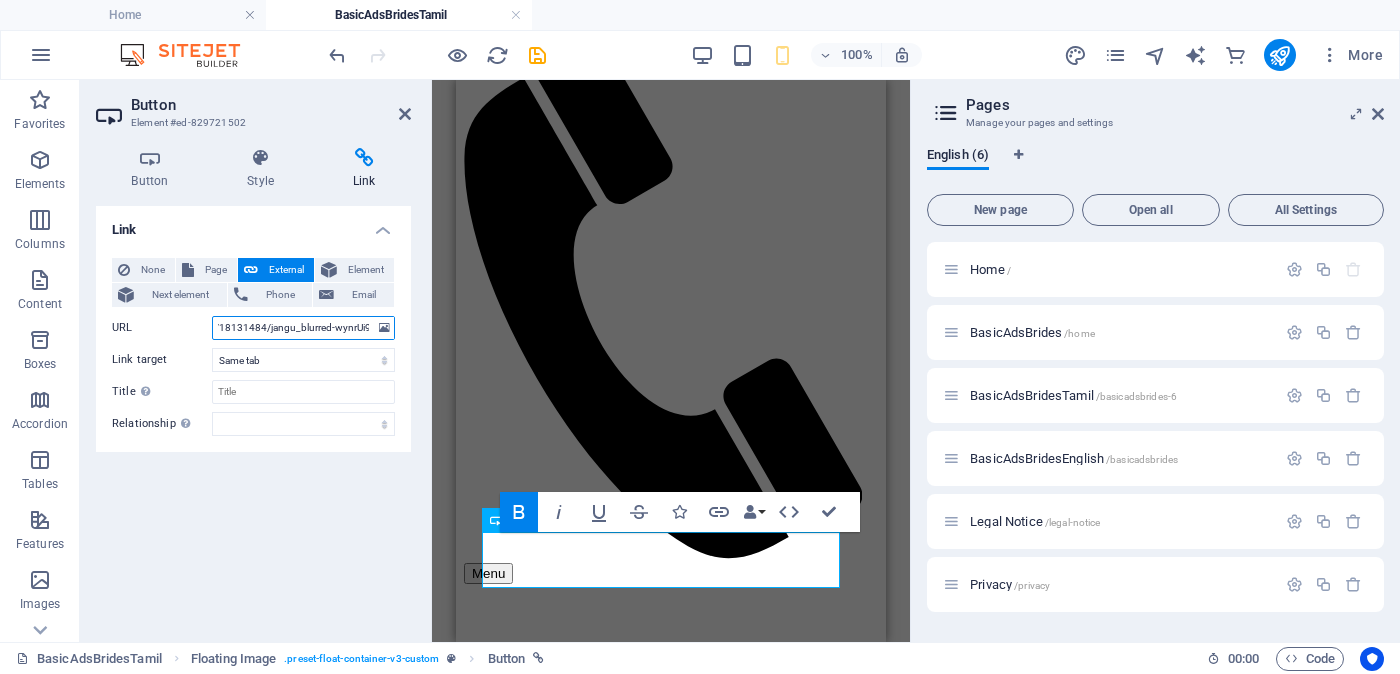 paste on "typeA26" 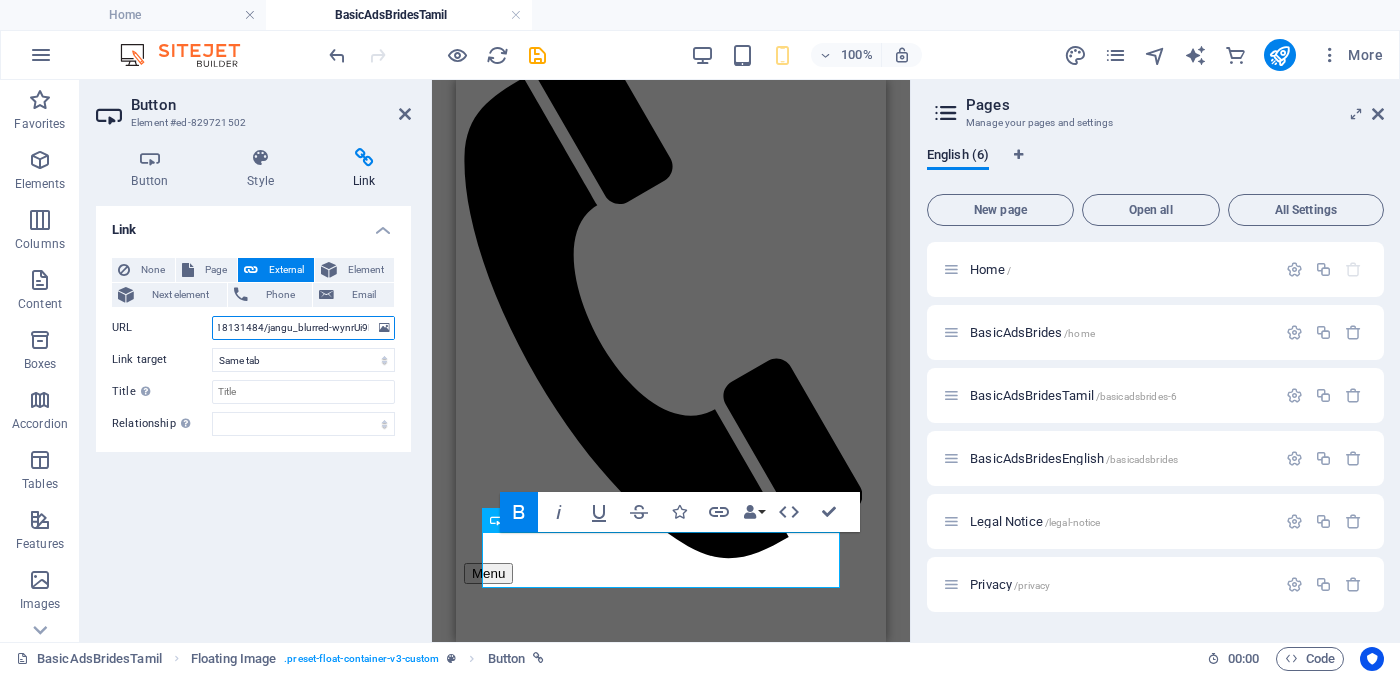 type on "https://form.jotform.com/252124928491056?proposalSelected="Proposal ID >> [NUMBER] Nickname [NAME] ([NAME]) [CITY] ([CITY]) Independent Free churches சுதந்திர இலவச திருச்சபைகள் வயது - Age - [AGE] Unmarried - திருமணமாகாத உயரம்-Feet ( [NUMBER] ) . Inches ( [NUMBER] ) Occupation - தொழில் Job Seeking - வேலை தேடுதல் வேலை Monthly Income - சம்பளம்"&typeA26=https://cdn1.site-media.eu/images/0/18131484/jangu_blurred-wynrUi9BAbOX9nVeV0152Q.jpg" 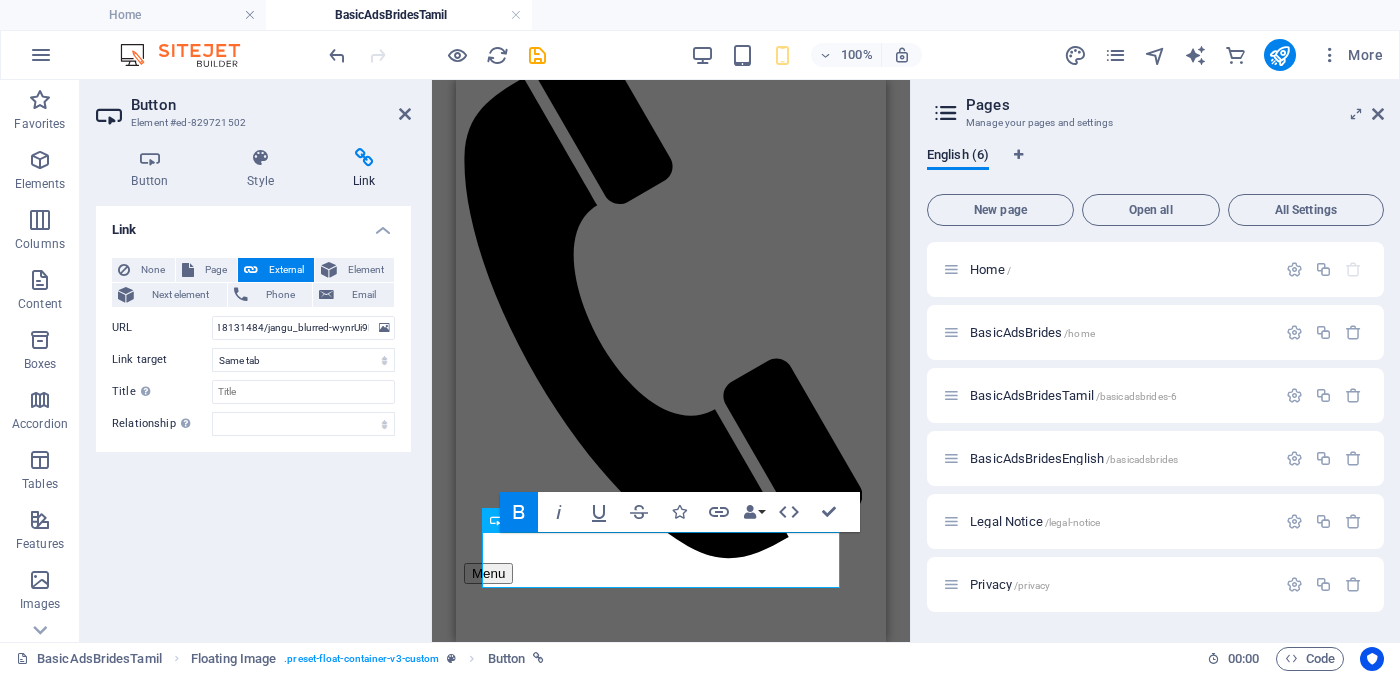 scroll, scrollTop: 0, scrollLeft: 0, axis: both 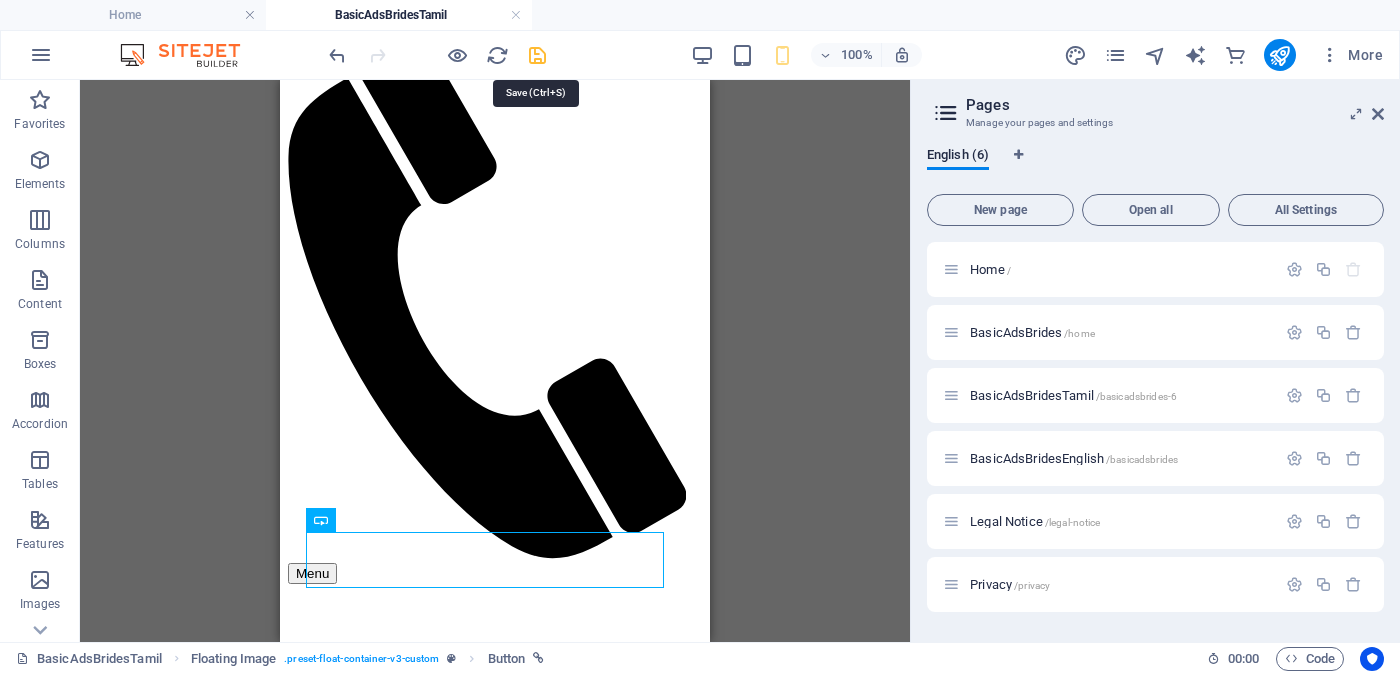 click at bounding box center (537, 55) 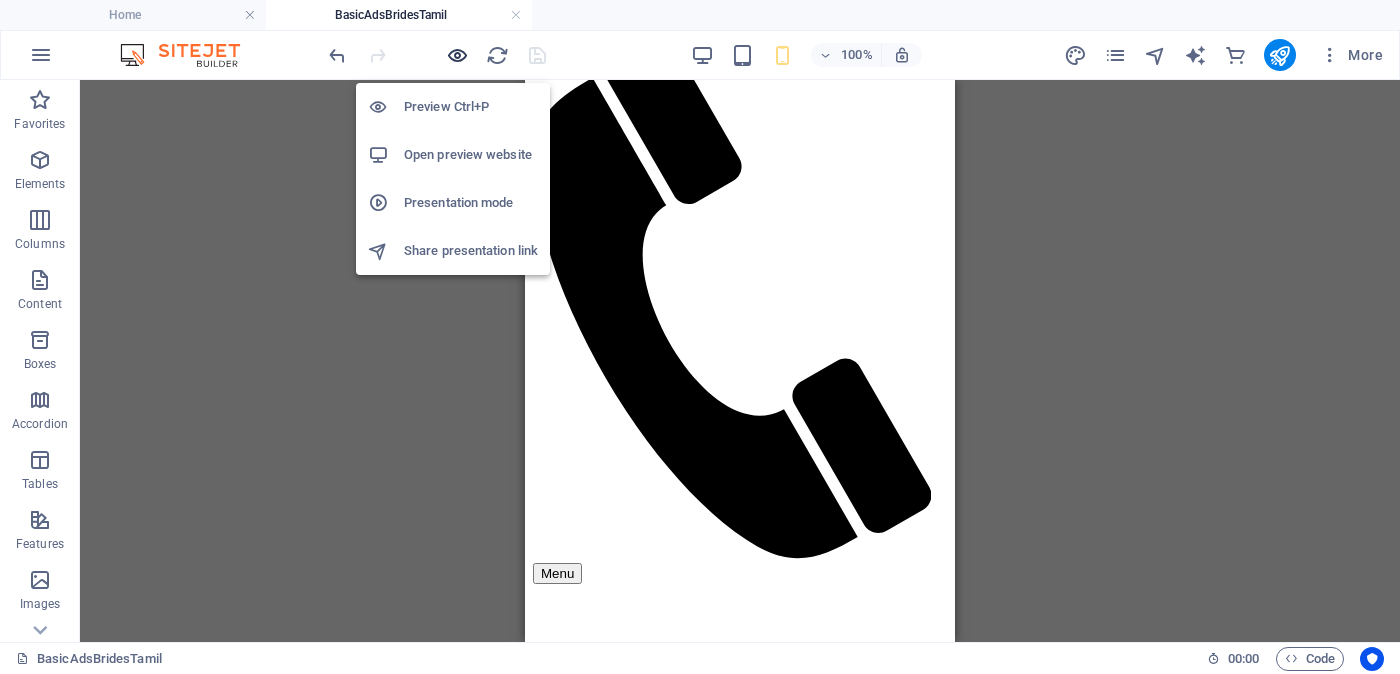 click at bounding box center [457, 55] 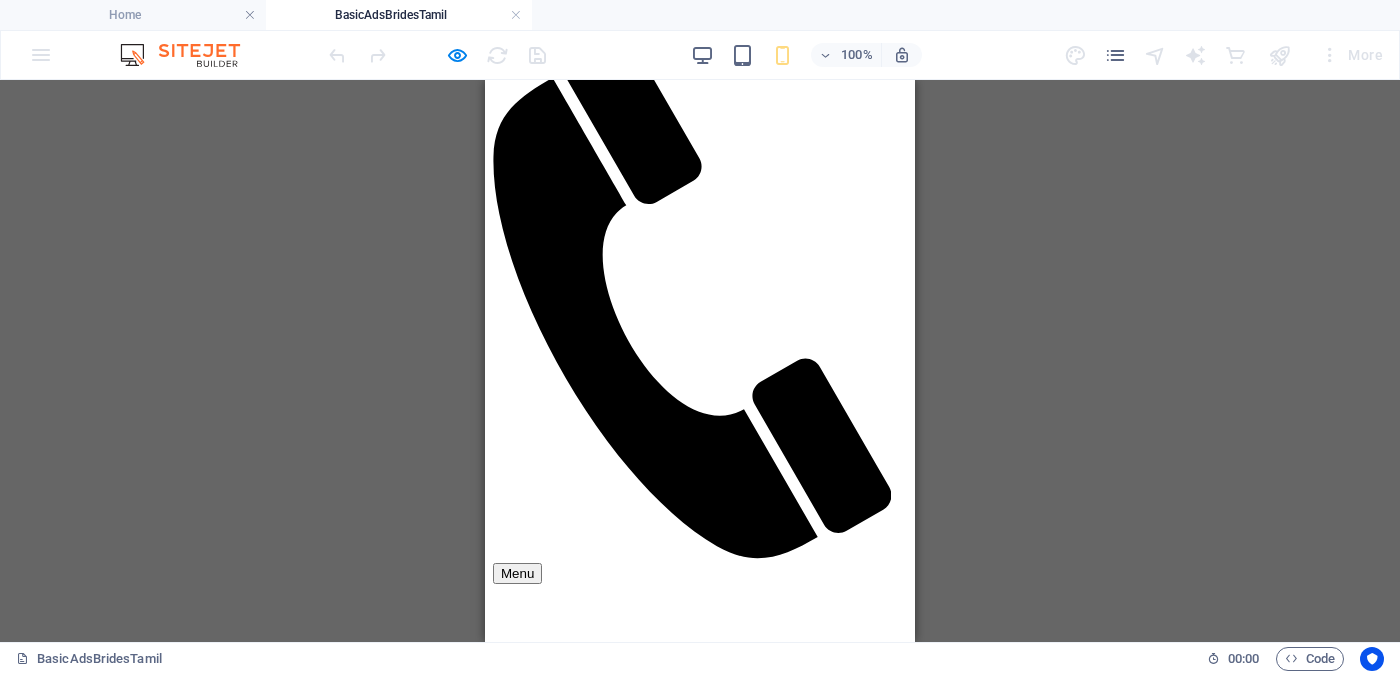 scroll, scrollTop: 499, scrollLeft: 0, axis: vertical 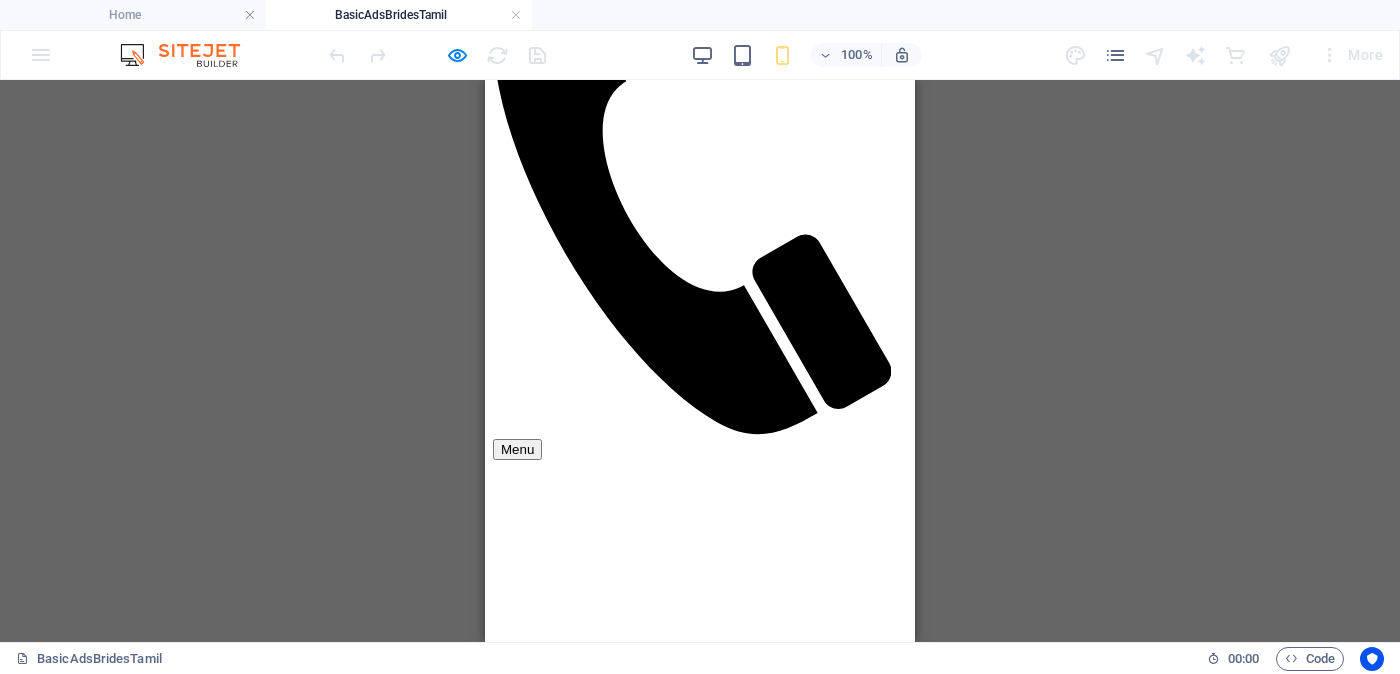 click on "Unverified - Click to verify - சரிபார்ப்பை ஆணையிடுங்கள்" at bounding box center [701, 1857] 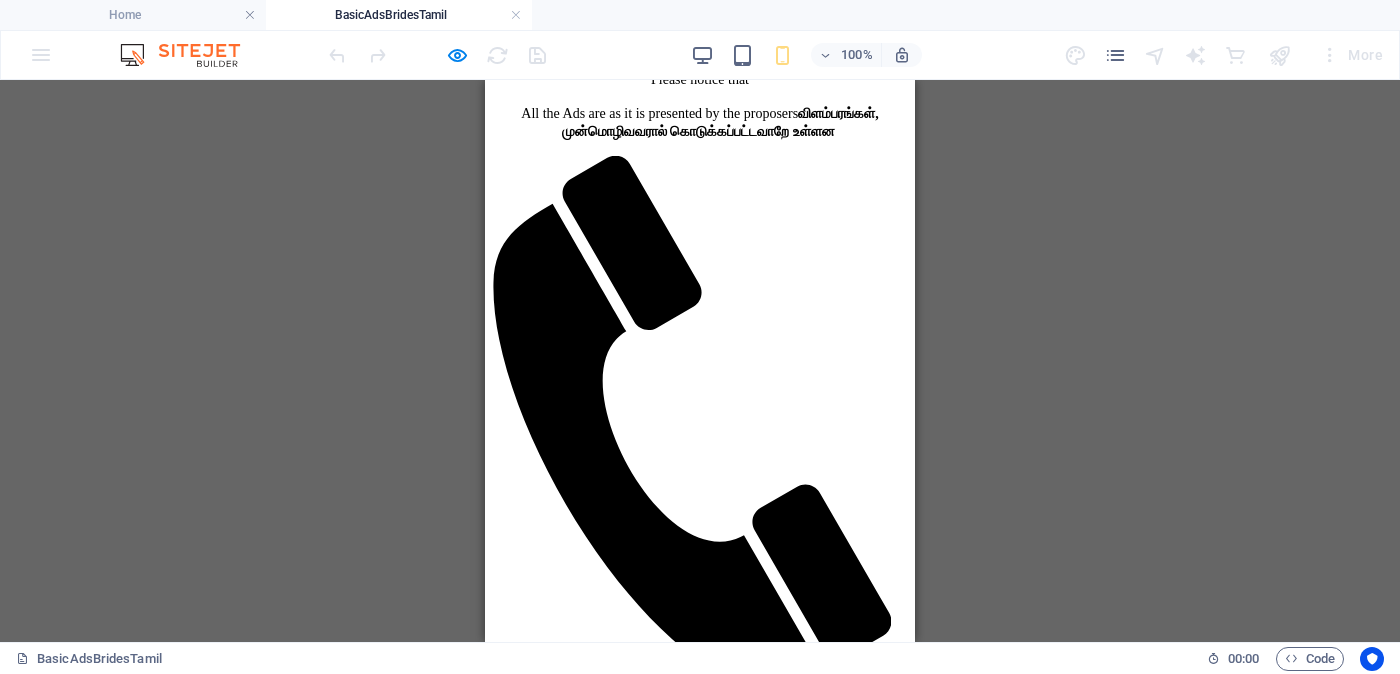 scroll, scrollTop: 499, scrollLeft: 0, axis: vertical 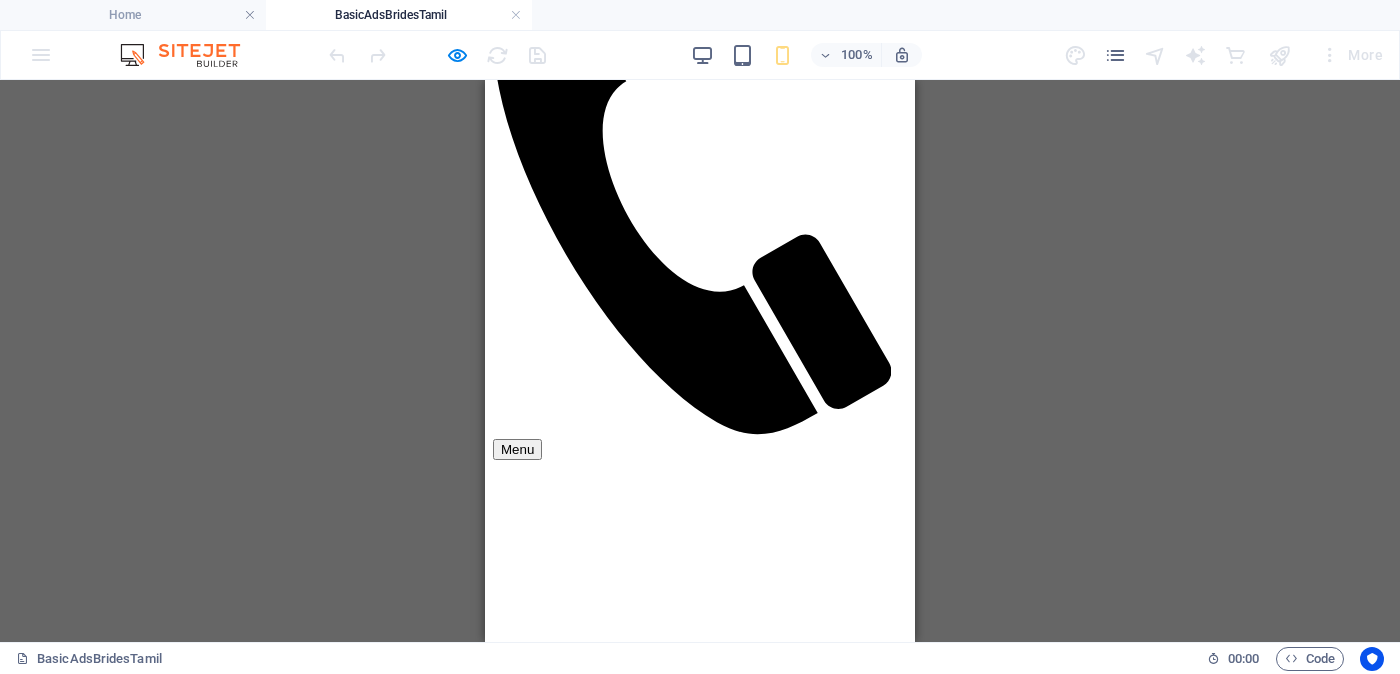 click on "Unverified - Click to verify - சரிபார்ப்பை ஆணையிடுங்கள்" at bounding box center [701, 1857] 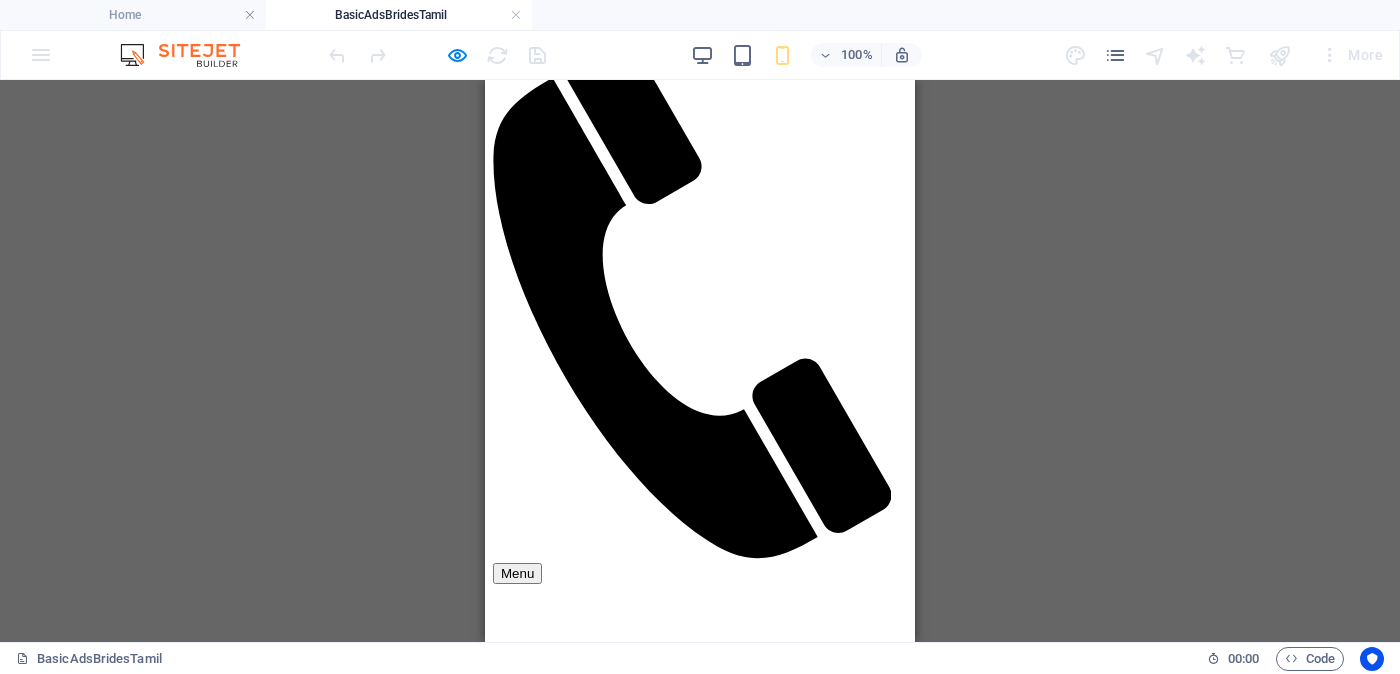 scroll, scrollTop: 499, scrollLeft: 0, axis: vertical 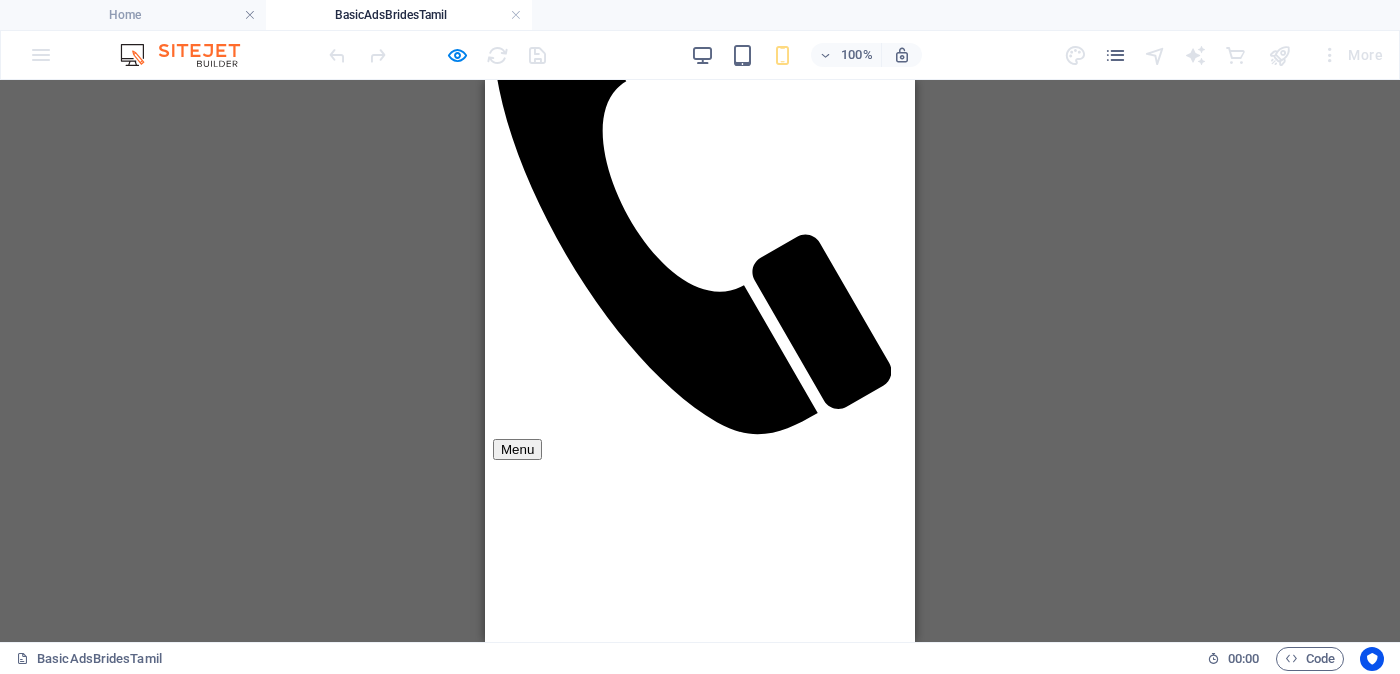 click on "Unverified - Click to verify - சரிபார்ப்பை ஆணையிடுங்கள்" at bounding box center (701, 1857) 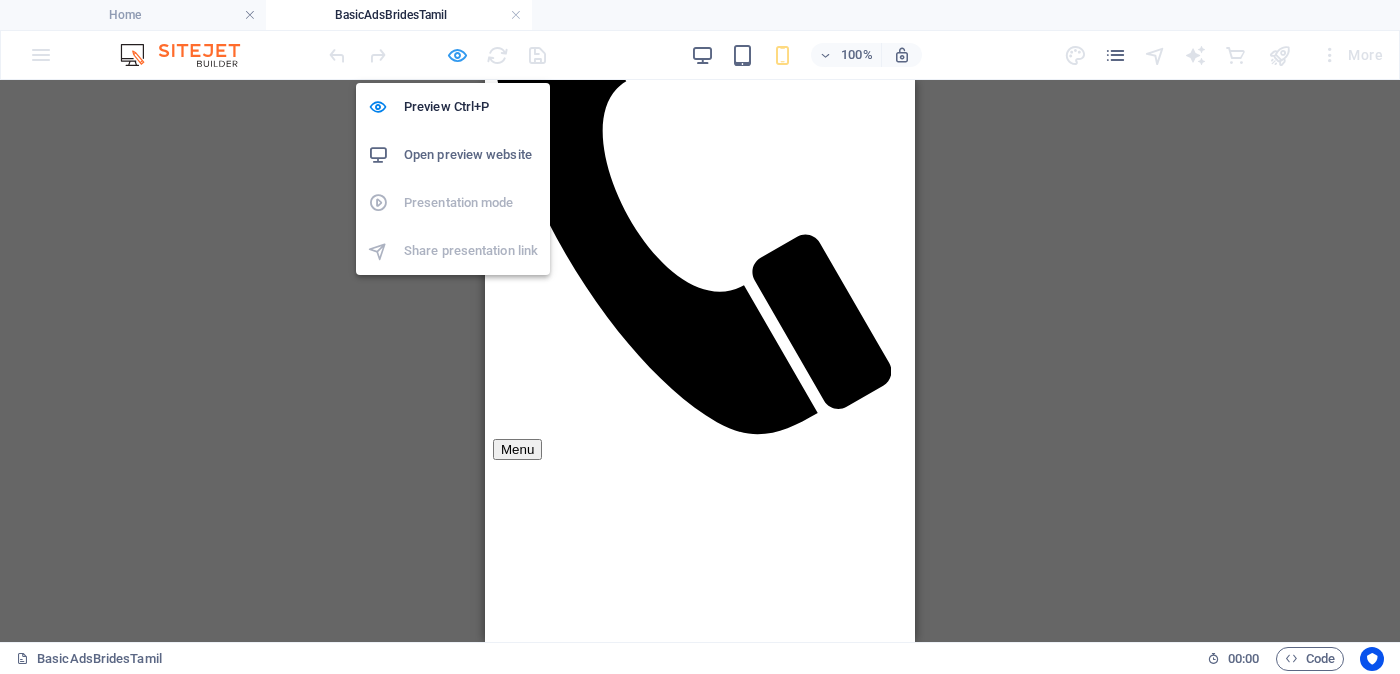 click at bounding box center [457, 55] 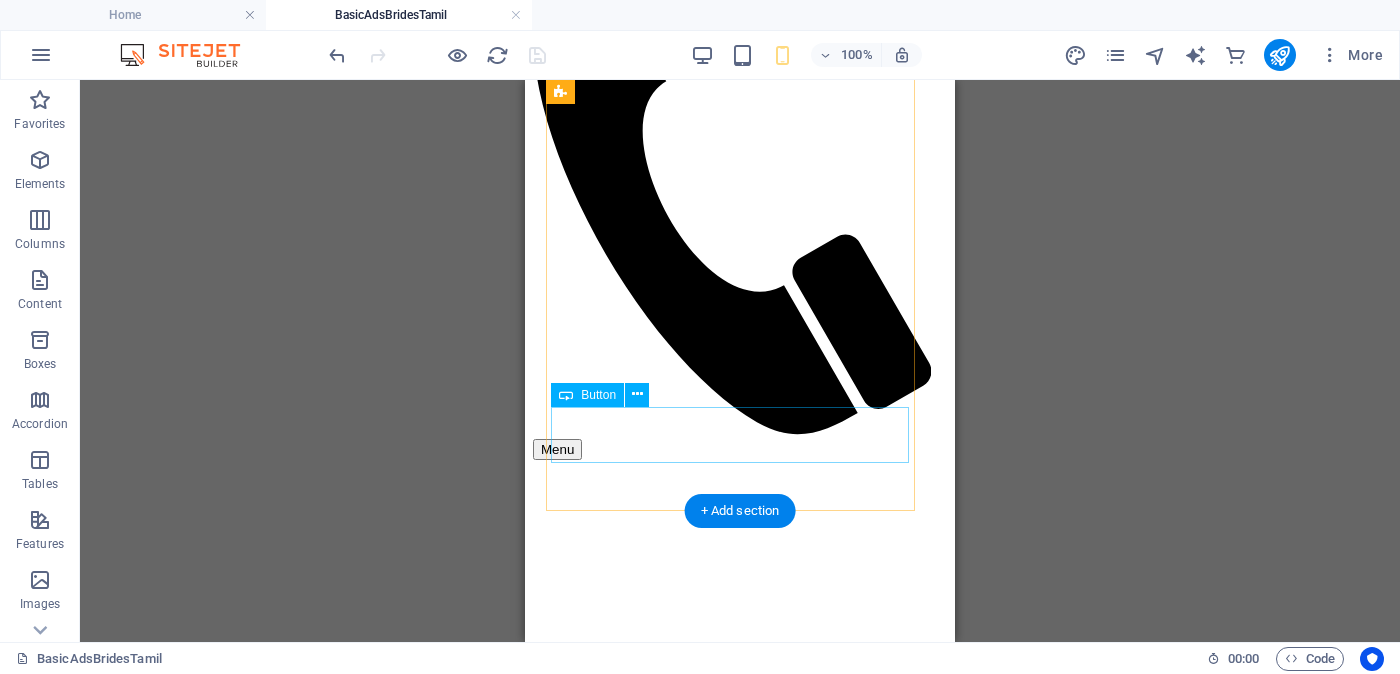 click on "Unverified - Click to verify - சரிபார்ப்பை ஆணையிடுங்கள்" at bounding box center (740, 2000) 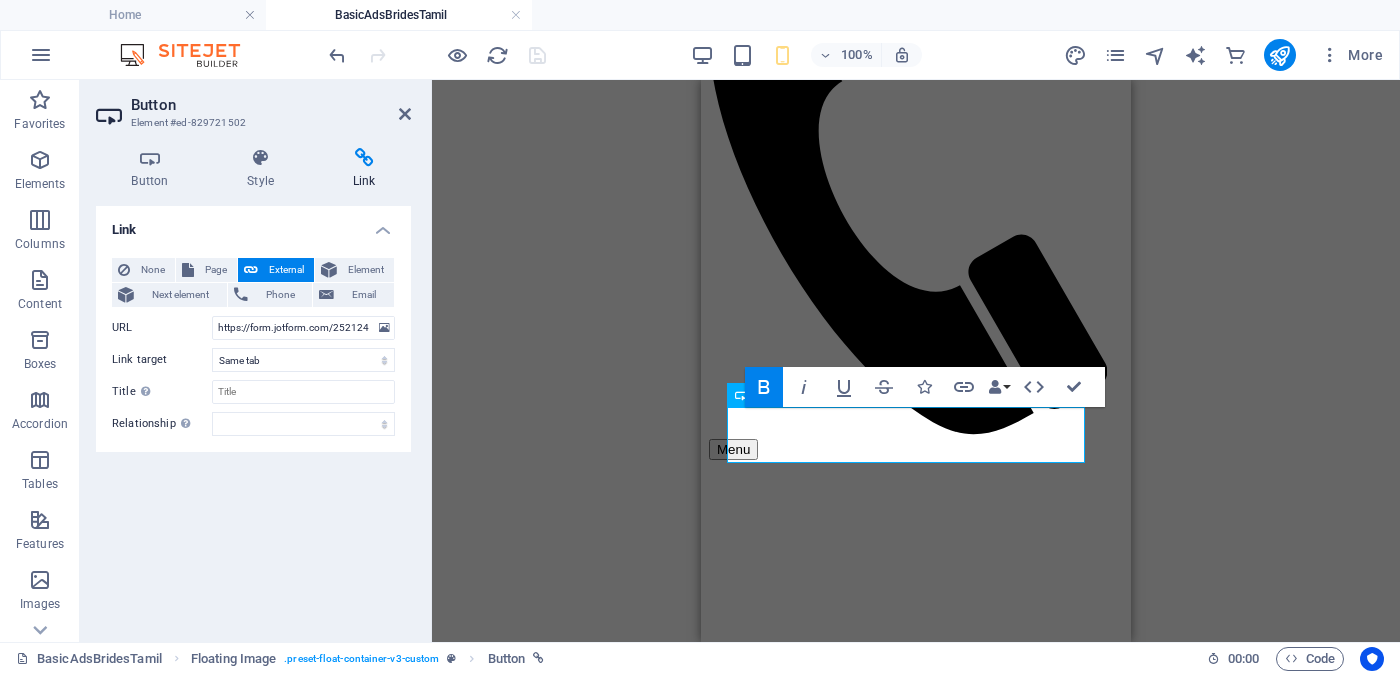 click at bounding box center (364, 158) 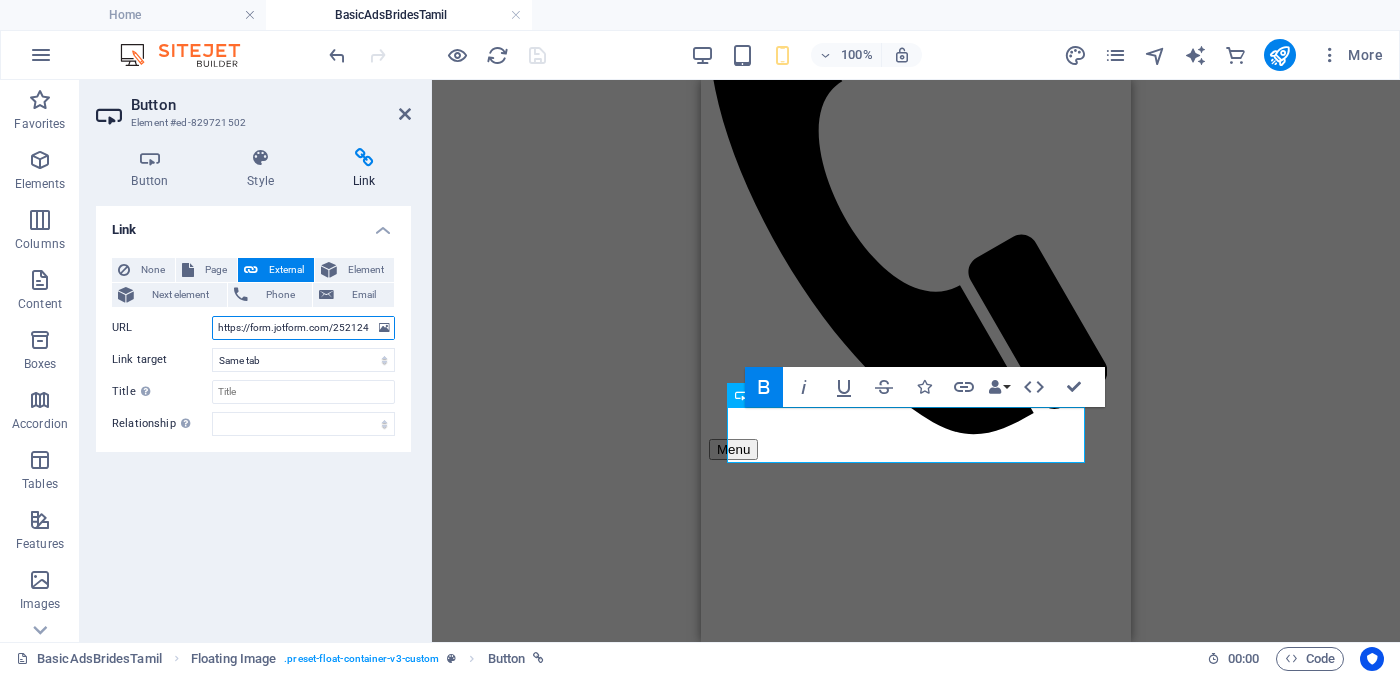 click on "https://form.jotform.com/252124928491056?proposalSelected="Proposal ID >> [NUMBER] Nickname [NAME] ([NAME]) [CITY] ([CITY]) Independent Free churches சுதந்திர இலவச திருச்சபைகள் வயது - Age - [AGE] Unmarried - திருமணமாகாத உயரம்-Feet ( [NUMBER] ) . Inches ( [NUMBER] ) Occupation - தொழில் Job Seeking - வேலை தேடுதல் வேலை Monthly Income - சம்பளம்"&typeA26=https://cdn1.site-media.eu/images/0/18131484/jangu_blurred-wynrUi9BAbOX9nVeV0152Q.jpg" at bounding box center [303, 328] 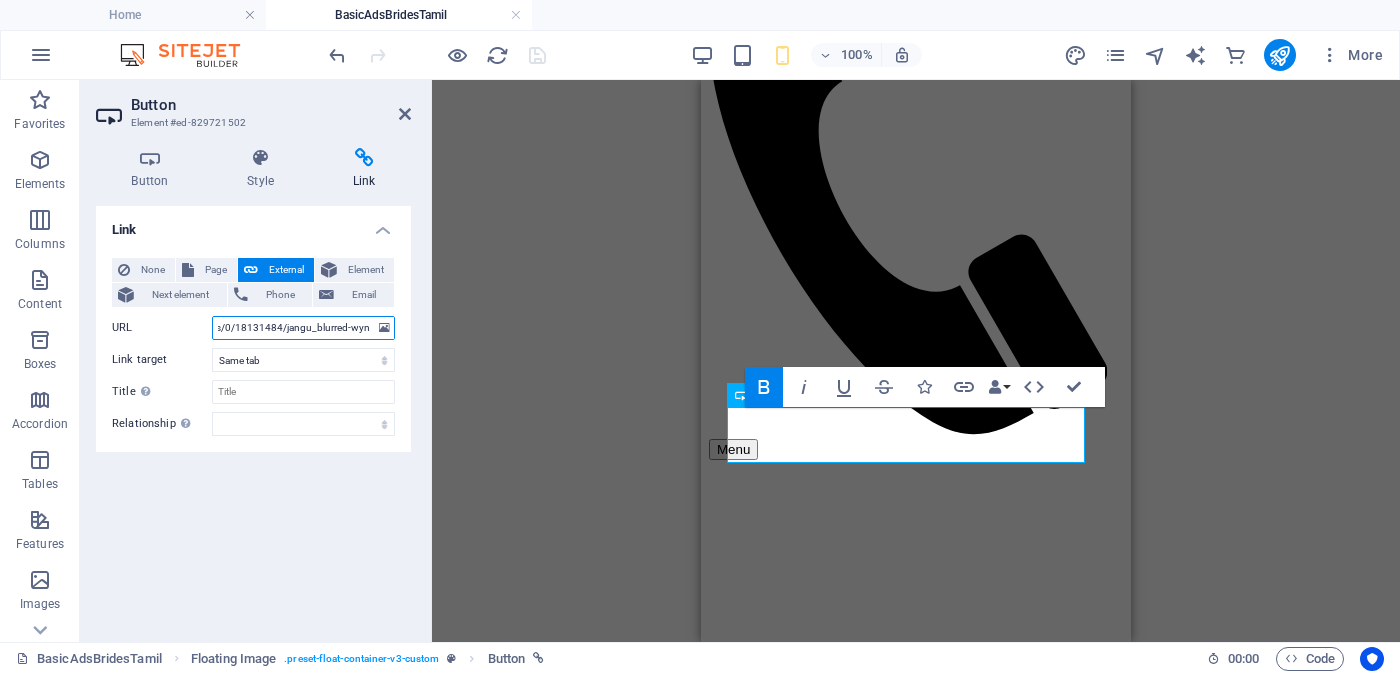 scroll, scrollTop: 0, scrollLeft: 1806, axis: horizontal 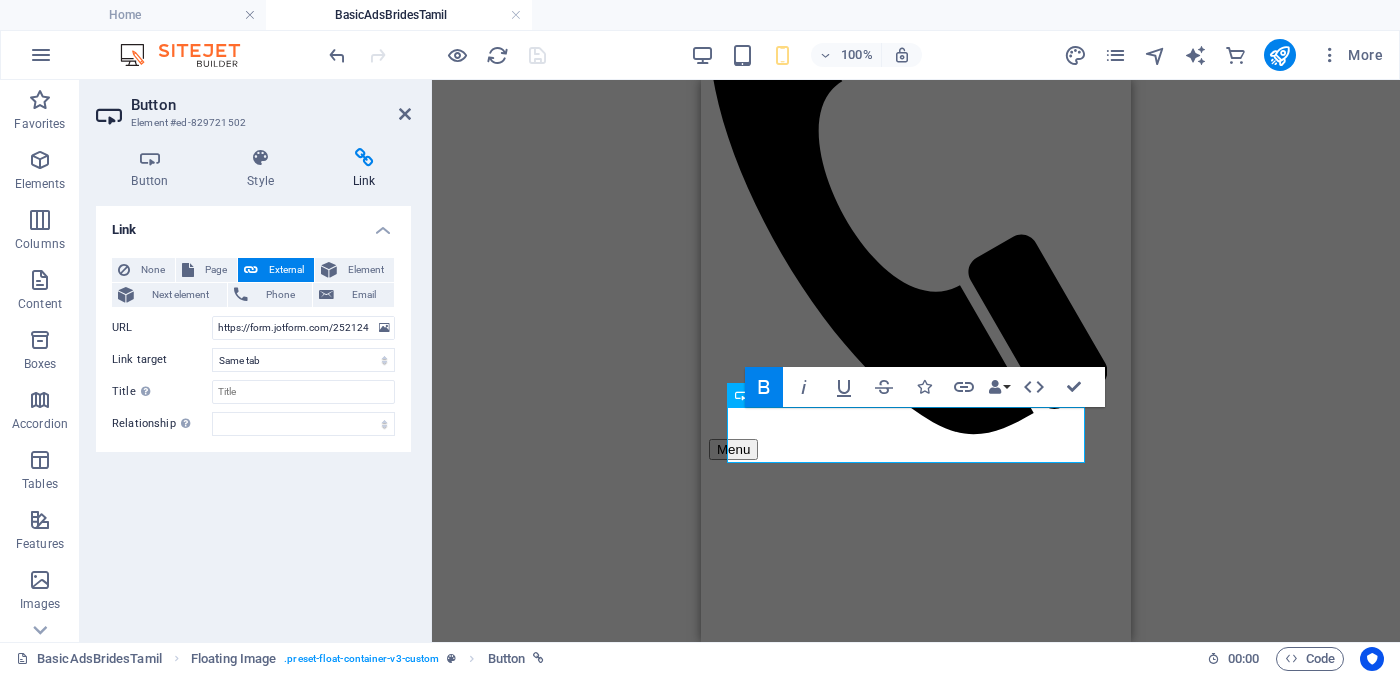 click on "H4 Menu Bar Hamburger Text Text Floating Image Text Floating Image Image Button Button Image Bold Italic Underline Strikethrough Icons Link Data Bindings Company [FIRST] [LAST] Street [POSTAL CODE] City [CITY] Email [EMAIL] Phone [PHONE] Mobile [PHONE] Fax [PHONE] Custom field 1 Custom field 2 Custom field 3 Custom field 4 Custom field 5 Custom field 6 HTML Confirm (Ctrl+⏎)" at bounding box center [916, 361] 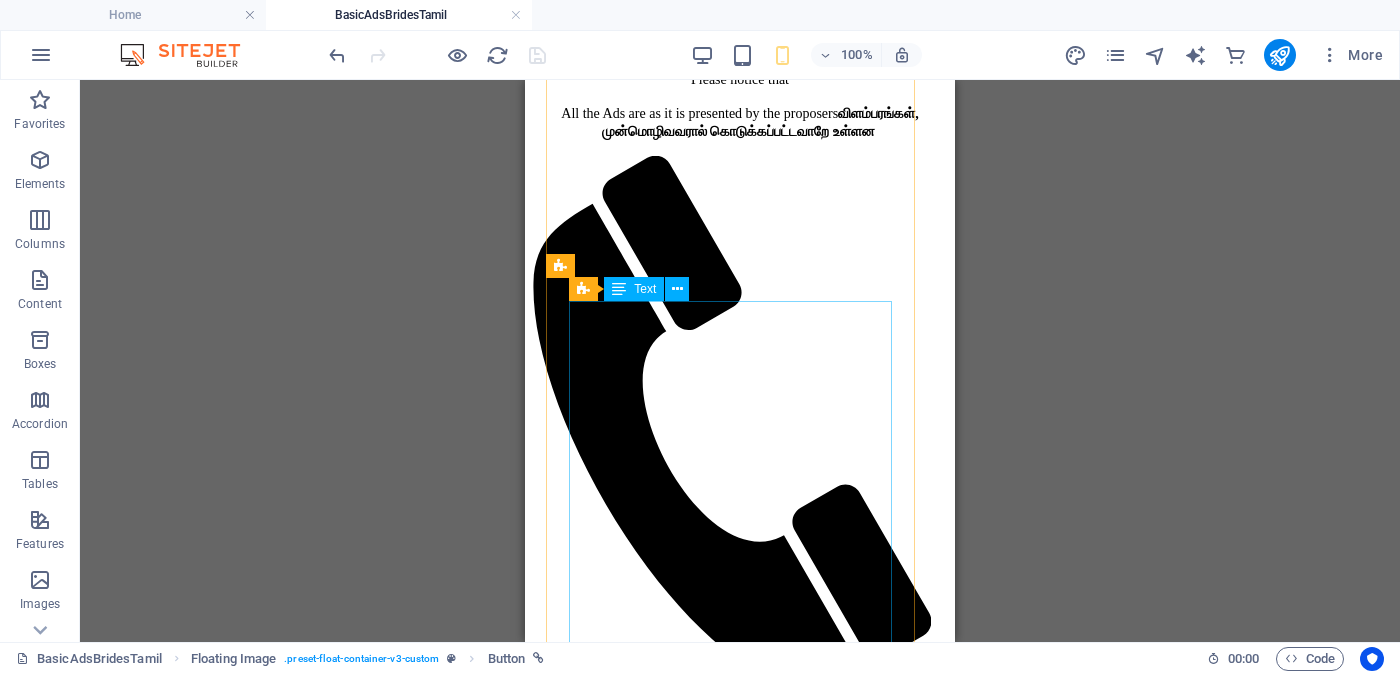 scroll, scrollTop: 124, scrollLeft: 0, axis: vertical 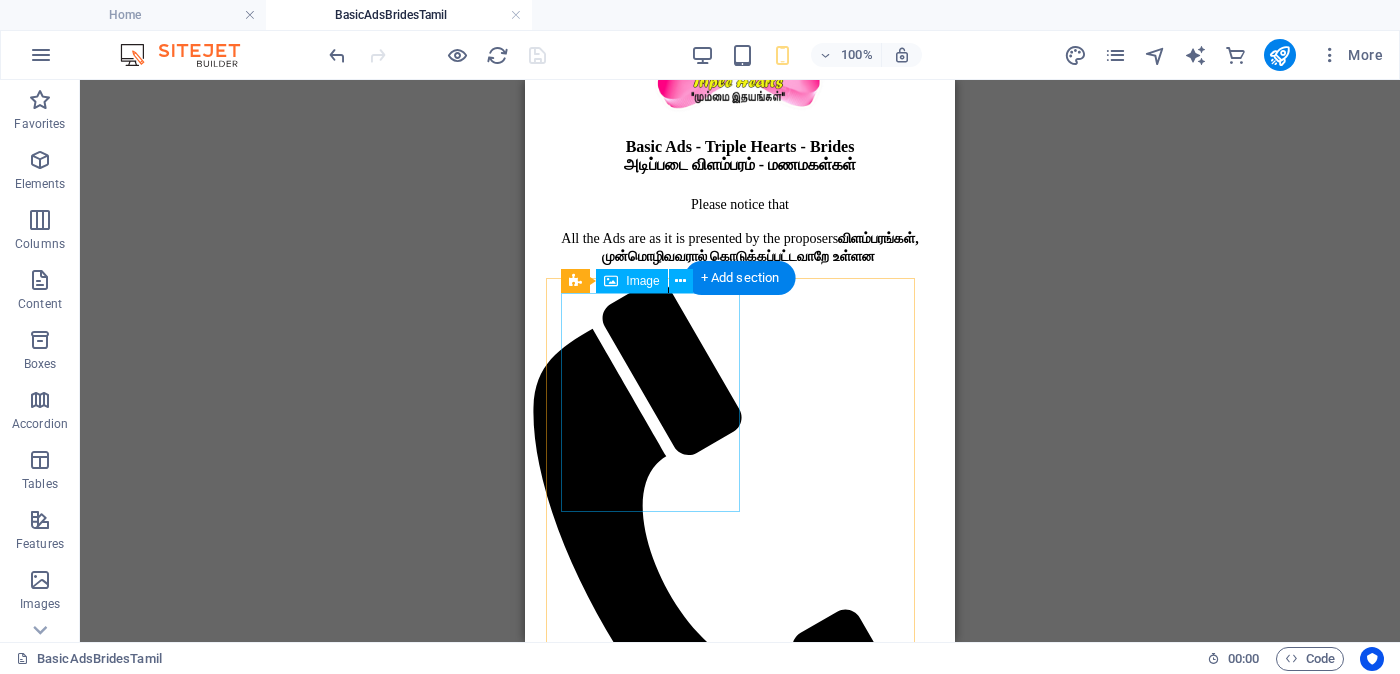 click at bounding box center (740, 1884) 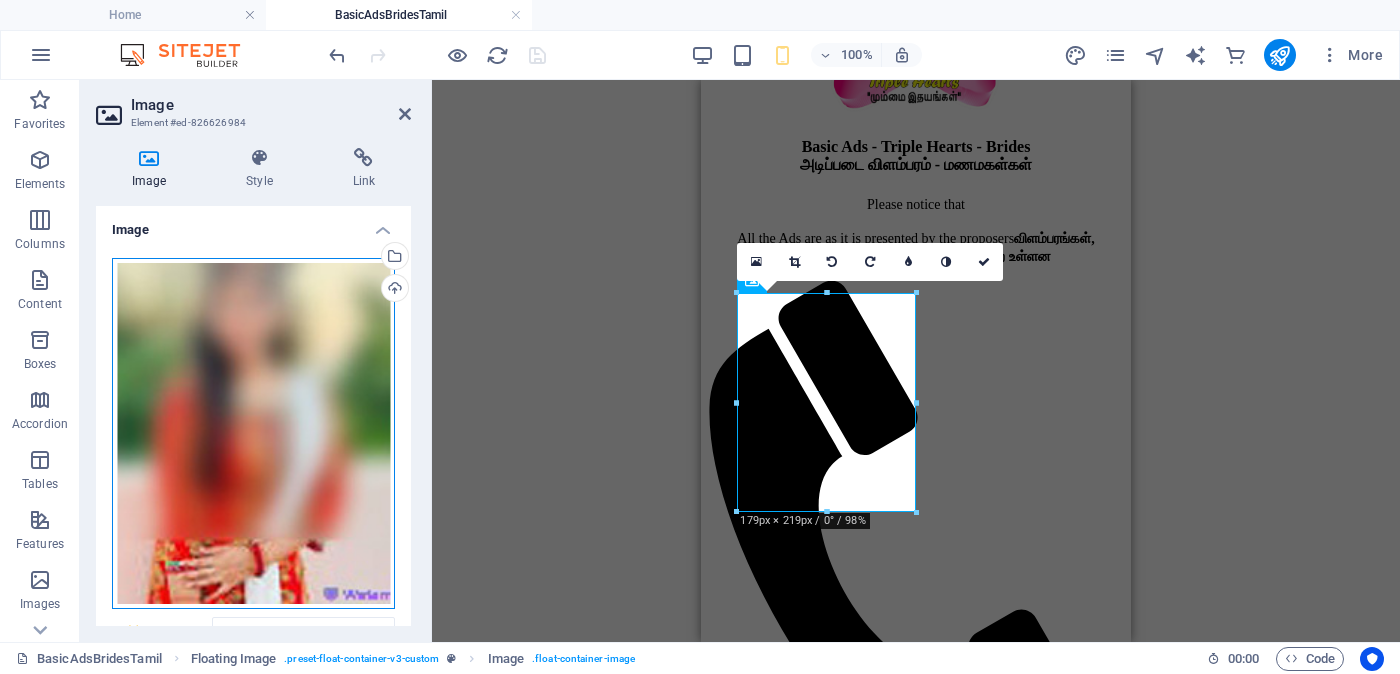 click on "Drag files here, click to choose files or select files from Files or our free stock photos & videos" at bounding box center [253, 434] 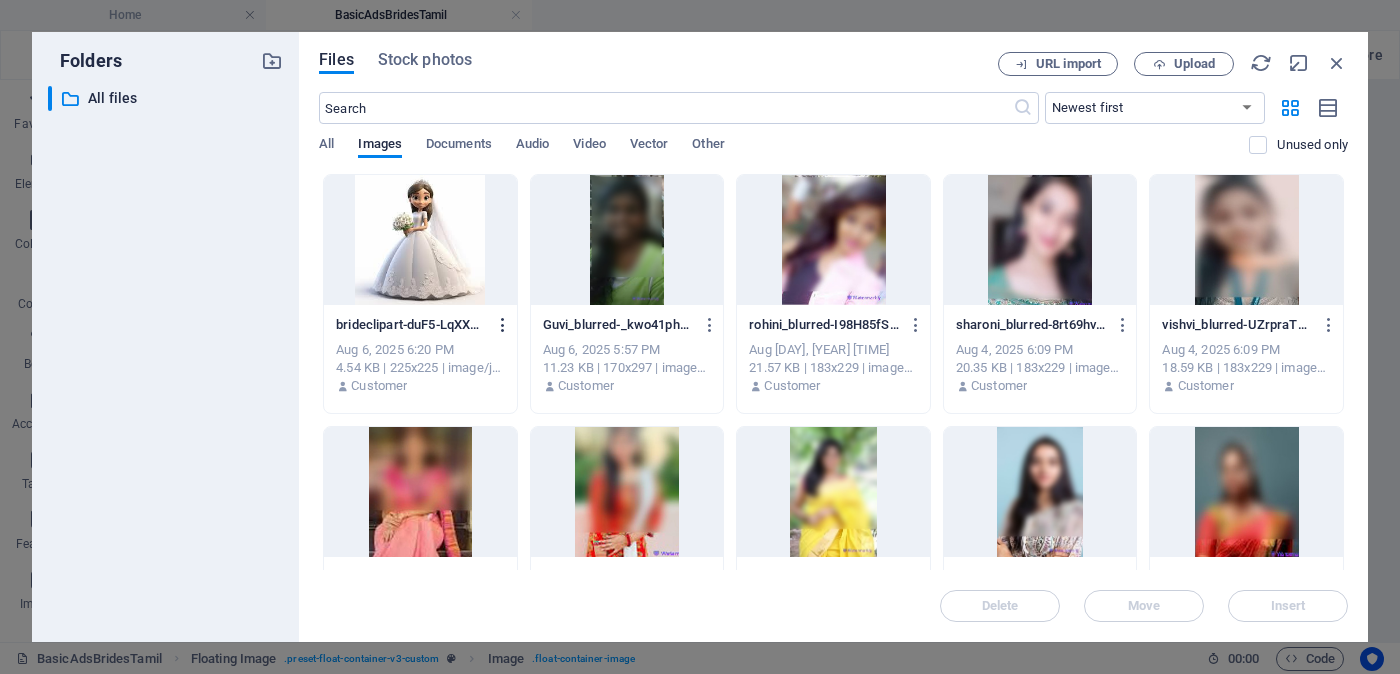 click at bounding box center (503, 325) 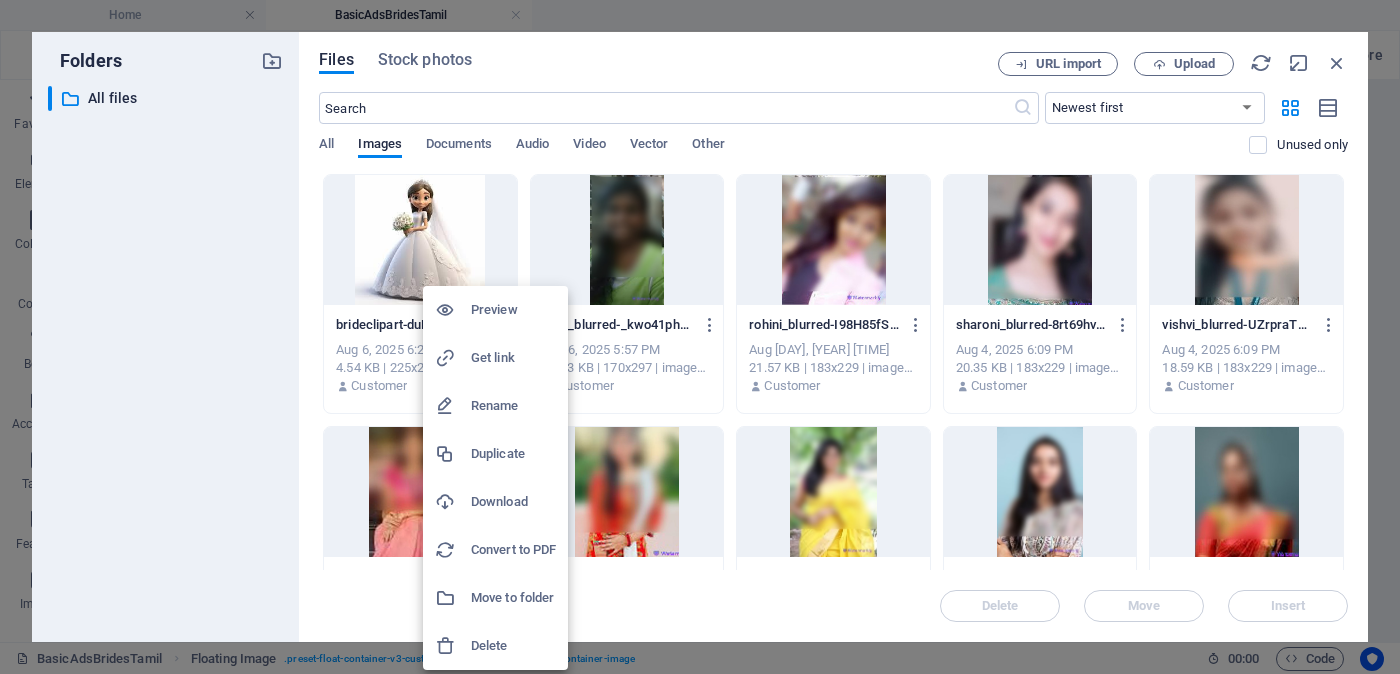 click on "Get link" at bounding box center [513, 358] 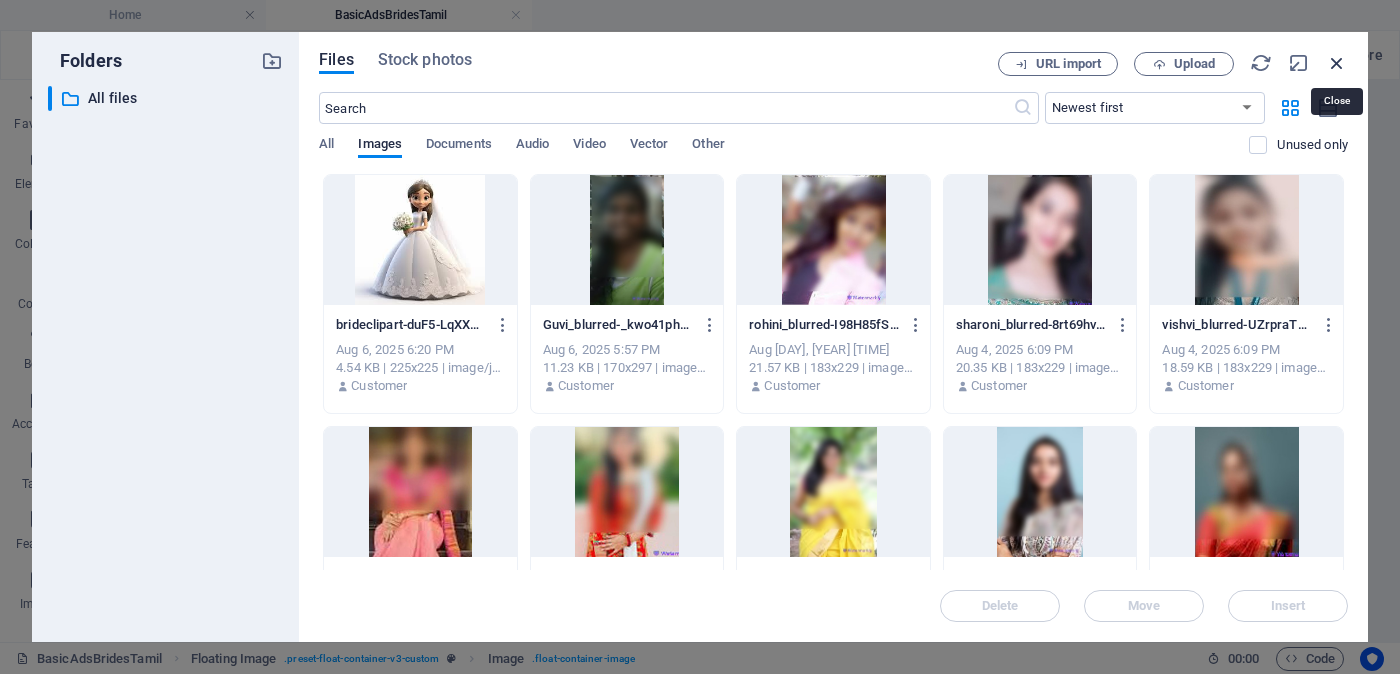click at bounding box center [1337, 63] 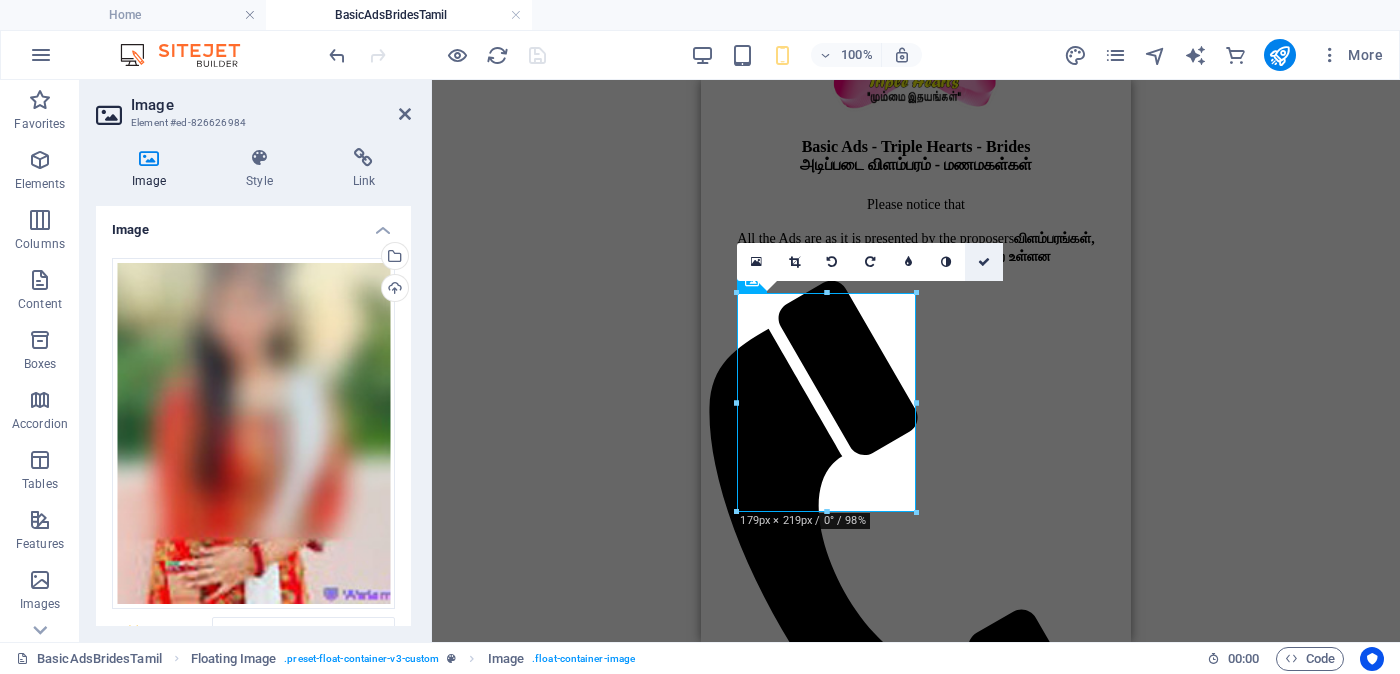 click at bounding box center [984, 262] 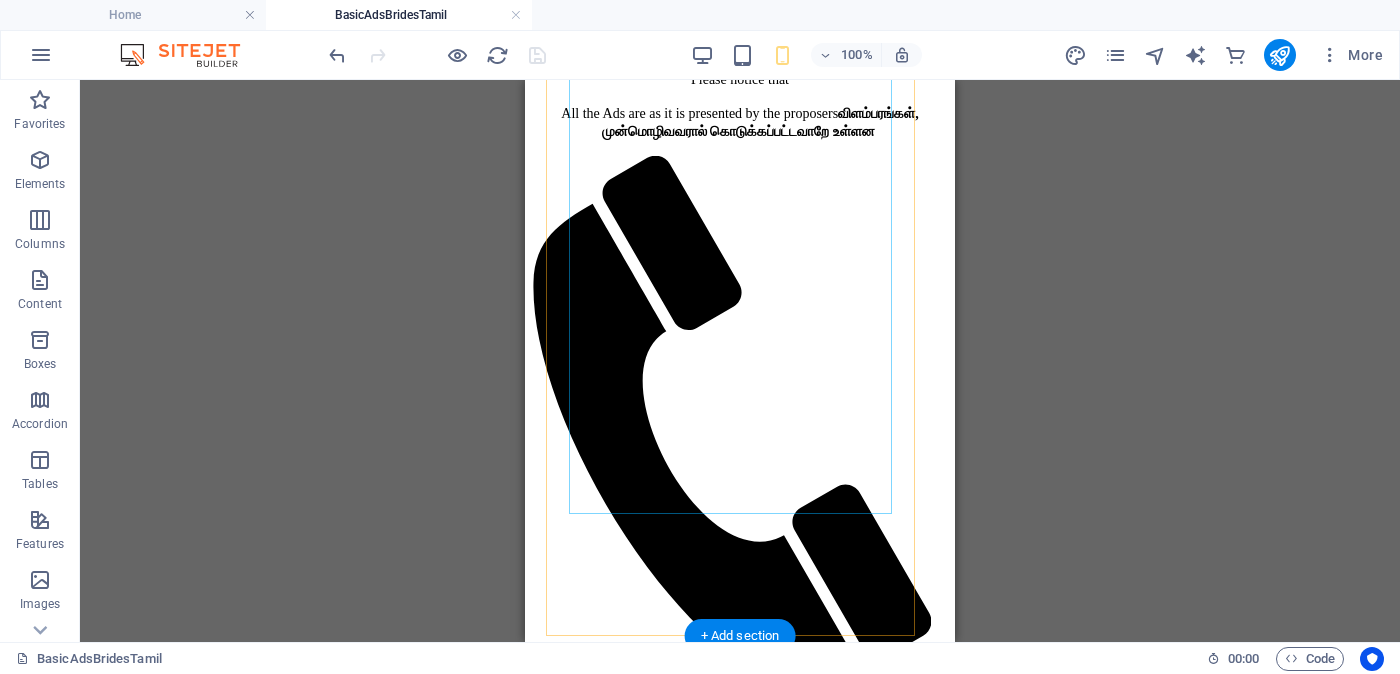 scroll, scrollTop: 375, scrollLeft: 0, axis: vertical 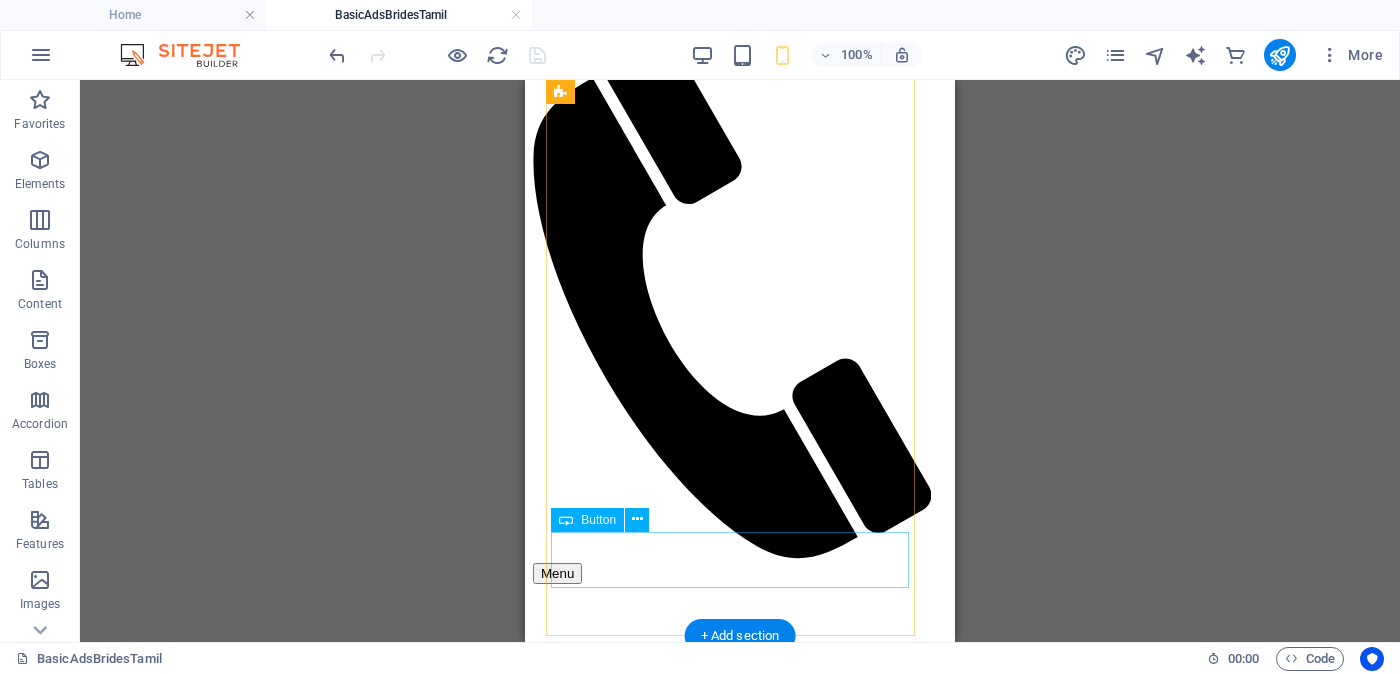 click on "Unverified - Click to verify - சரிபார்ப்பை ஆணையிடுங்கள்" at bounding box center [740, 2124] 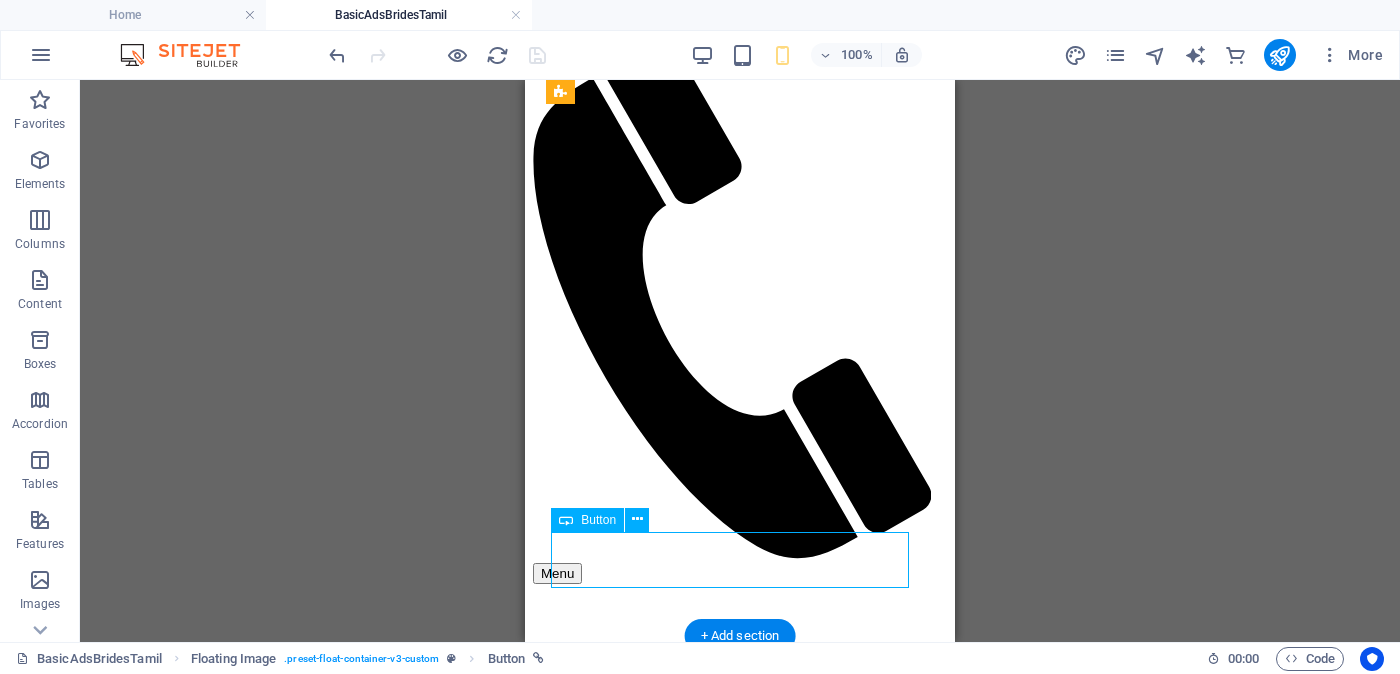 click on "Unverified - Click to verify - சரிபார்ப்பை ஆணையிடுங்கள்" at bounding box center (740, 2124) 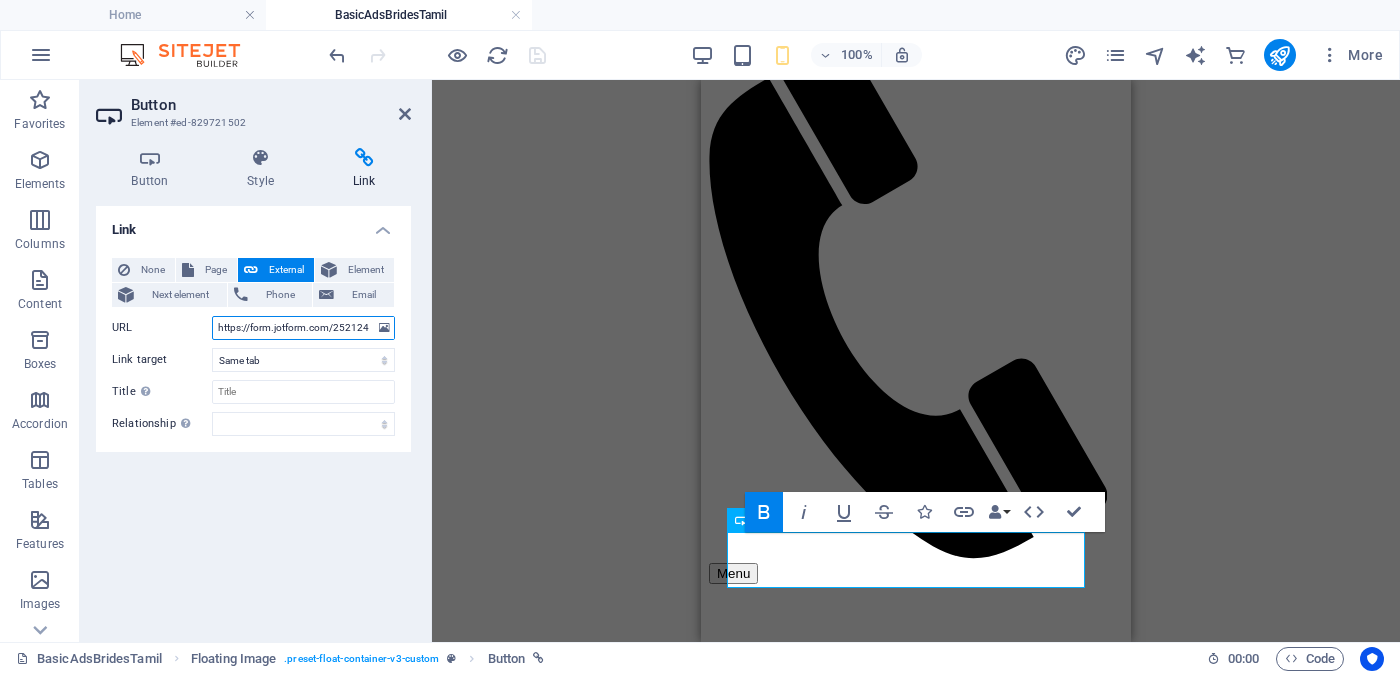 click on "https://form.jotform.com/252124928491056?proposalSelected="Proposal ID >> [NUMBER] Nickname [NAME] ([NAME]) [CITY] ([CITY]) Independent Free churches சுதந்திர இலவச திருச்சபைகள் வயது - Age - [AGE] Unmarried - திருமணமாகாத உயரம்-Feet ( [NUMBER] ) . Inches ( [NUMBER] ) Occupation - தொழில் Job Seeking - வேலை தேடுதல் வேலை Monthly Income - சம்பளம்"&typeA26=https://cdn1.site-media.eu/images/0/18131484/jangu_blurred-wynrUi9BAbOX9nVeV0152Q.jpg" at bounding box center (303, 328) 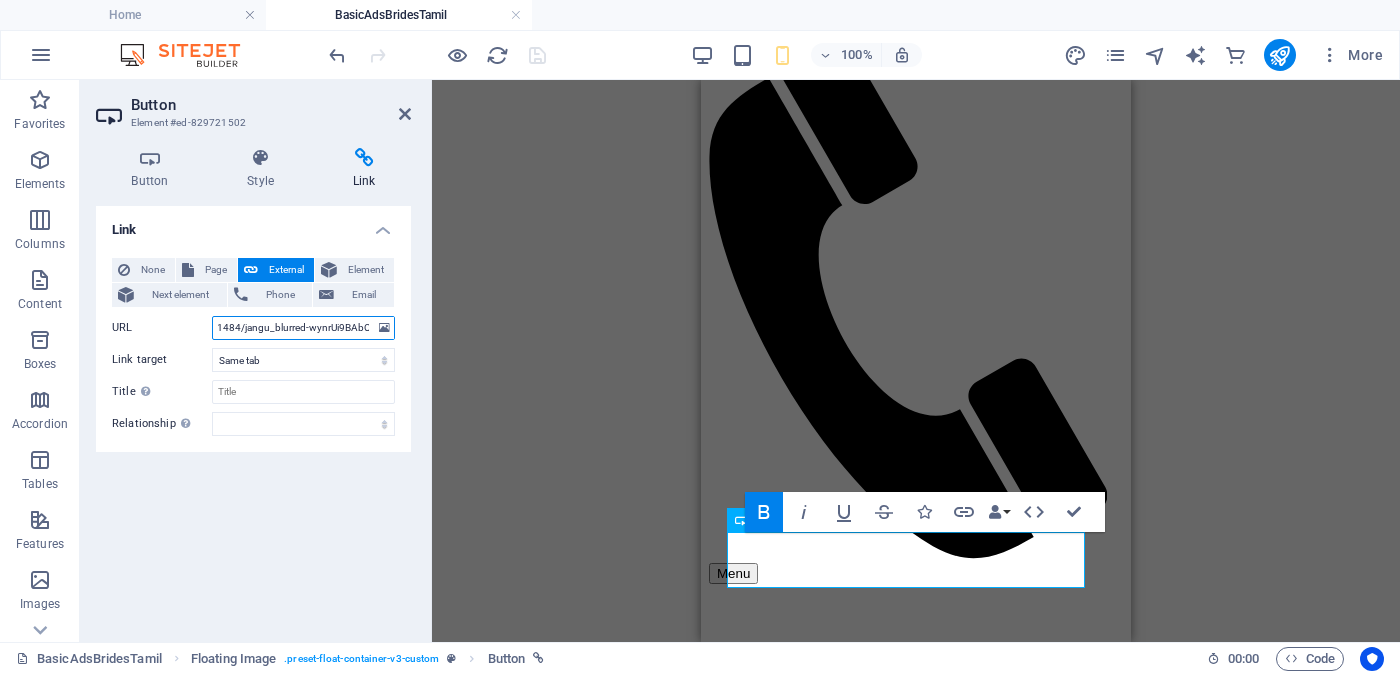 scroll, scrollTop: 0, scrollLeft: 1824, axis: horizontal 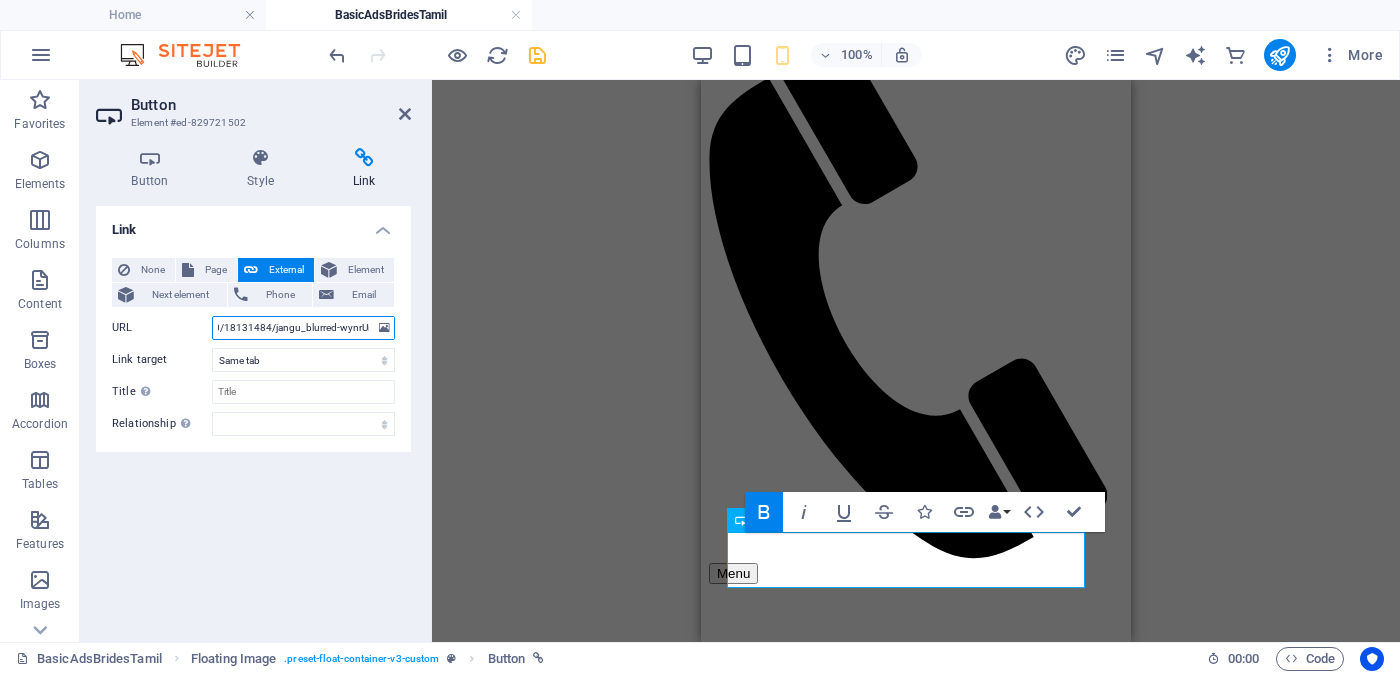 type on "https://form.jotform.com/252124928491056?proposalSelected="Proposal ID >> [NUMBER] Nickname [NAME] ([NAME]) [CITY] ([CITY]) Independent Free churches சுதந்திர இலவச திருச்சபைகள் வயது - Age - [AGE] Unmarried - திருமணமாகாத உயரம்-Feet ( [NUMBER] ) . Inches ( [NUMBER] ) Occupation - தொழில் Job Seeking - வேலை தேடுதல் வேலை Monthly Income - சம்பளம்"&input29=https://cdn1.site-media.eu/images/0/18131484/jangu_blurred-wynrUi9BAbOX9nVeV0152Q.jpg" 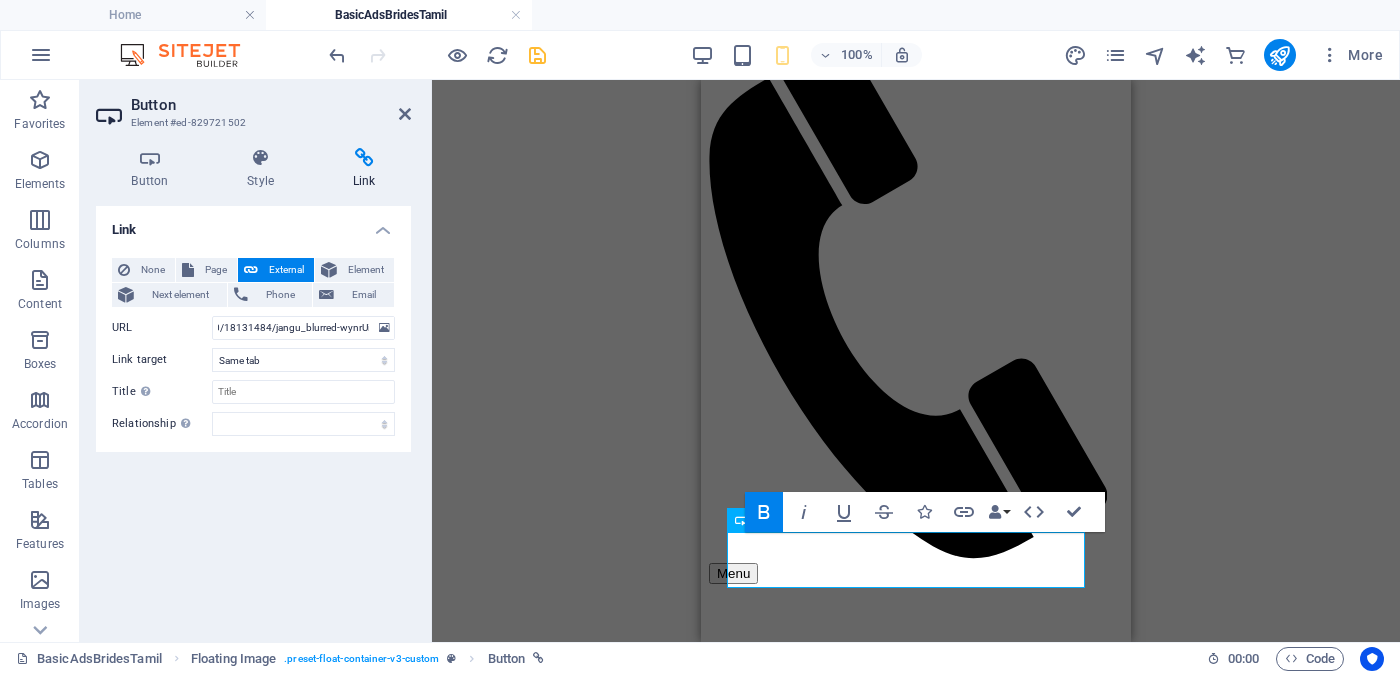 scroll, scrollTop: 0, scrollLeft: 0, axis: both 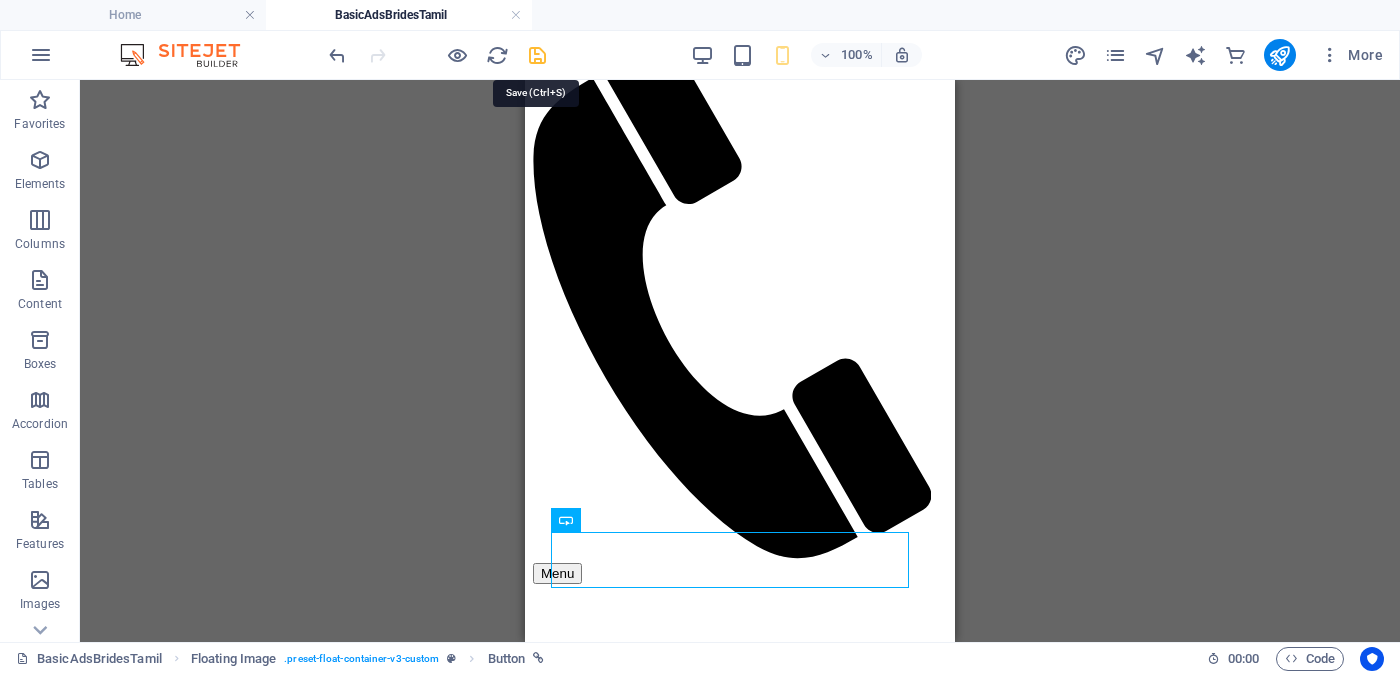 click at bounding box center [537, 55] 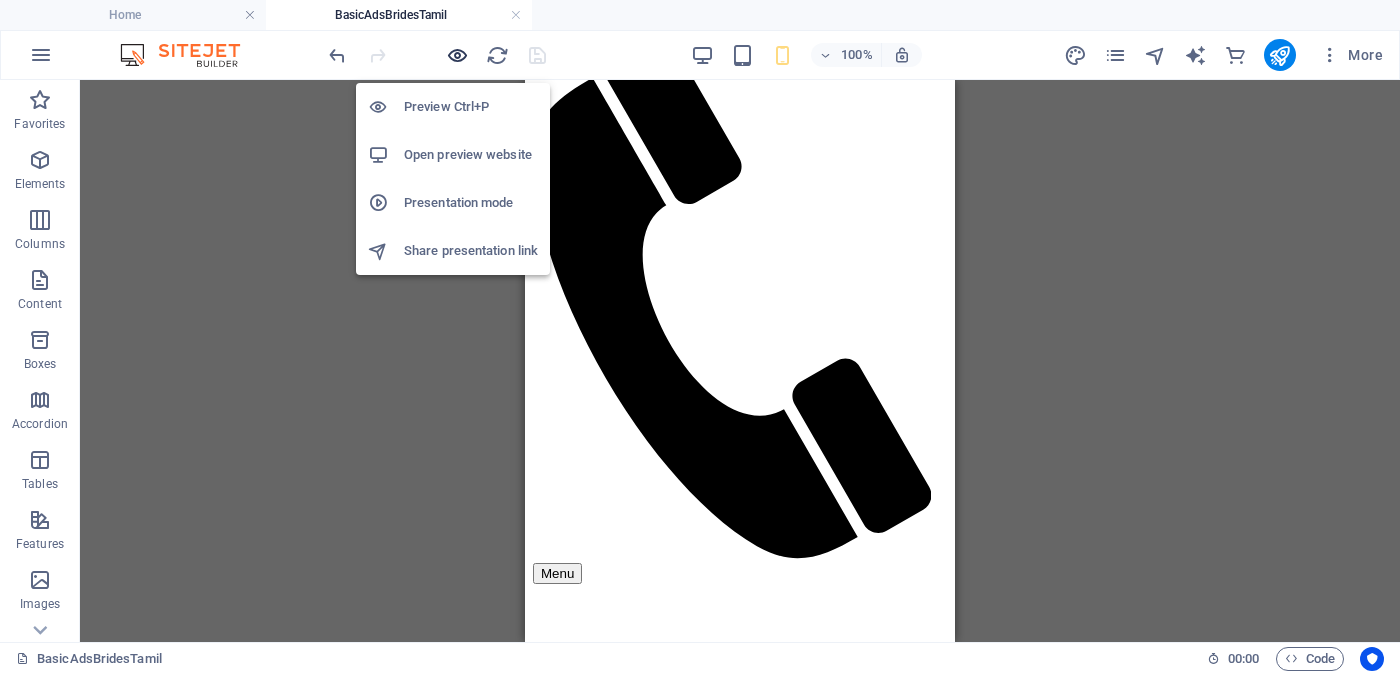 click at bounding box center [457, 55] 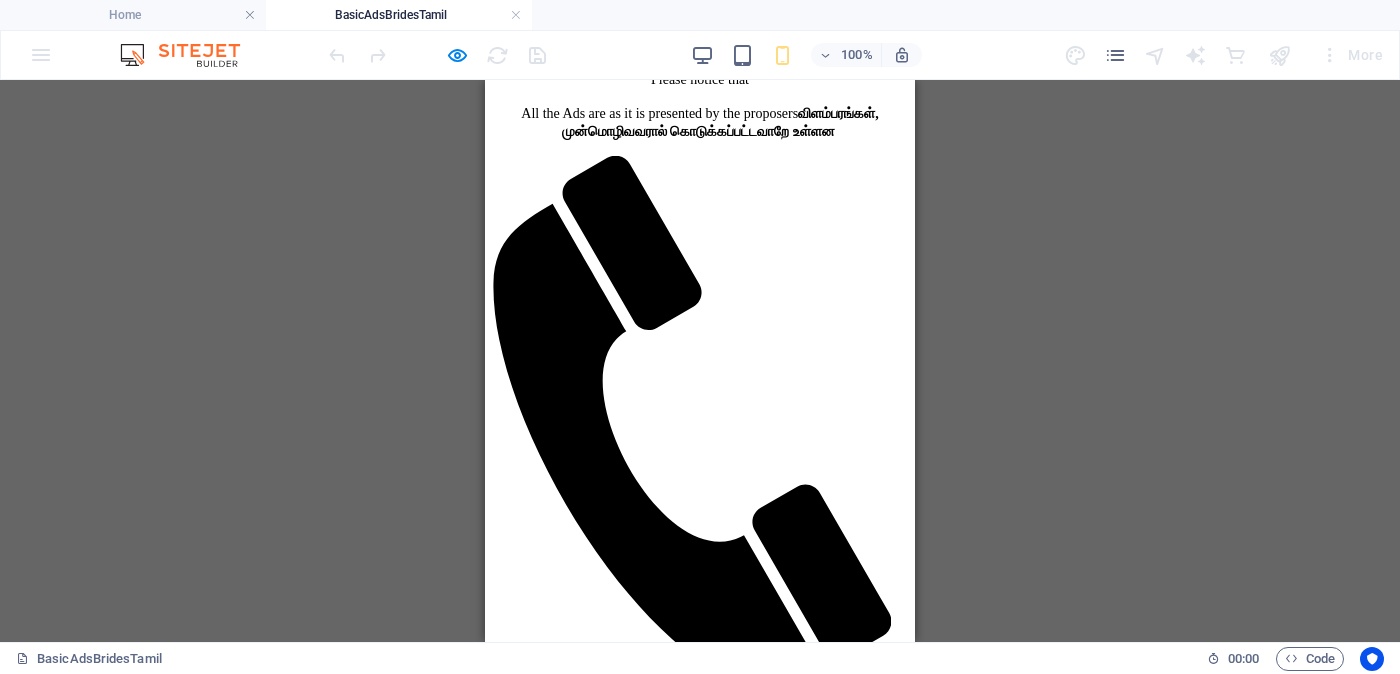 scroll, scrollTop: 375, scrollLeft: 0, axis: vertical 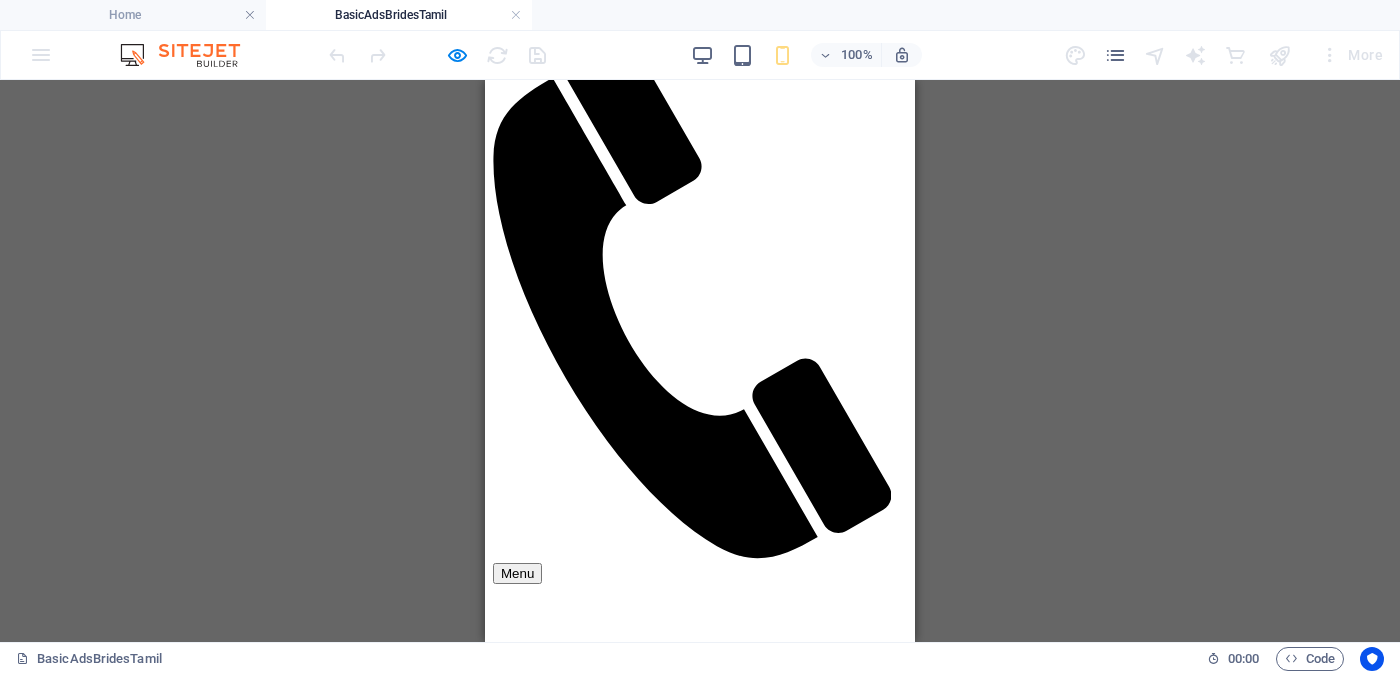 click on "Unverified - Click to verify - சரிபார்ப்பை ஆணையிடுங்கள்" at bounding box center [701, 1981] 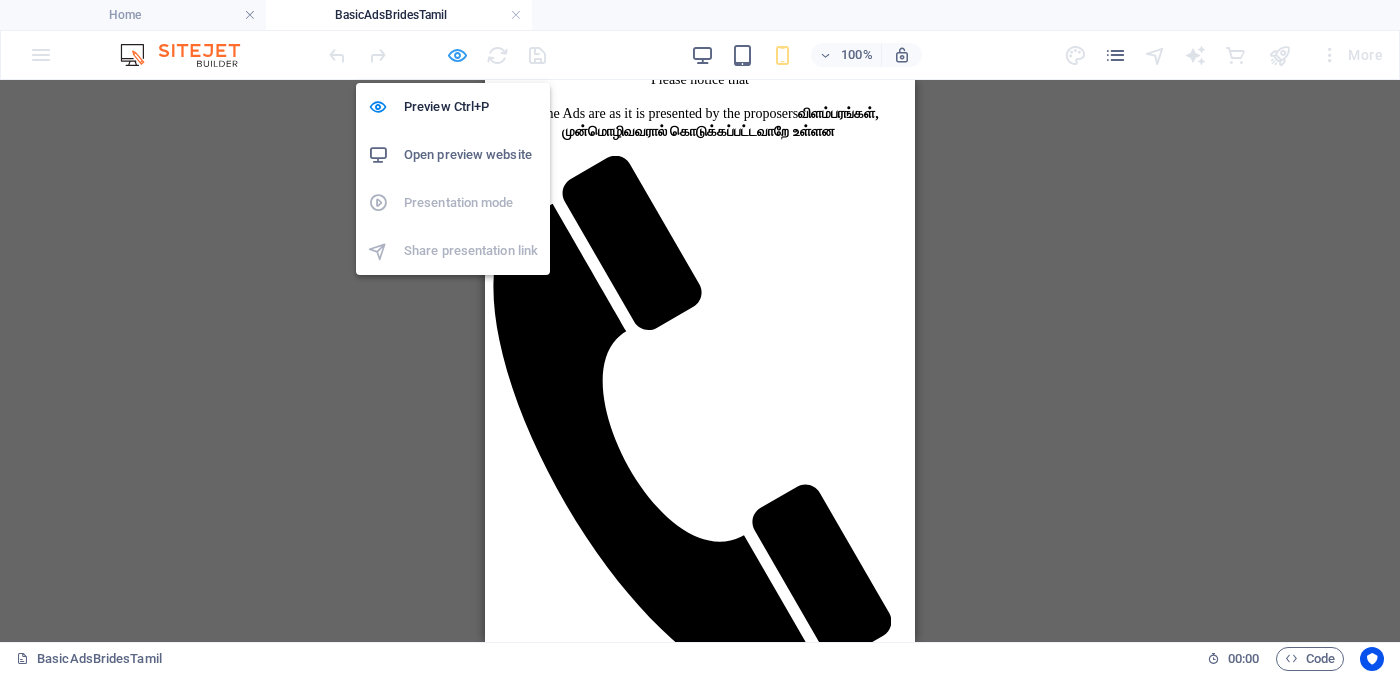 click at bounding box center [457, 55] 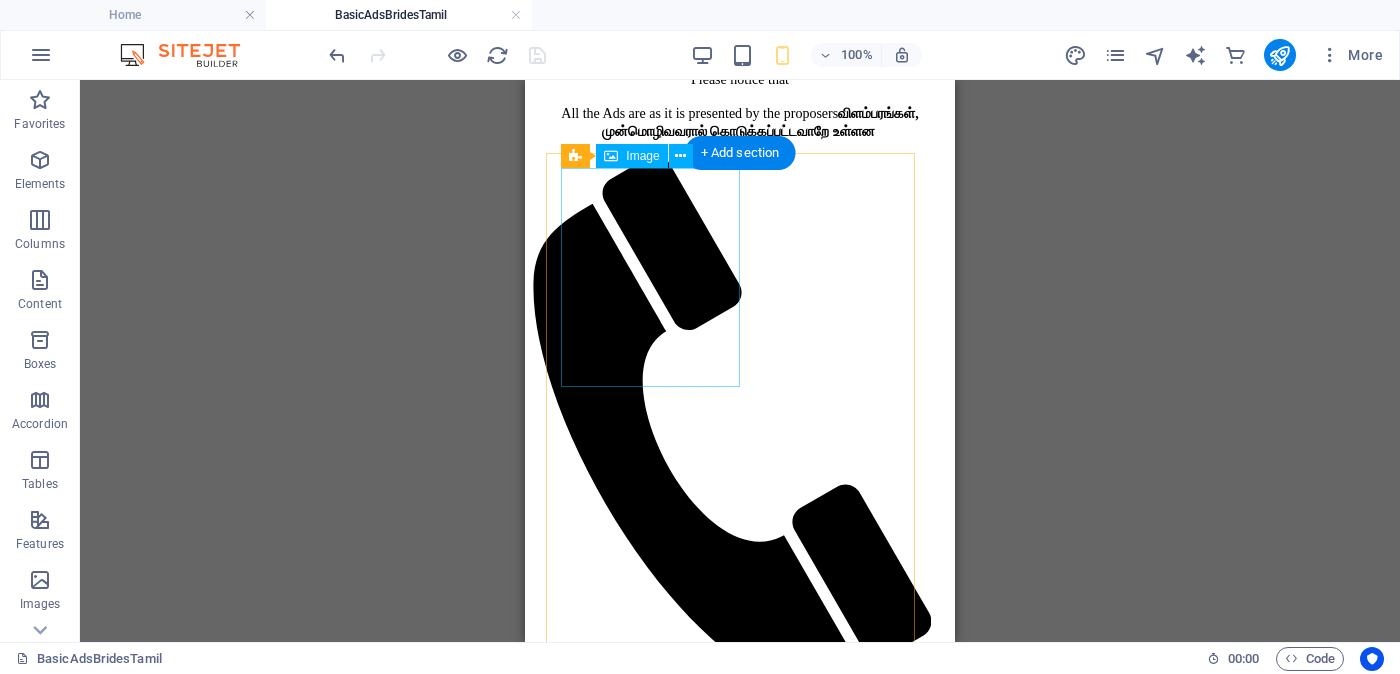 click at bounding box center [740, 1759] 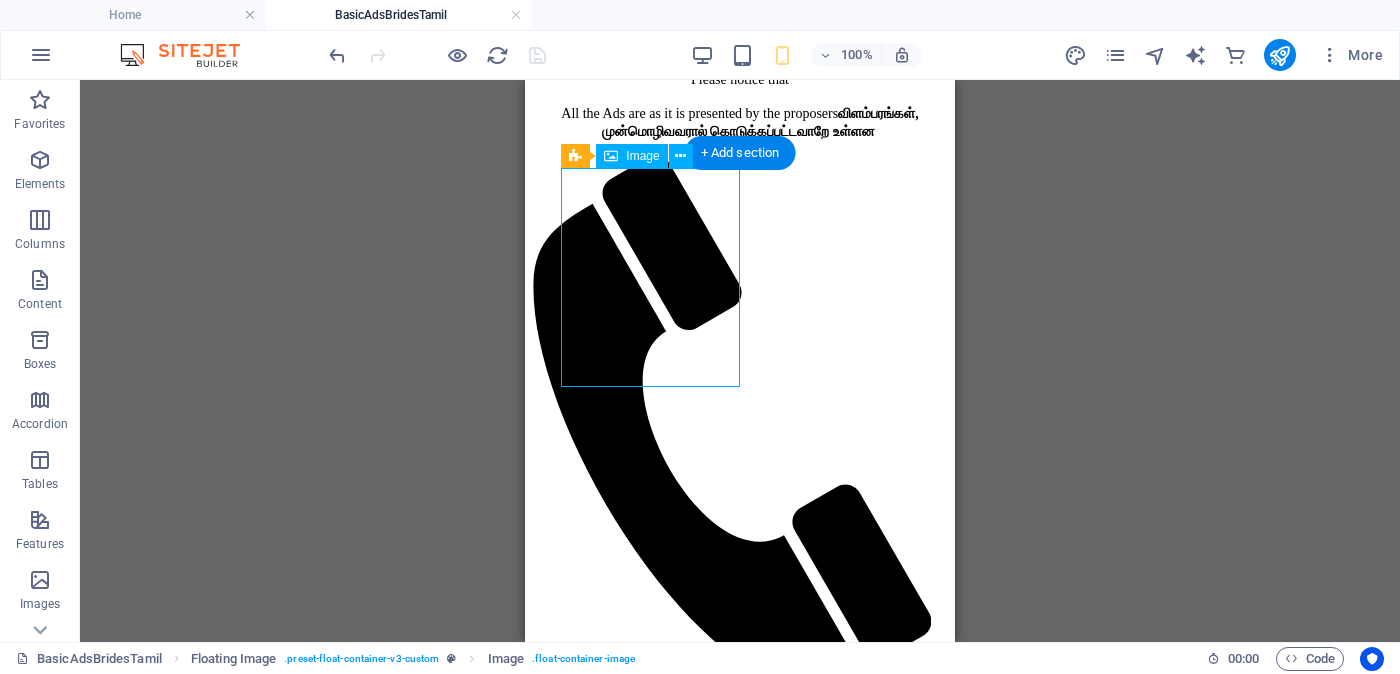click at bounding box center [740, 1759] 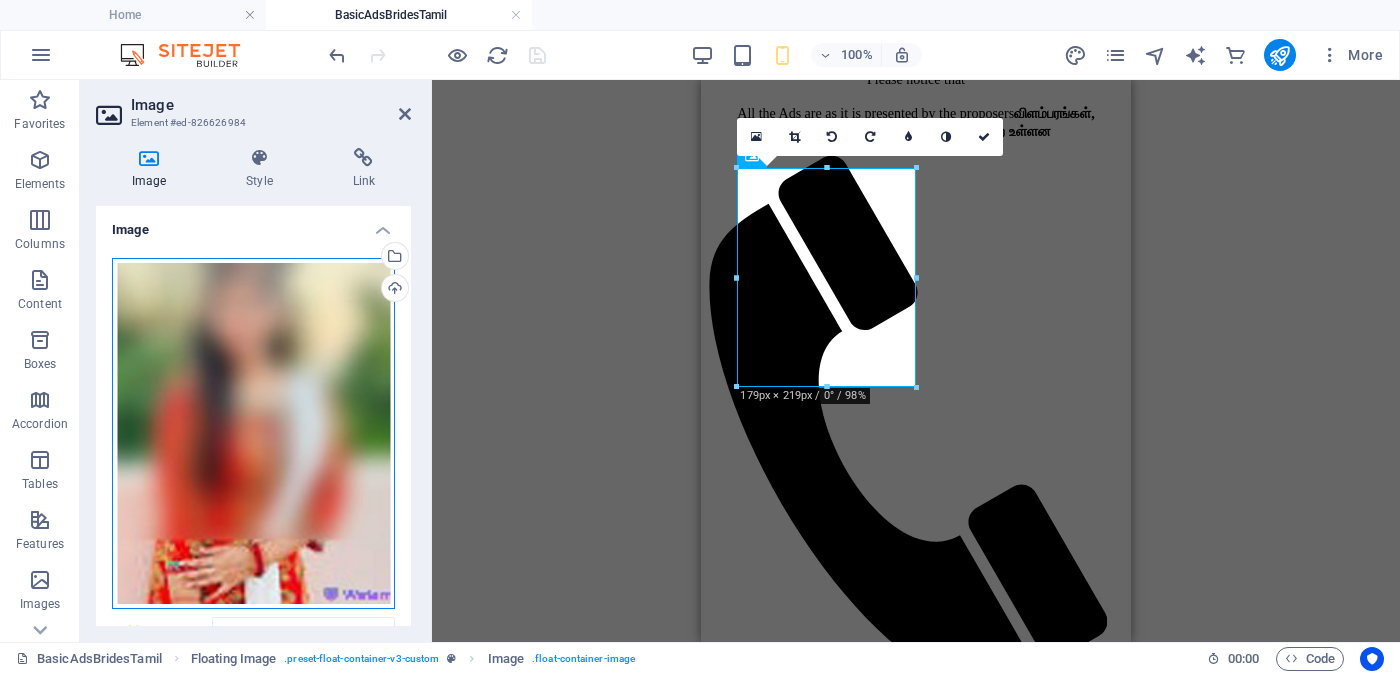 click on "Drag files here, click to choose files or select files from Files or our free stock photos & videos" at bounding box center [253, 434] 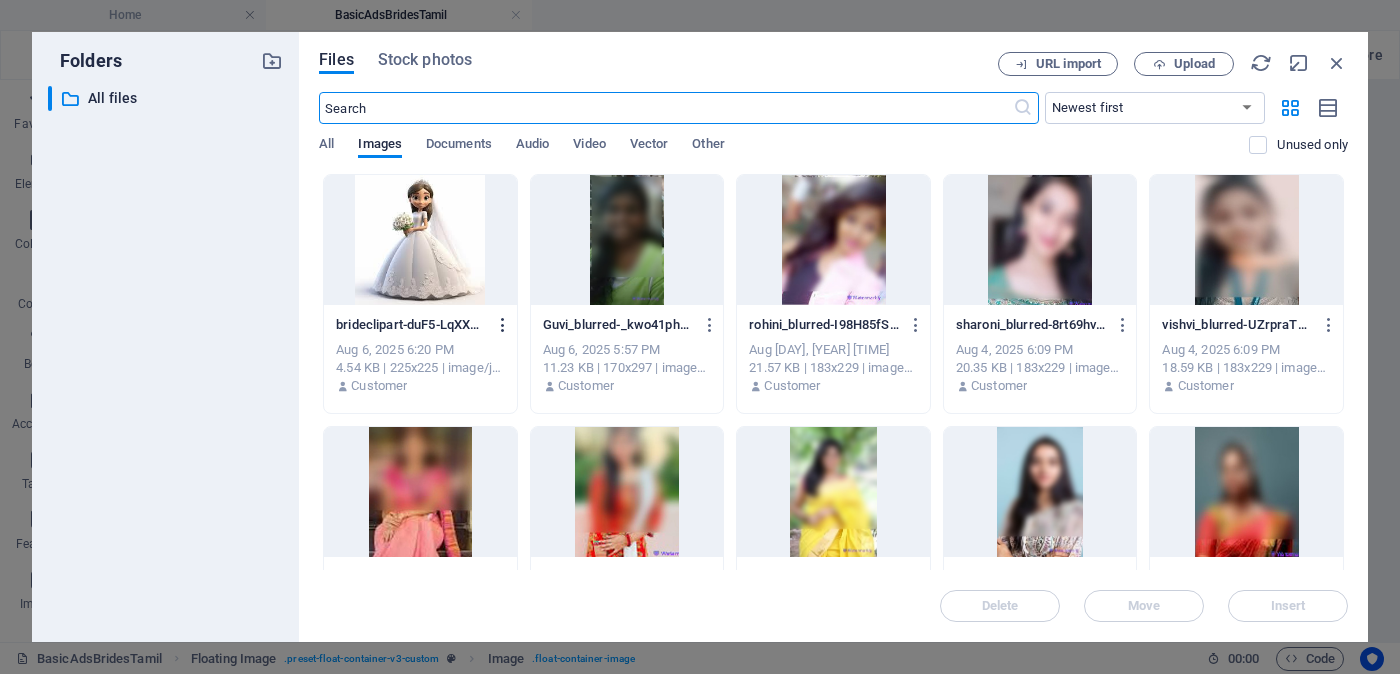click at bounding box center (503, 325) 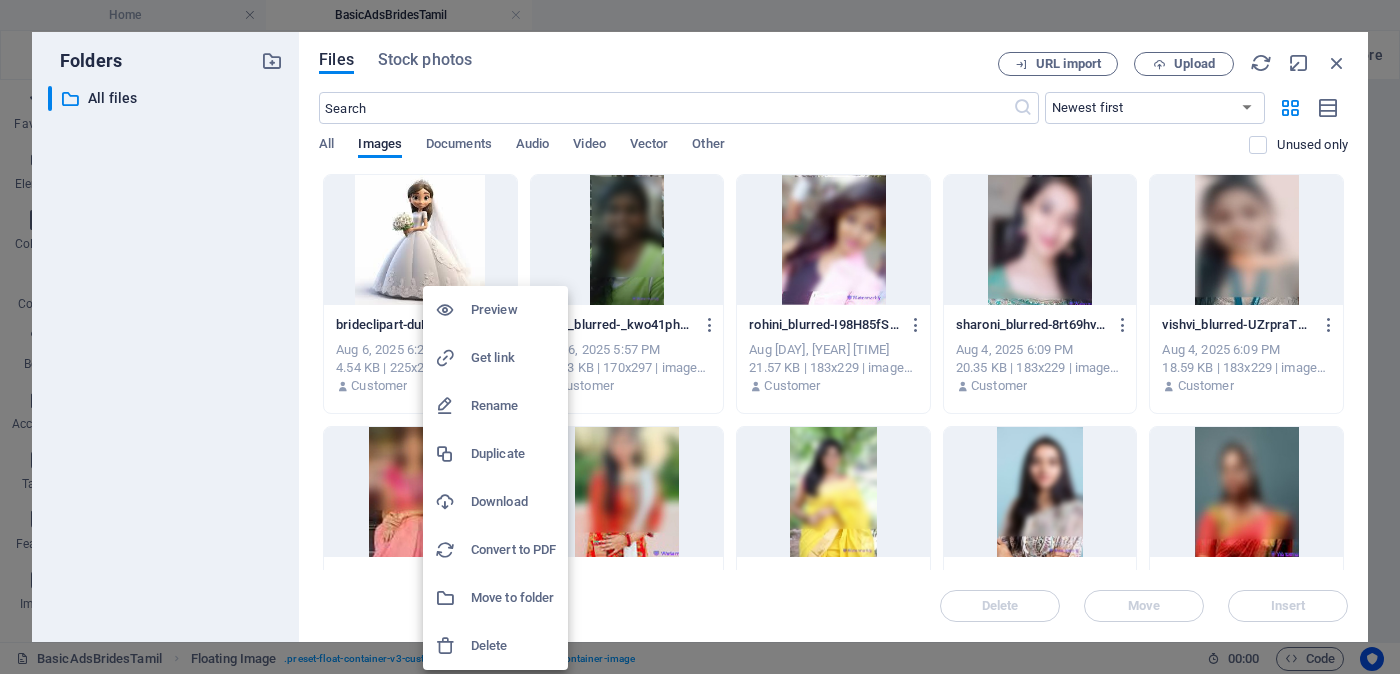 click on "Get link" at bounding box center (513, 358) 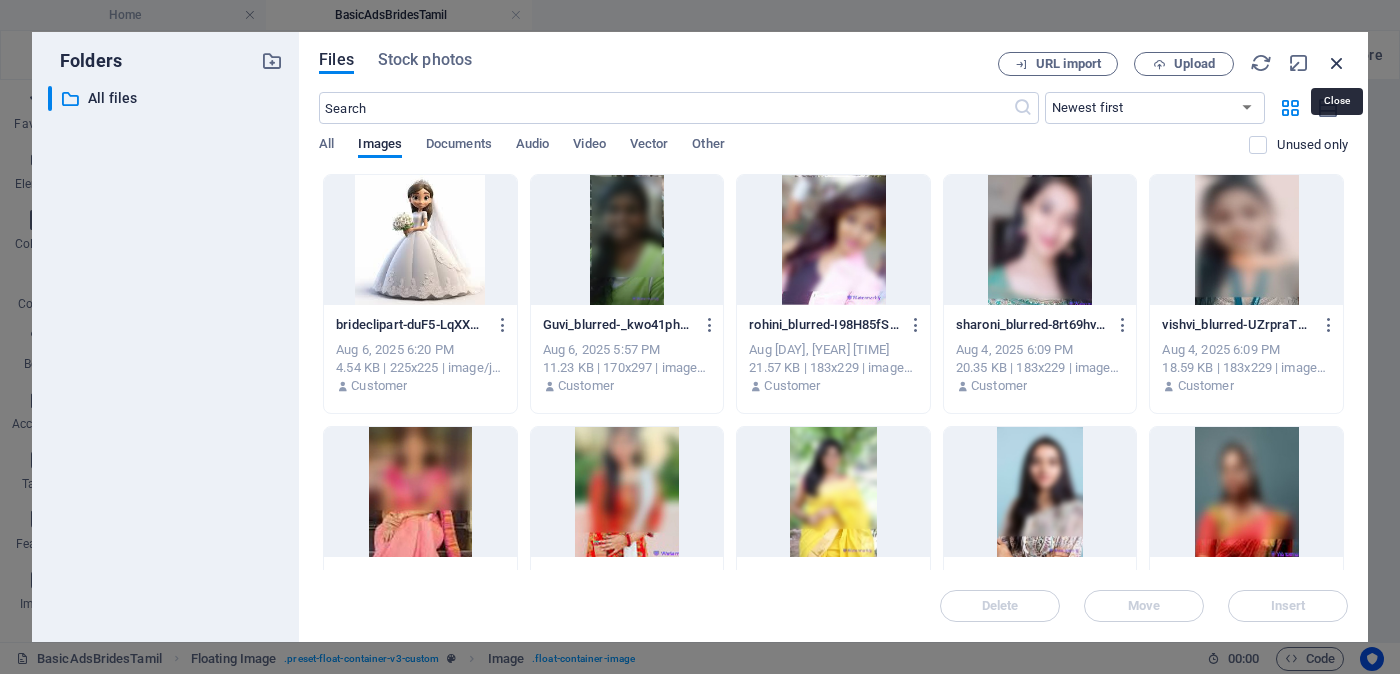 click at bounding box center (1337, 63) 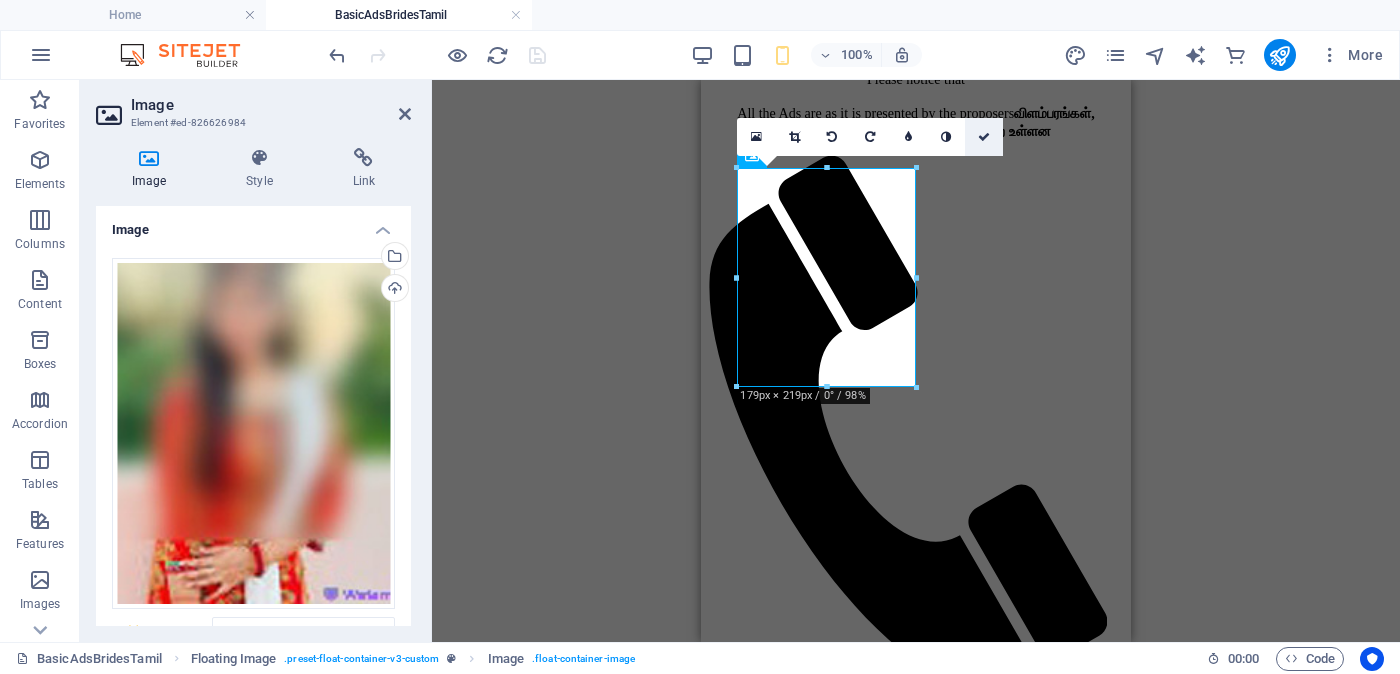 click at bounding box center (984, 137) 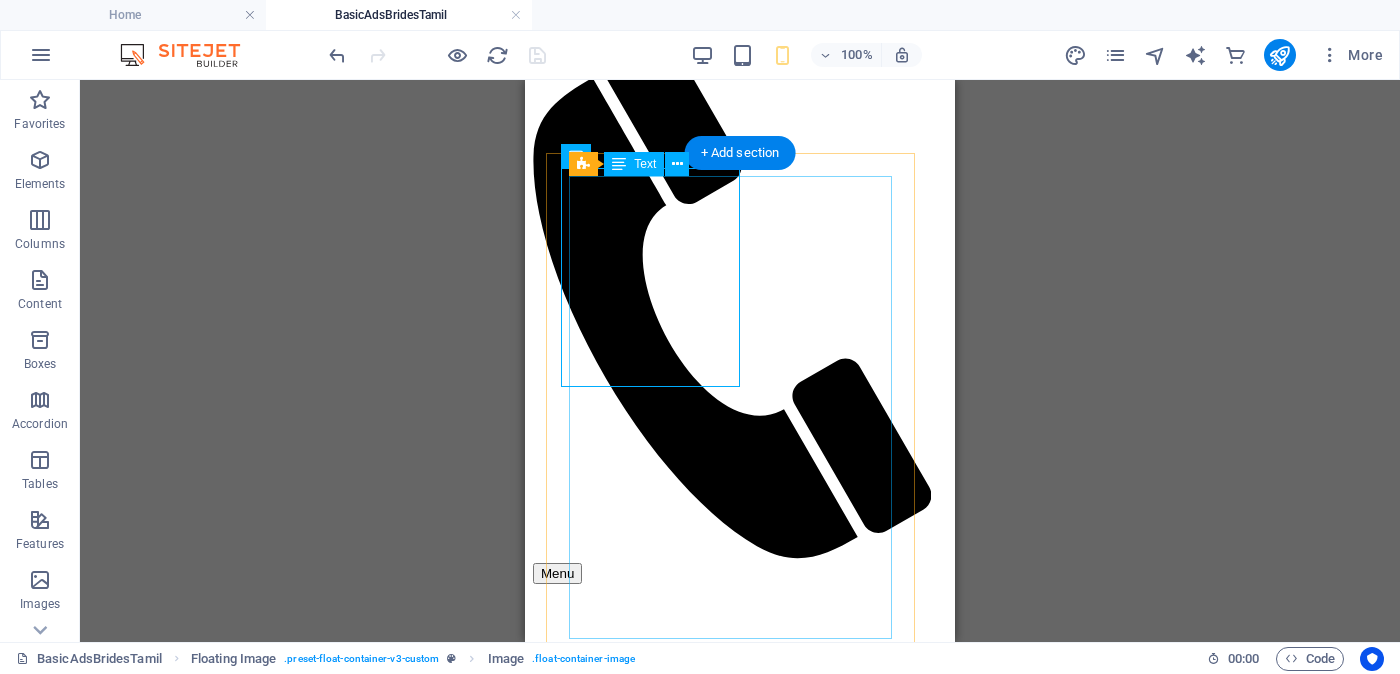 scroll, scrollTop: 499, scrollLeft: 0, axis: vertical 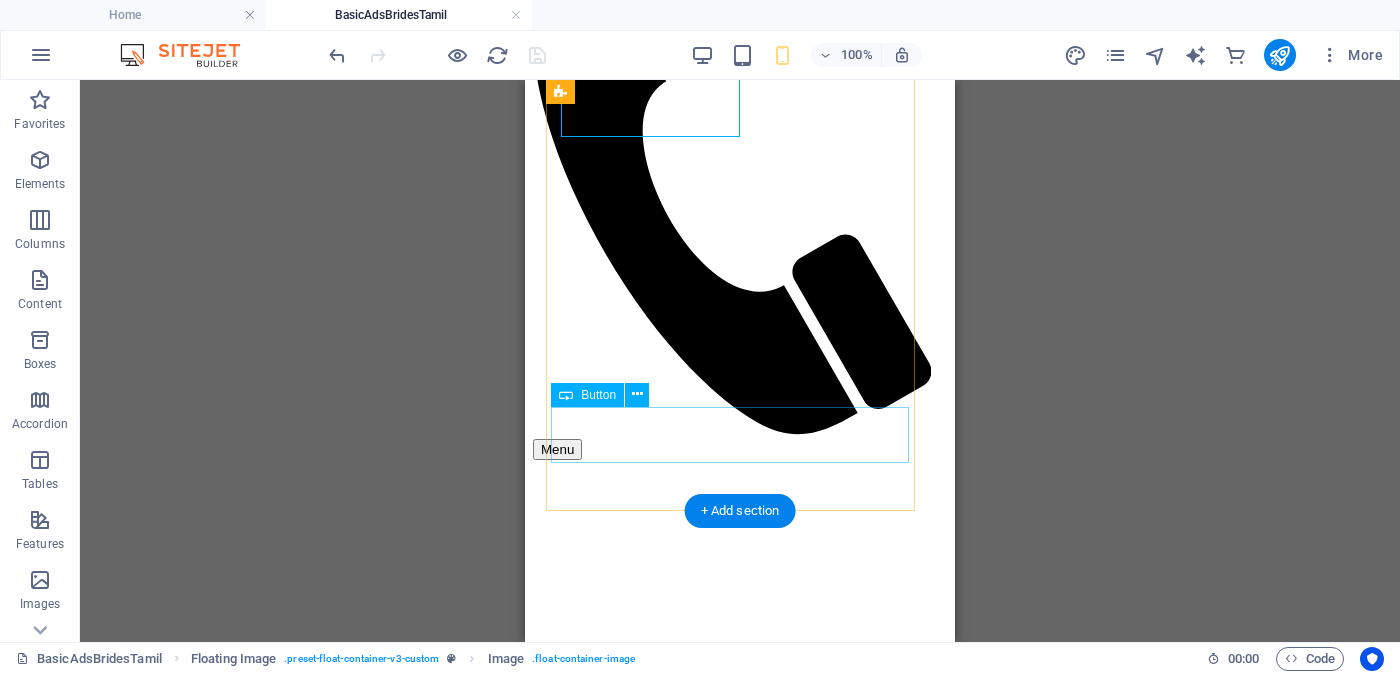 click on "Unverified - Click to verify - சரிபார்ப்பை ஆணையிடுங்கள்" at bounding box center (740, 2000) 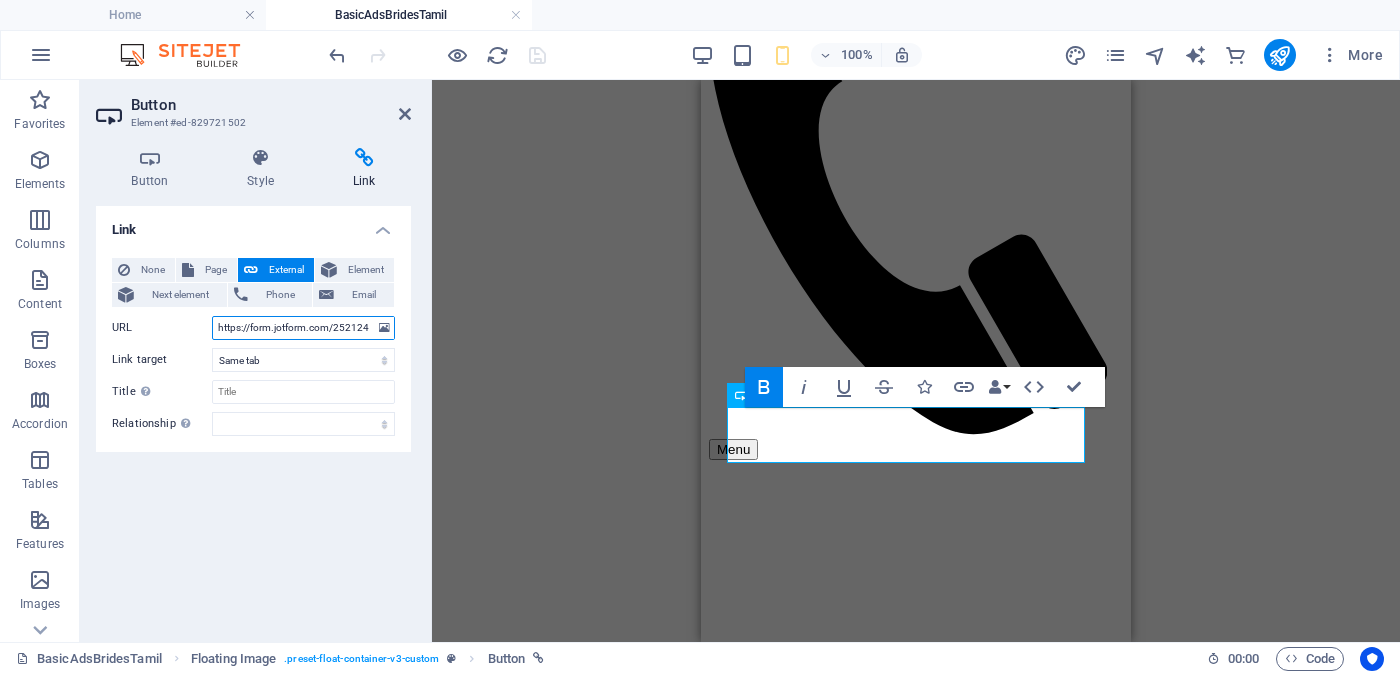 click on "https://form.jotform.com/252124928491056?proposalSelected="Proposal ID >> [NUMBER] Nickname [NAME] ([NAME]) [CITY] ([CITY]) Independent Free churches சுதந்திர இலவச திருச்சபைகள் வயது - Age - [AGE] Unmarried - திருமணமாகாத உயரம்-Feet ( [NUMBER] ) . Inches ( [NUMBER] ) Occupation - தொழில் Job Seeking - வேலை தேடுதல் வேலை Monthly Income - சம்பளம்"&input29=https://cdn1.site-media.eu/images/0/18131484/jangu_blurred-wynrUi9BAbOX9nVeV0152Q.jpg" at bounding box center [303, 328] 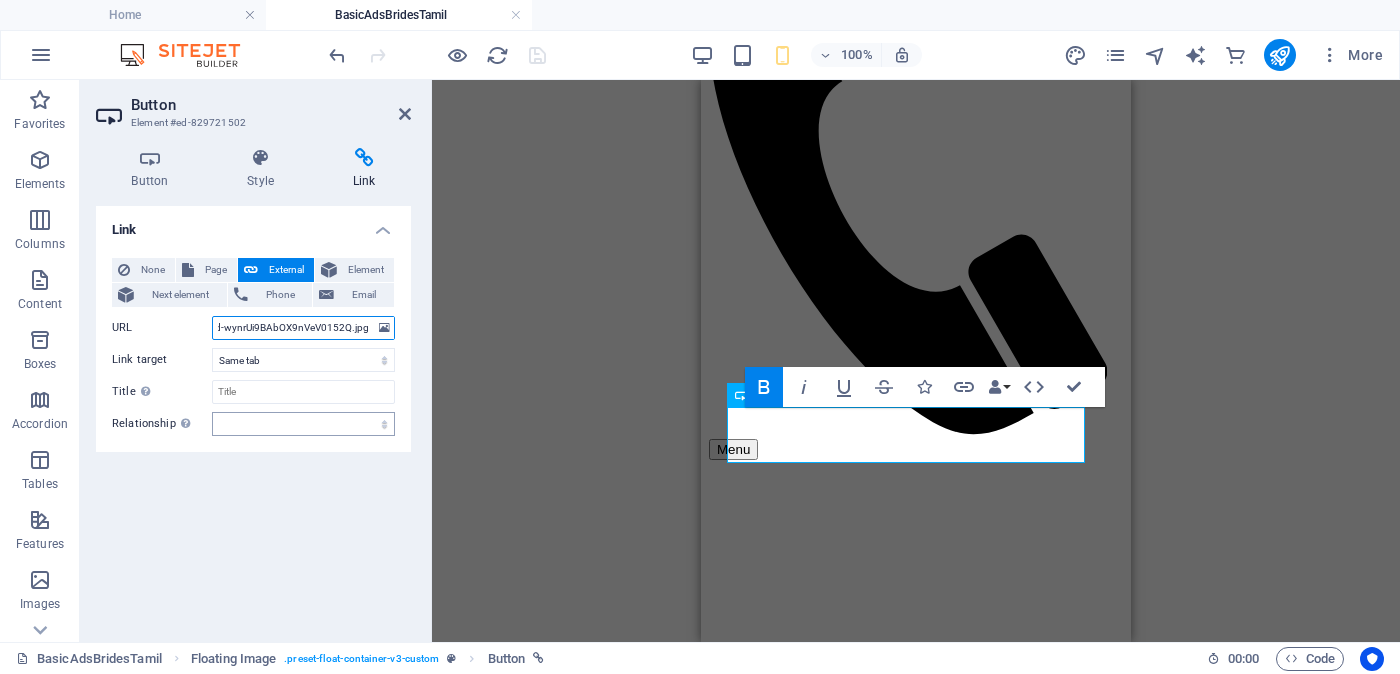 scroll, scrollTop: 0, scrollLeft: 2035, axis: horizontal 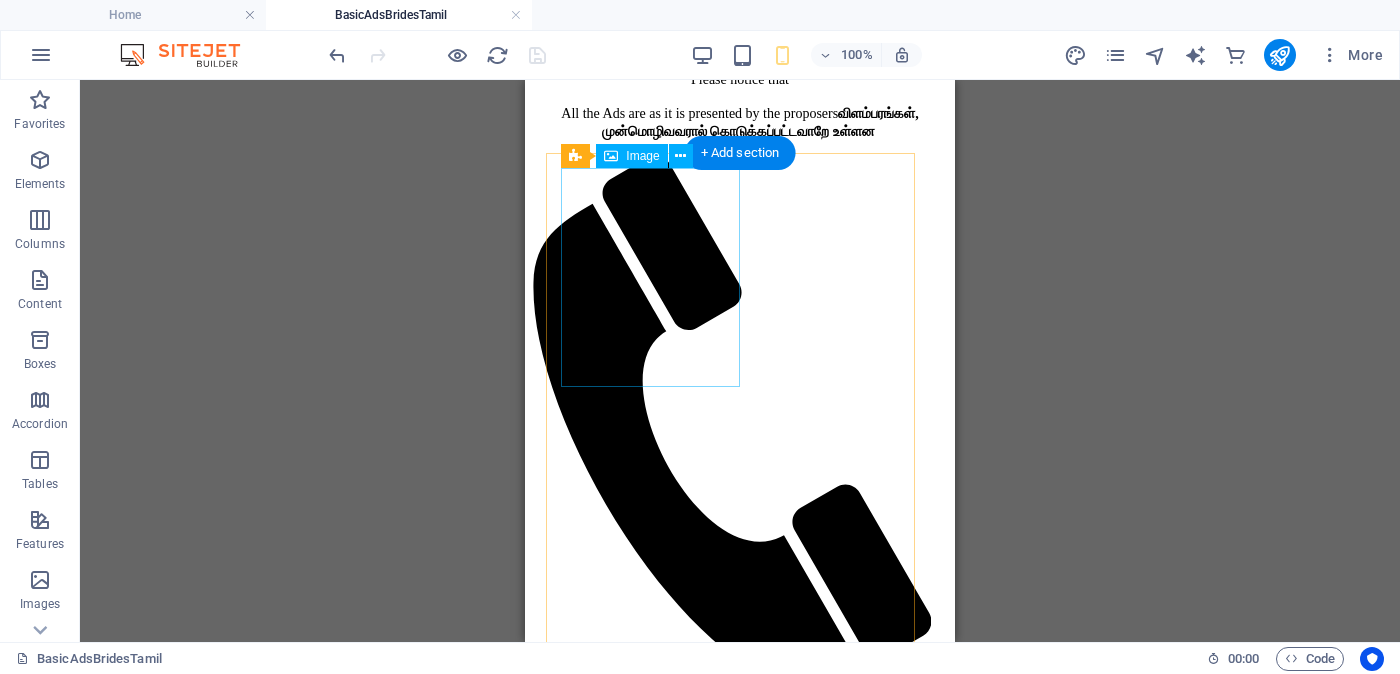 click at bounding box center (740, 1759) 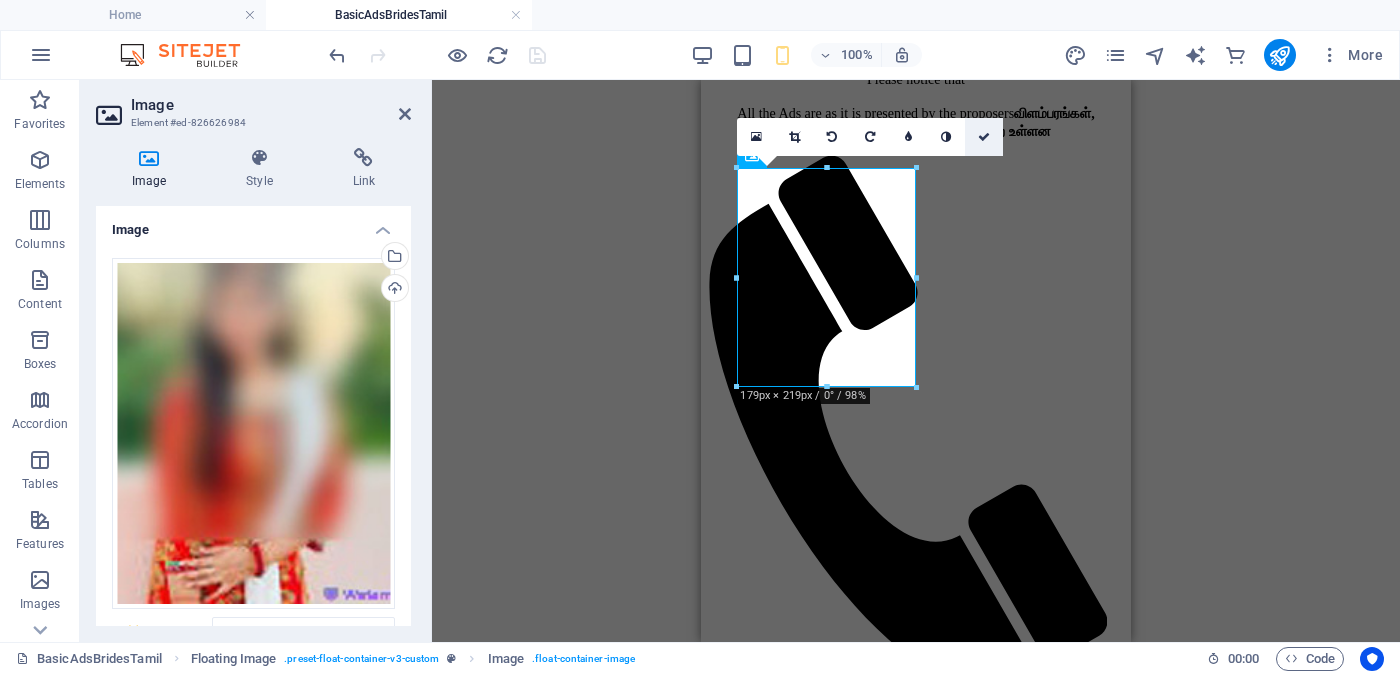 click at bounding box center [984, 137] 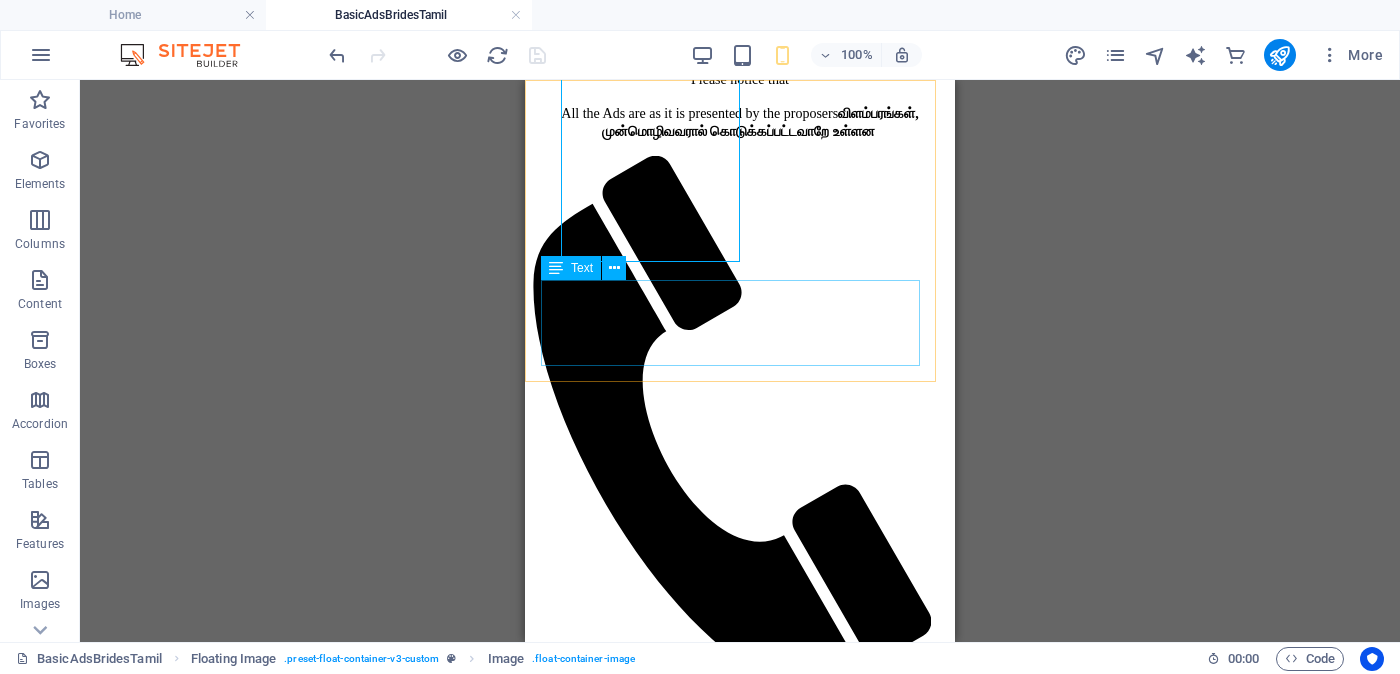 scroll, scrollTop: 499, scrollLeft: 0, axis: vertical 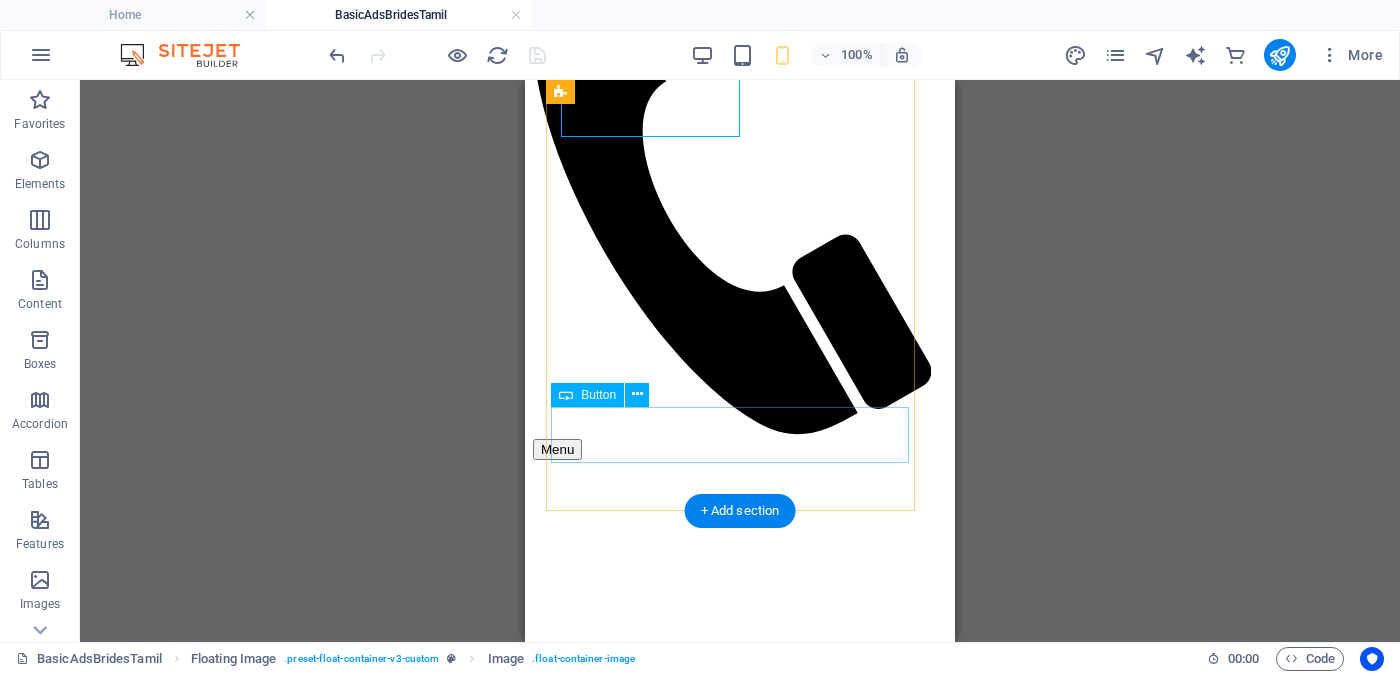 click on "Unverified - Click to verify - சரிபார்ப்பை ஆணையிடுங்கள்" at bounding box center (740, 2000) 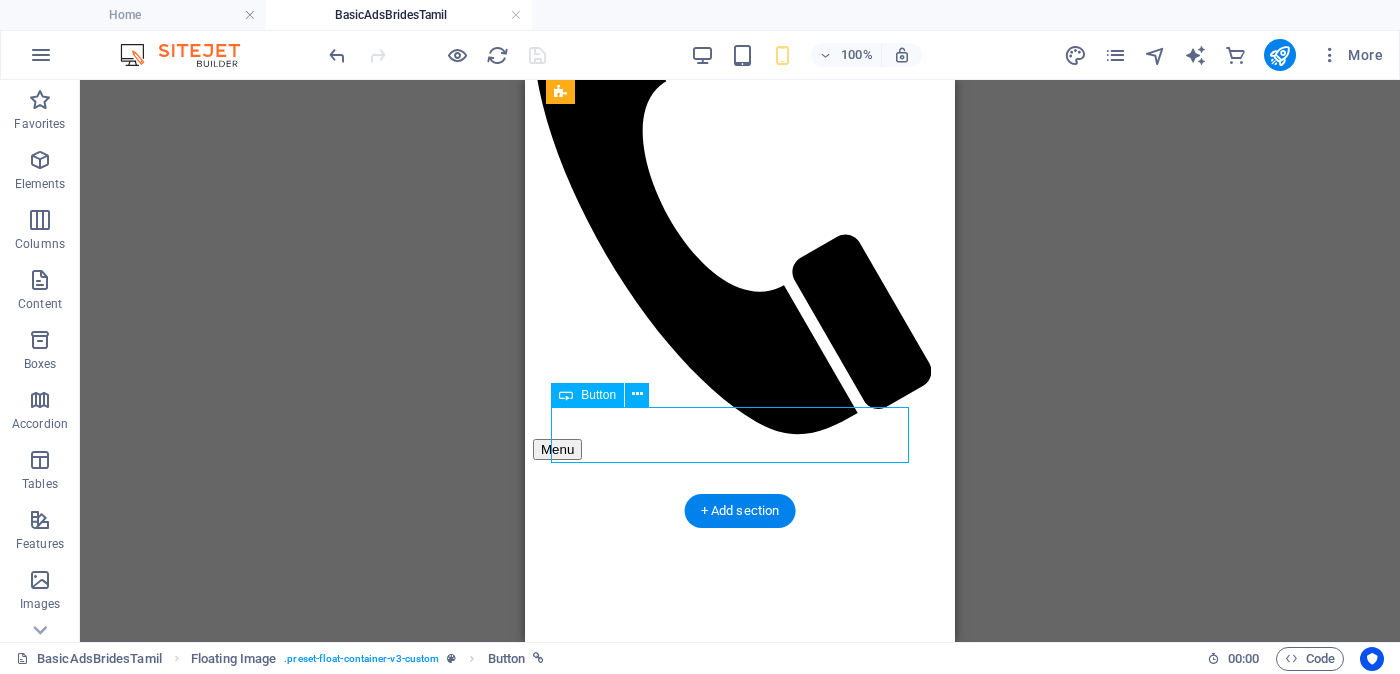 click on "Unverified - Click to verify - சரிபார்ப்பை ஆணையிடுங்கள்" at bounding box center (740, 2000) 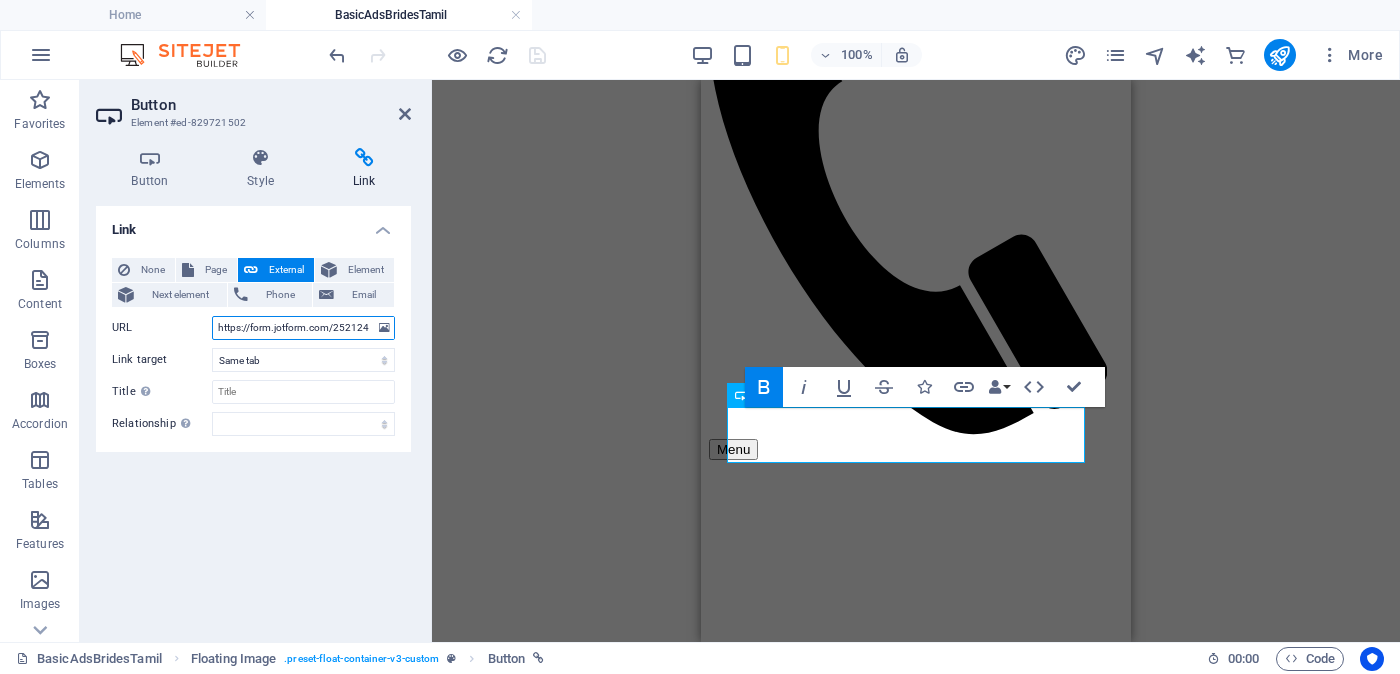 click on "https://form.jotform.com/252124928491056?proposalSelected="Proposal ID >> [NUMBER] Nickname [NAME] ([NAME]) [CITY] ([CITY]) Independent Free churches சுதந்திர இலவச திருச்சபைகள் வயது - Age - [AGE] Unmarried - திருமணமாகாத உயரம்-Feet ( [NUMBER] ) . Inches ( [NUMBER] ) Occupation - தொழில் Job Seeking - வேலை தேடுதல் வேலை Monthly Income - சம்பளம்"&input29=https://cdn1.site-media.eu/images/0/18131484/jangu_blurred-wynrUi9BAbOX9nVeV0152Q.jpg" at bounding box center [303, 328] 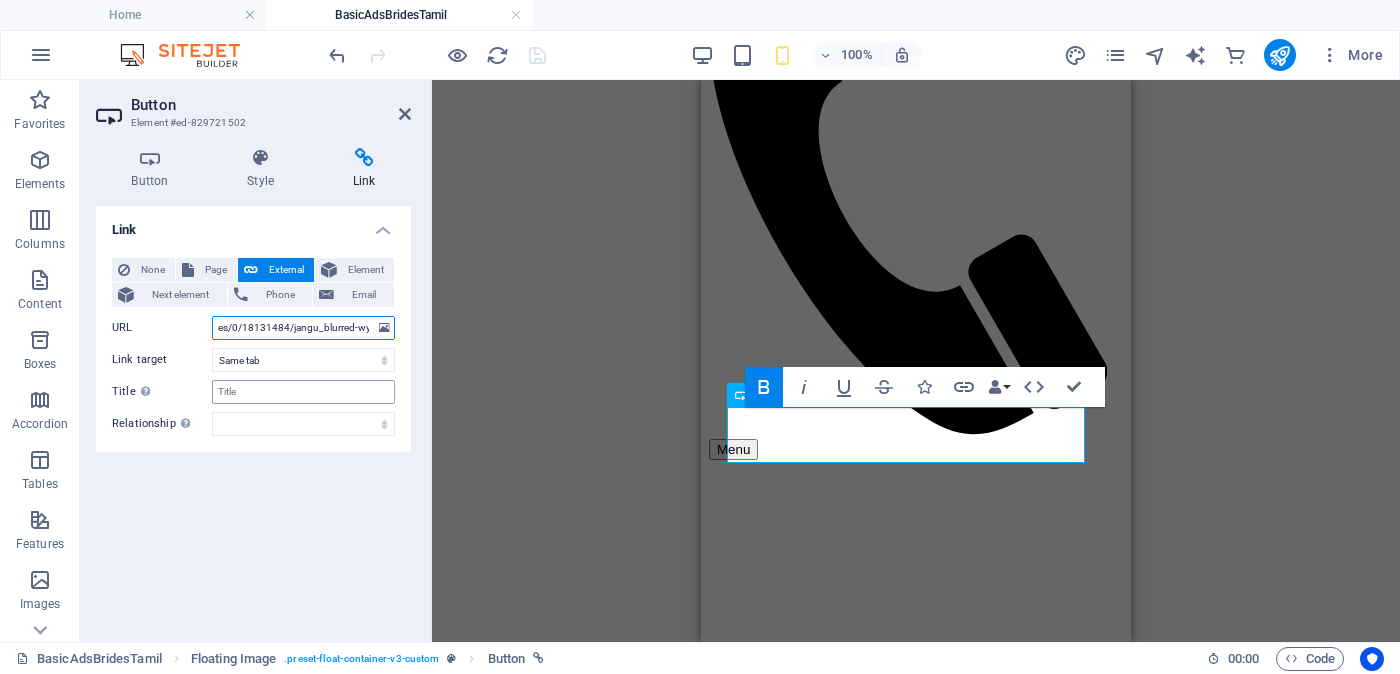 scroll, scrollTop: 0, scrollLeft: 1793, axis: horizontal 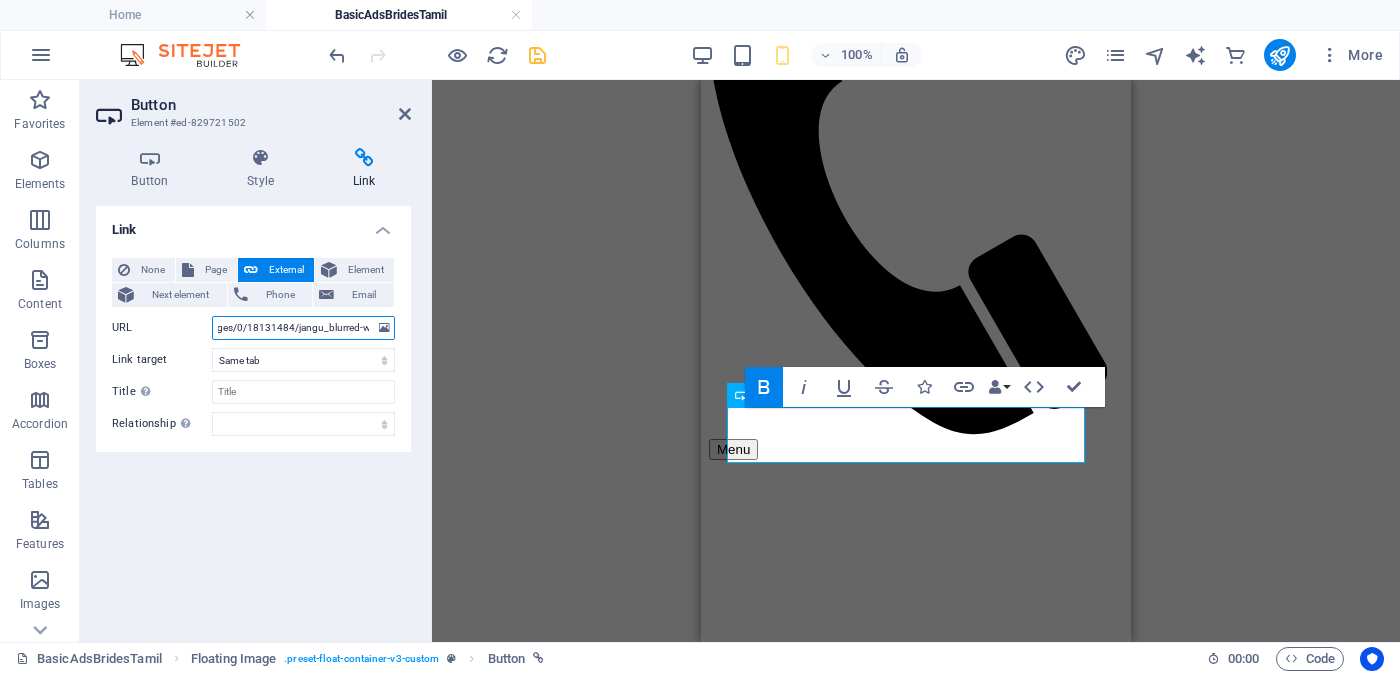 type on "https://form.jotform.com/252124928491056?proposalSelected="Proposal ID >> [NUMBER] Nickname [NAME] ([NAME]) [CITY] ([CITY]) Independent Free churches சுதந்திர இலவச திருச்சபைகள் வயது - Age - [AGE] Unmarried - திருமணமாகாத உயரம்-Feet ( [NUMBER] ) . Inches ( [NUMBER] ) Occupation - தொழில் Job Seeking - வேலை தேடுதல் வேலை Monthly Income - சம்பளம்"&image=https://cdn1.site-media.eu/images/0/18131484/jangu_blurred-wynrUi9BAbOX9nVeV0152Q.jpg" 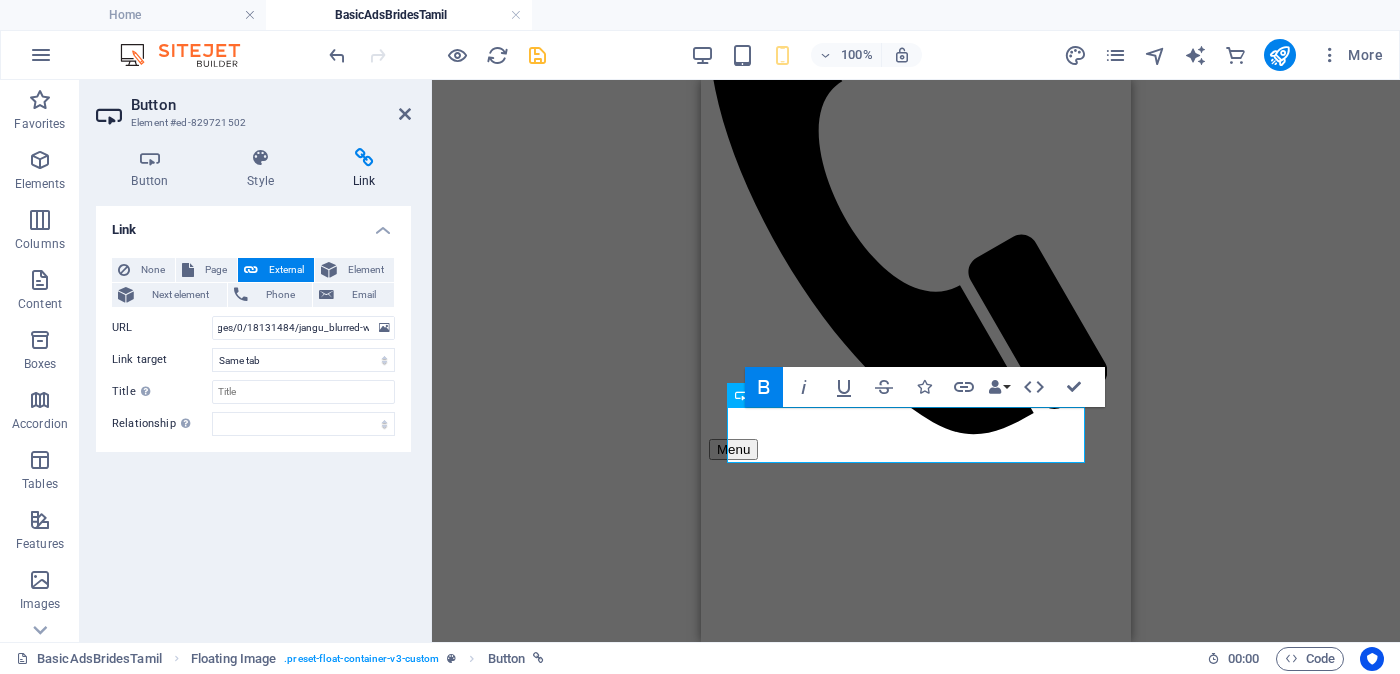 scroll, scrollTop: 0, scrollLeft: 0, axis: both 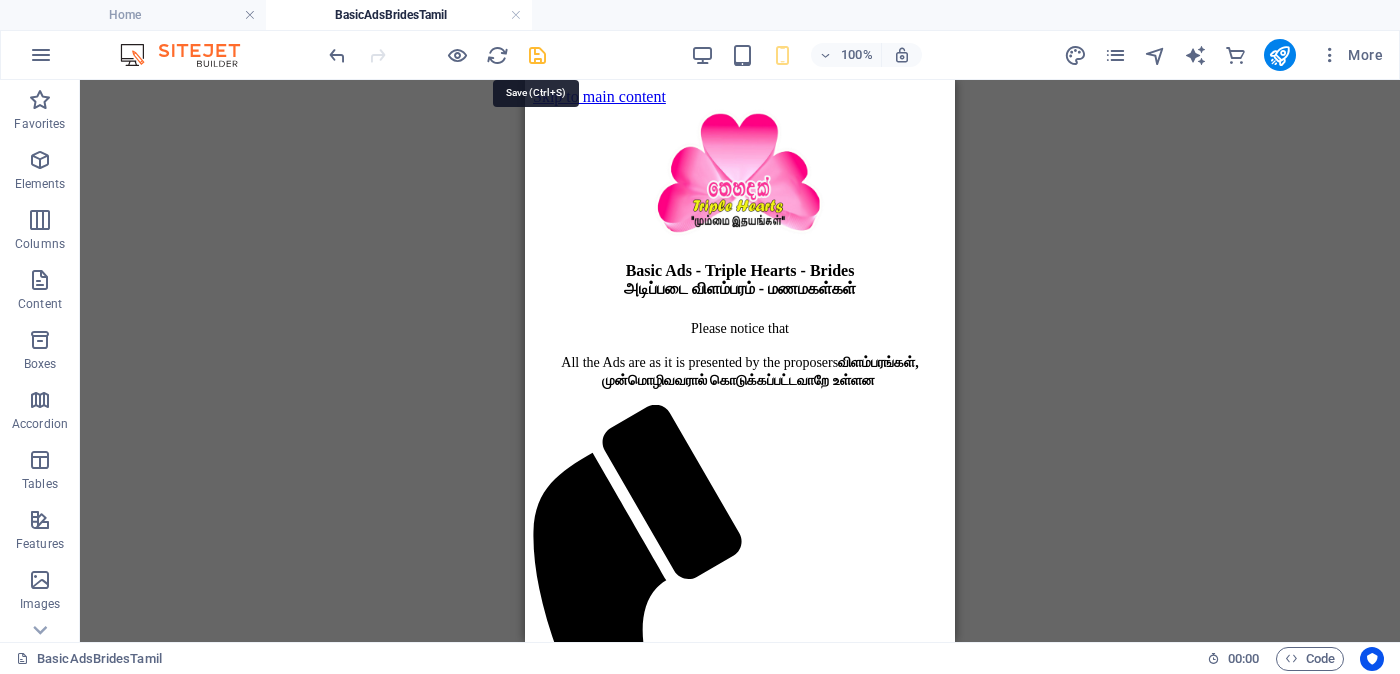 click at bounding box center (537, 55) 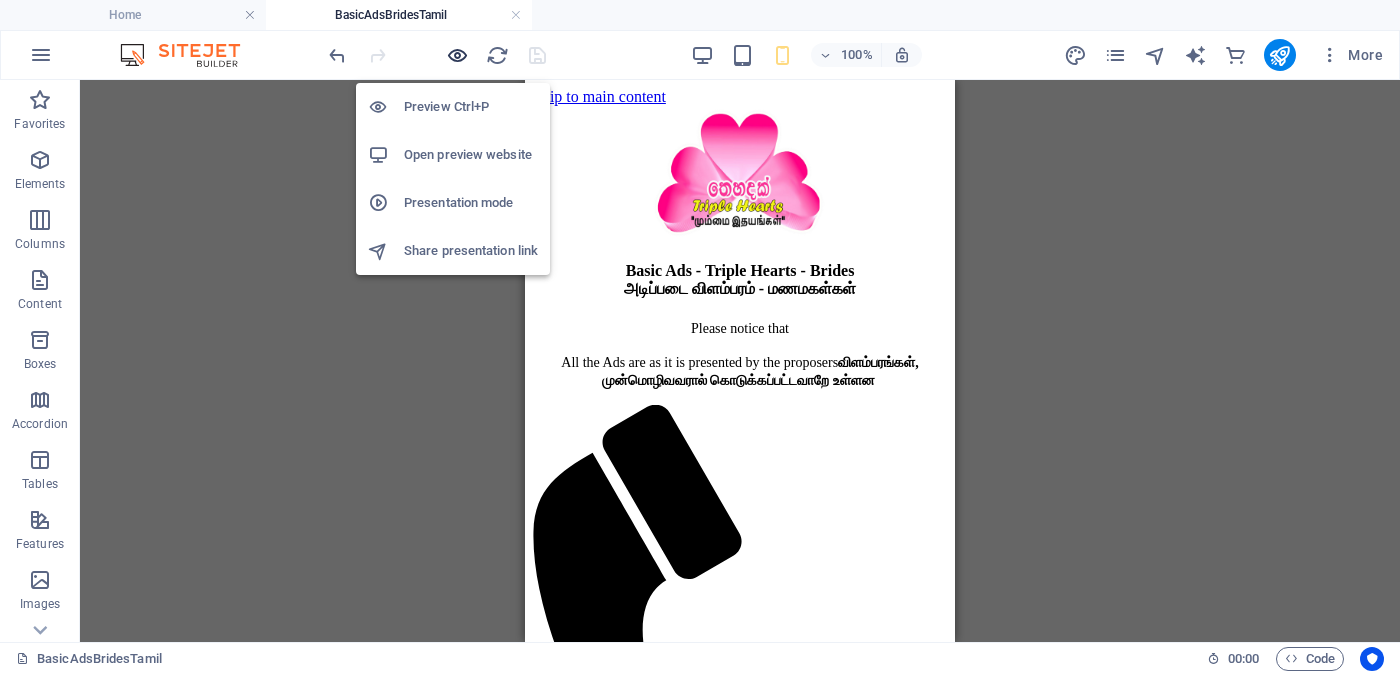 click at bounding box center (457, 55) 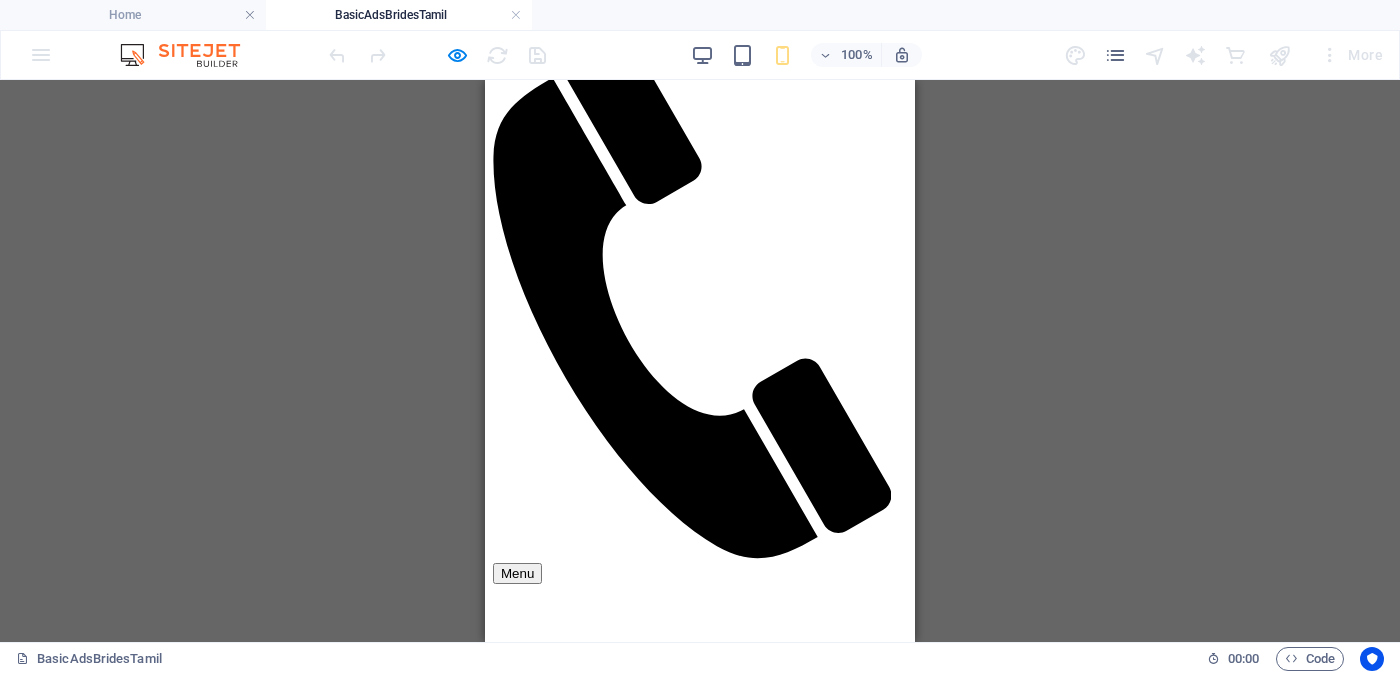 scroll, scrollTop: 499, scrollLeft: 0, axis: vertical 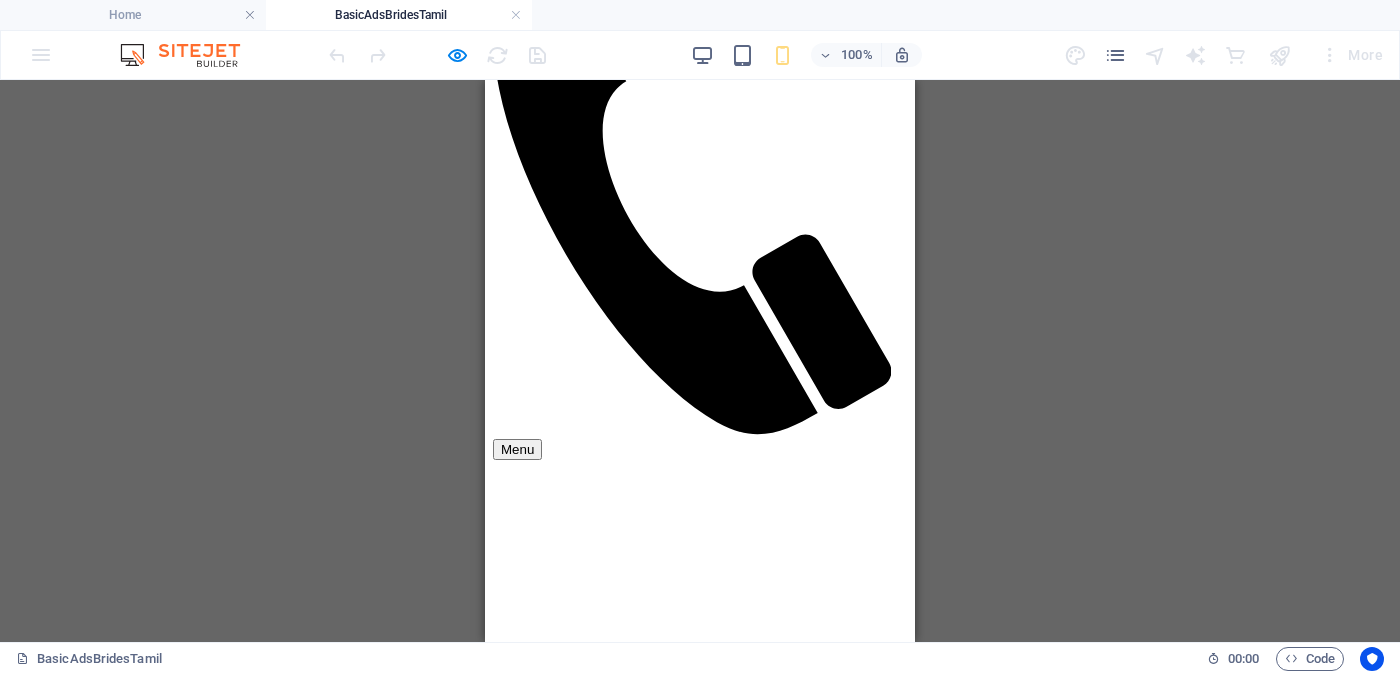 click on "Unverified - Click to verify - சரிபார்ப்பை ஆணையிடுங்கள்" at bounding box center [701, 1857] 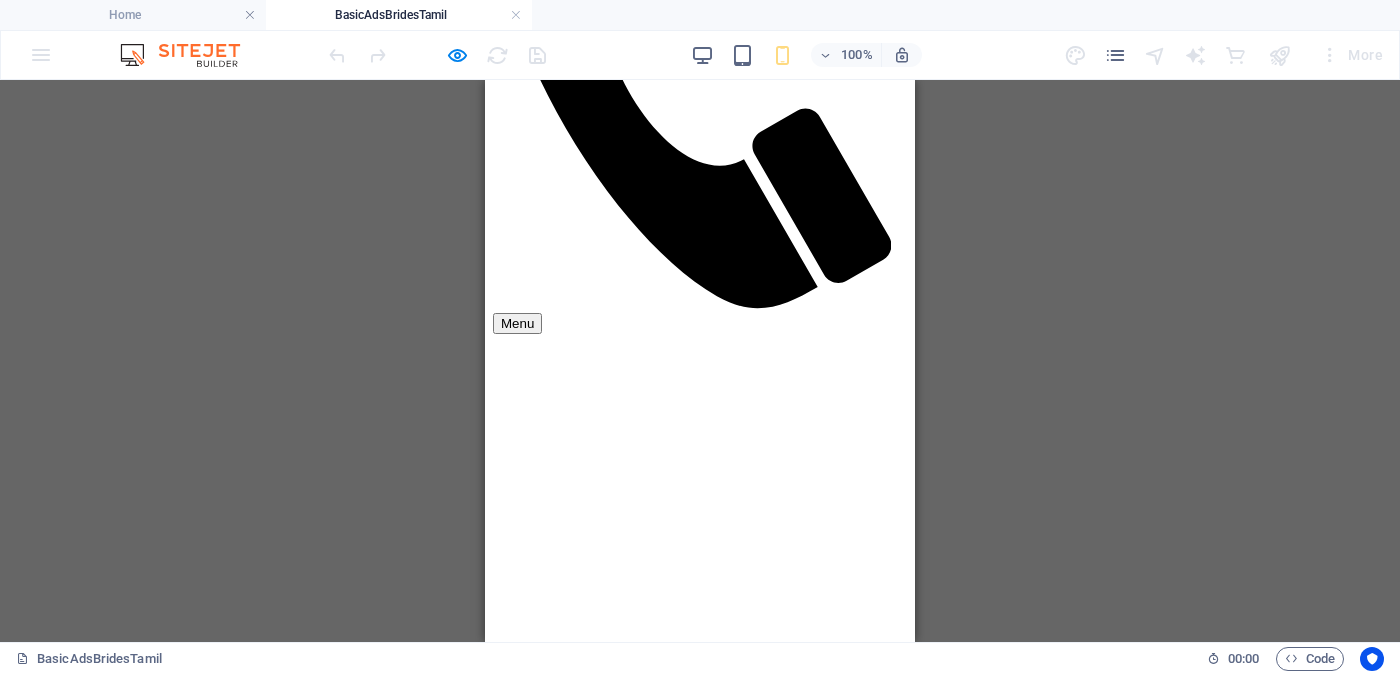 scroll, scrollTop: 375, scrollLeft: 0, axis: vertical 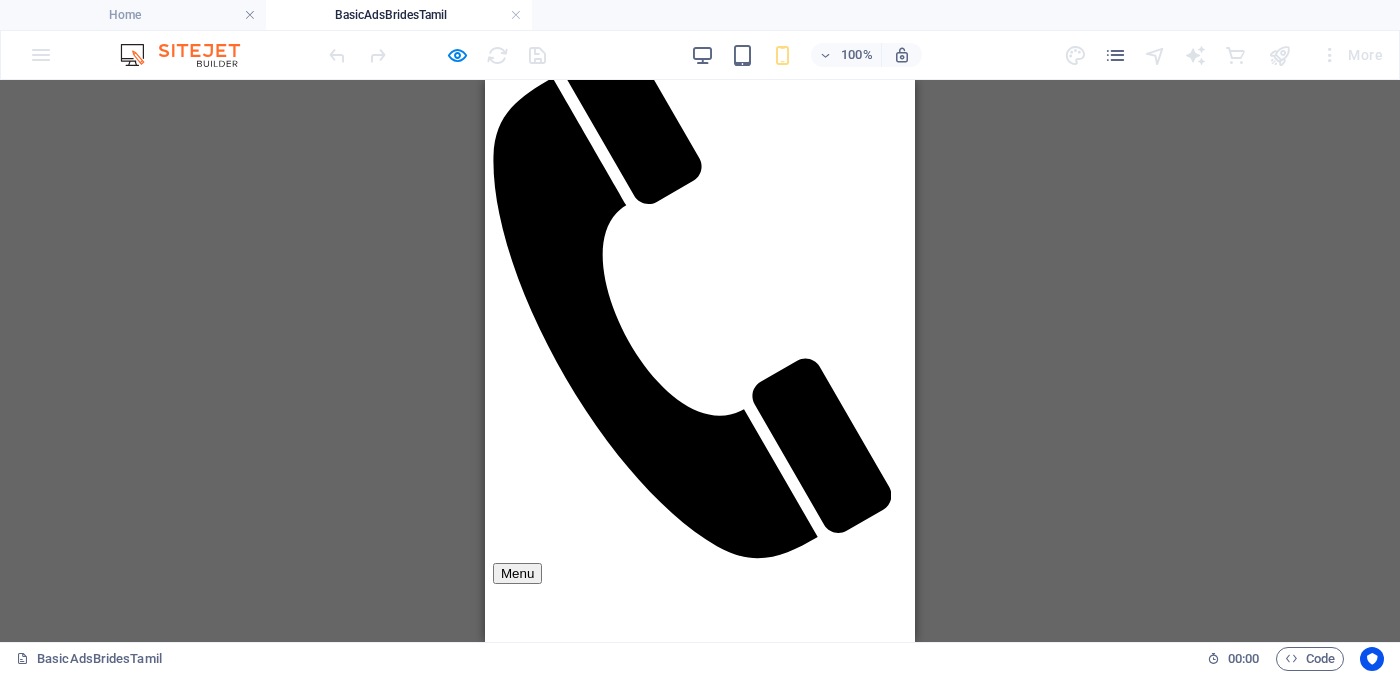 click on "Unverified - Click to verify - சரிபார்ப்பை ஆணையிடுங்கள்" at bounding box center (701, 1981) 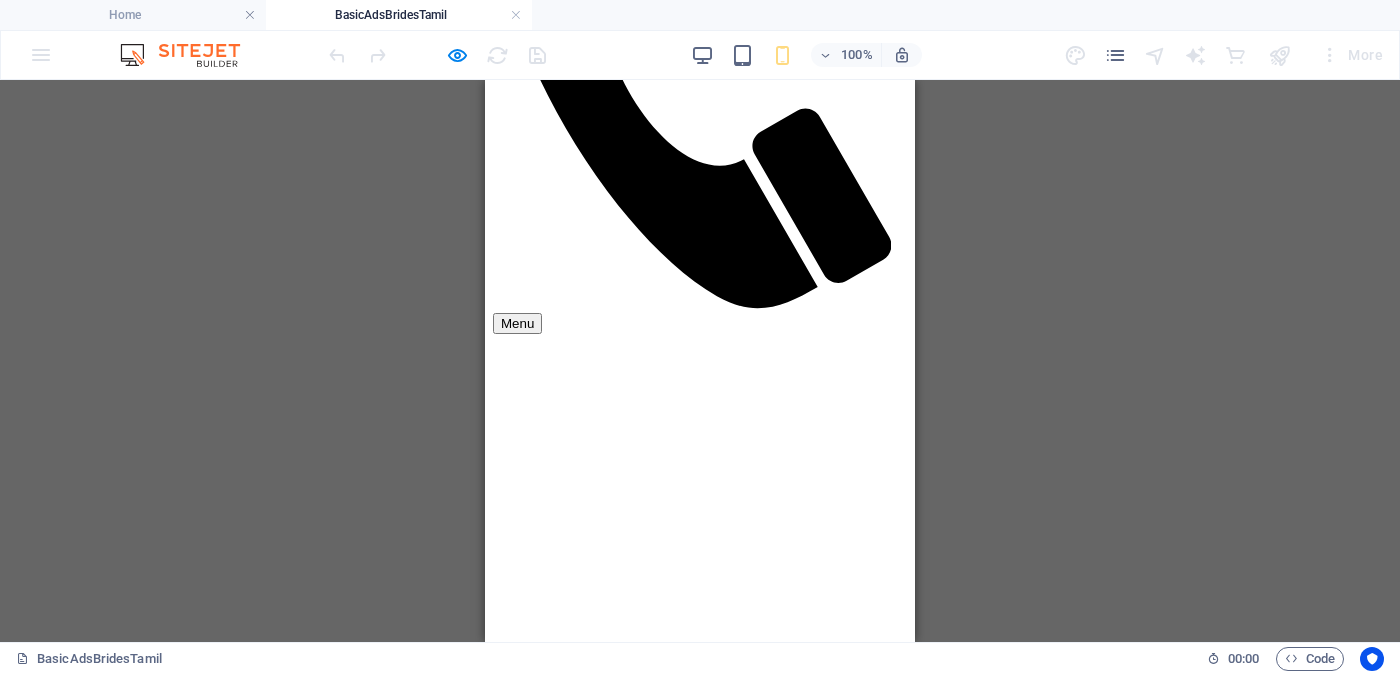 scroll, scrollTop: 375, scrollLeft: 0, axis: vertical 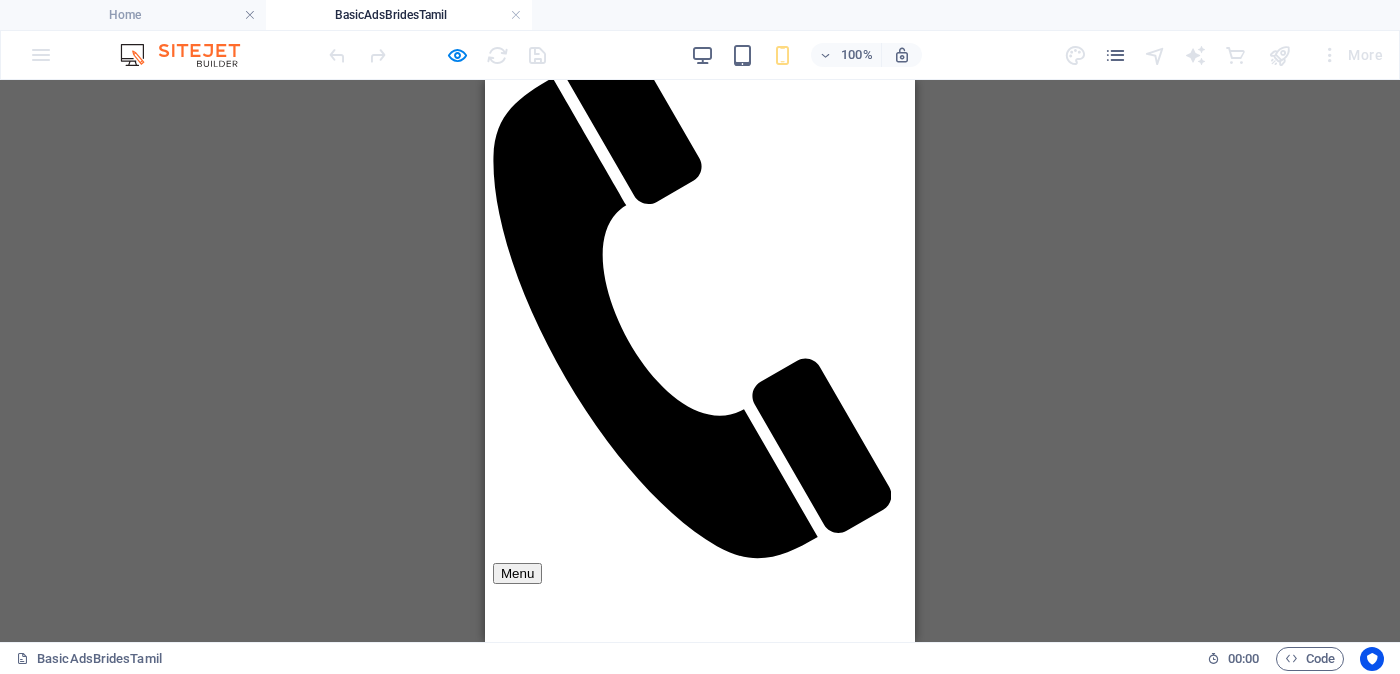 click on "Unverified - Click to verify - சரிபார்ப்பை ஆணையிடுங்கள்" at bounding box center (701, 1981) 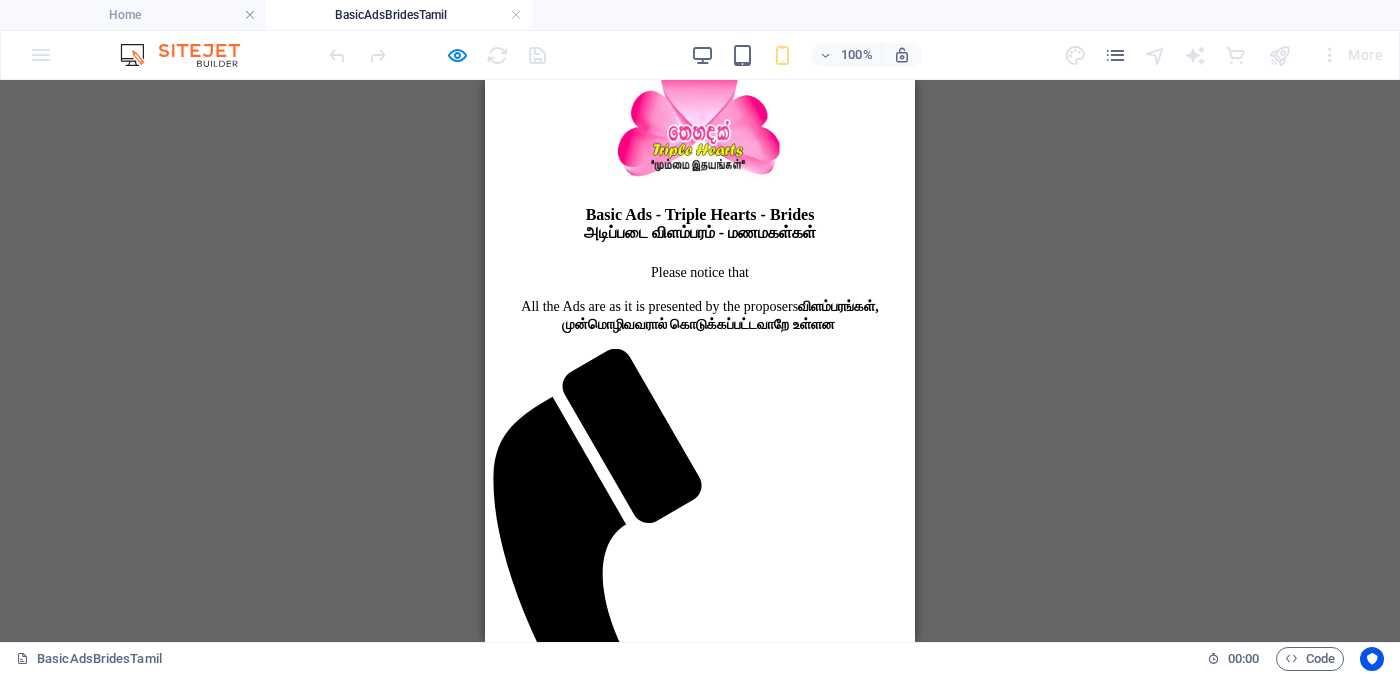 scroll, scrollTop: 0, scrollLeft: 0, axis: both 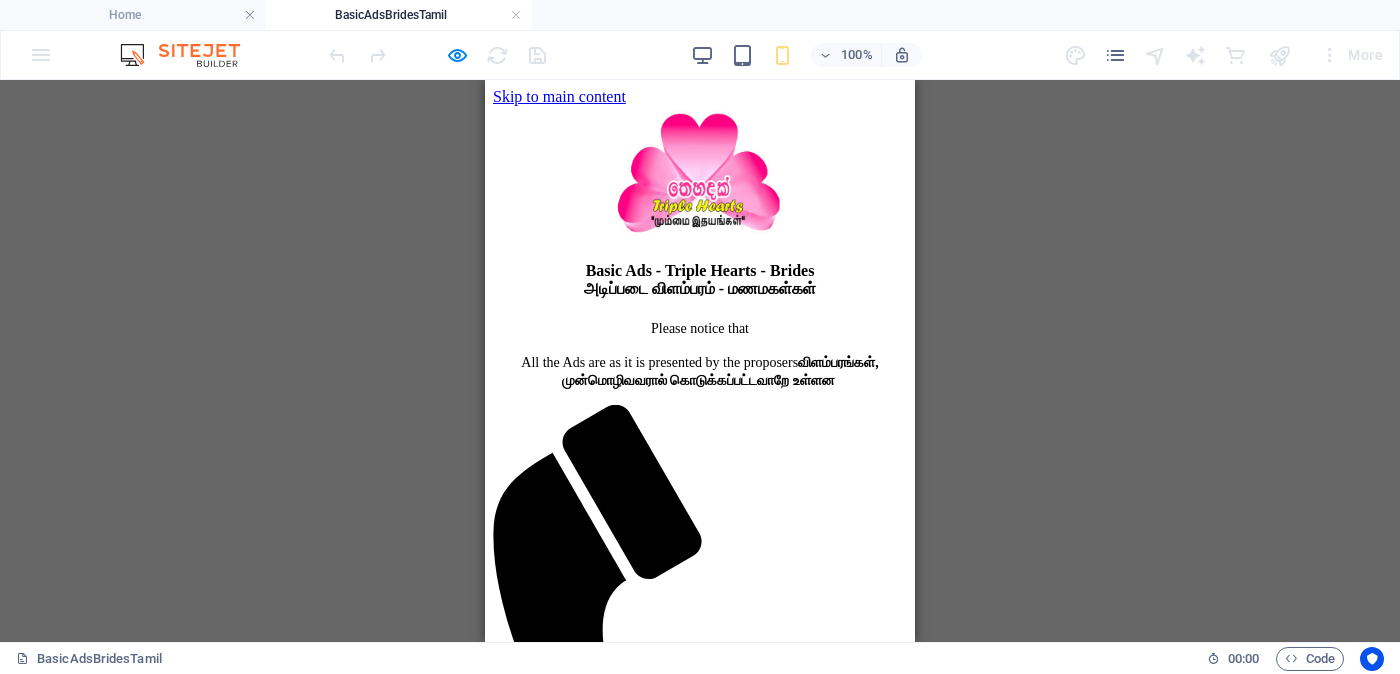 click on "H4   Menu Bar Hamburger   Text   Text   Floating Image   Image   Button   Button   Image" at bounding box center [700, 361] 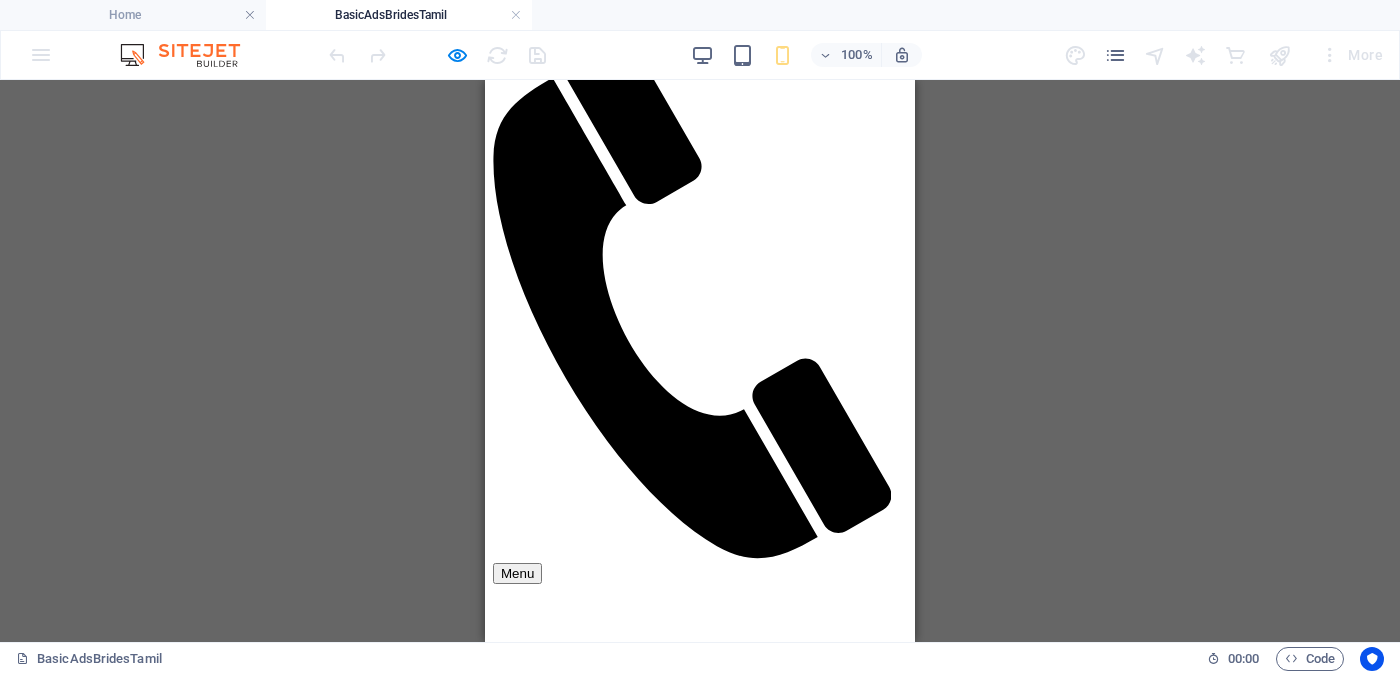 scroll, scrollTop: 499, scrollLeft: 0, axis: vertical 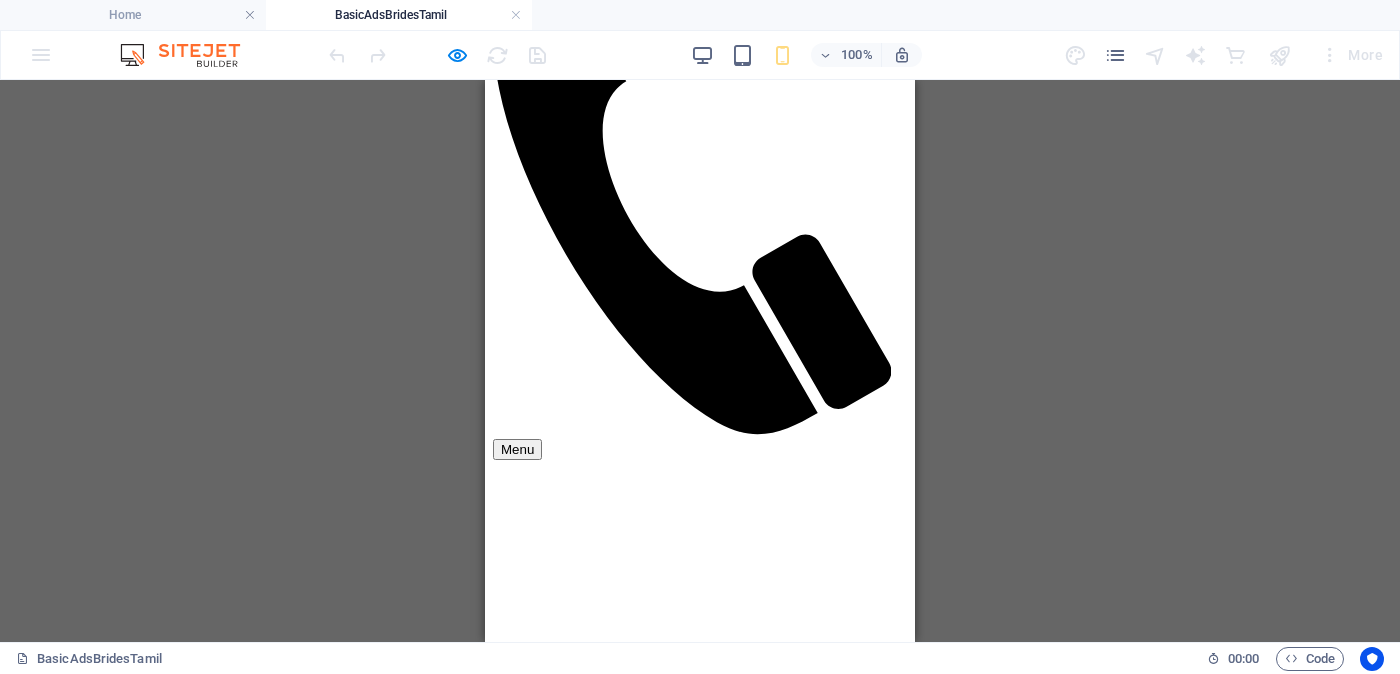 click on "Unverified - Click to verify - சரிபார்ப்பை ஆணையிடுங்கள்" at bounding box center [701, 1857] 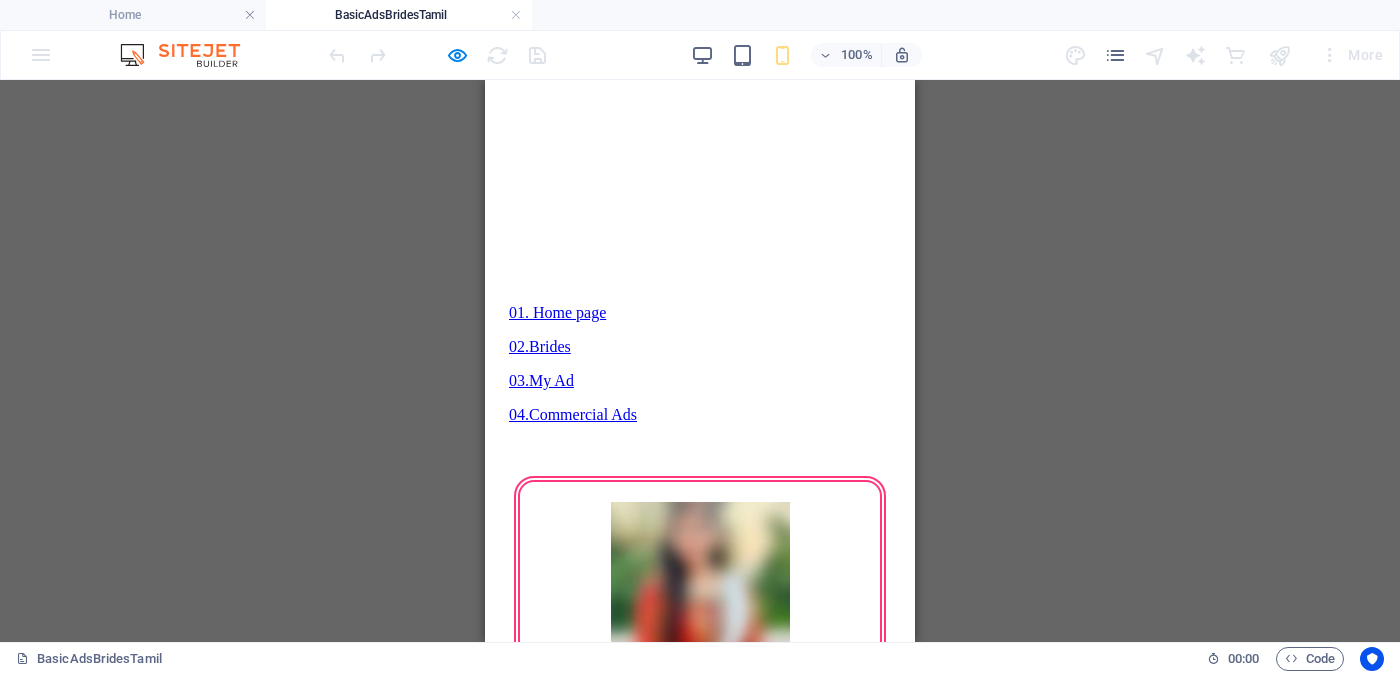 scroll, scrollTop: 1125, scrollLeft: 0, axis: vertical 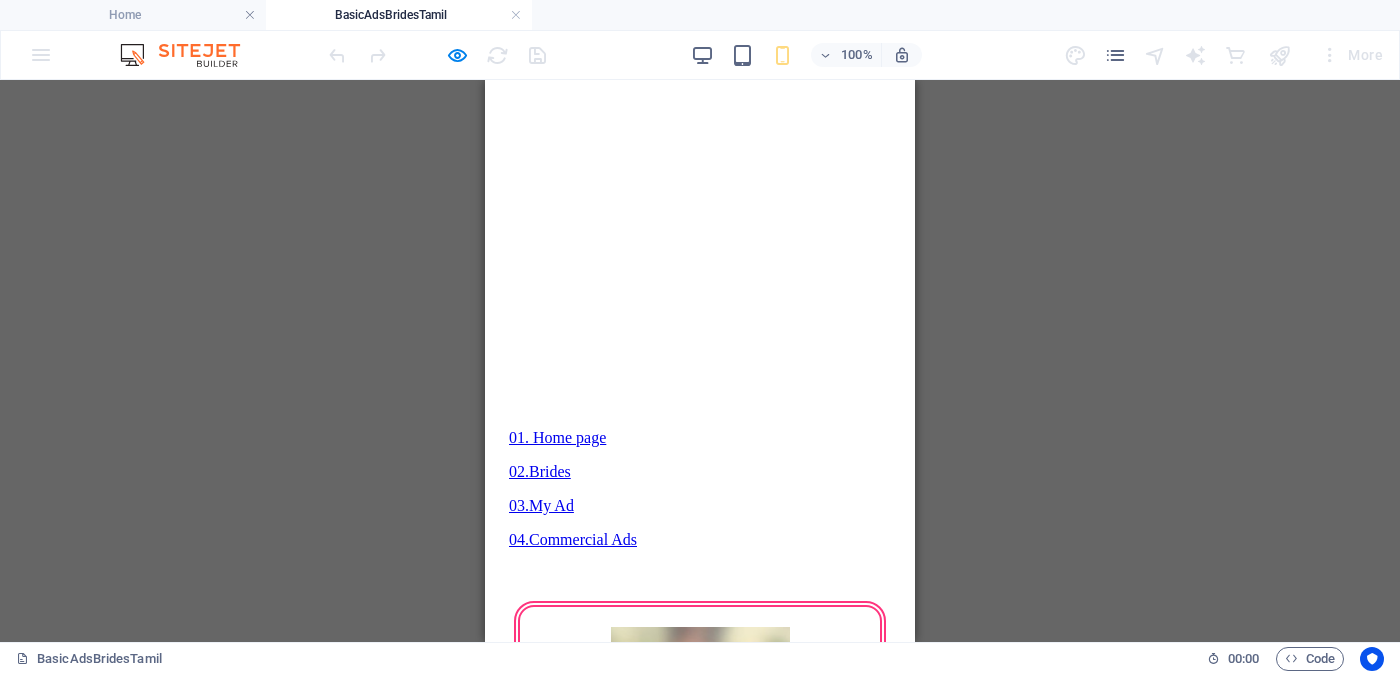 click on "Verified OK - Click for details - சரிபார்ப்பை ஆணையிடுங்கள்" at bounding box center [700, 2042] 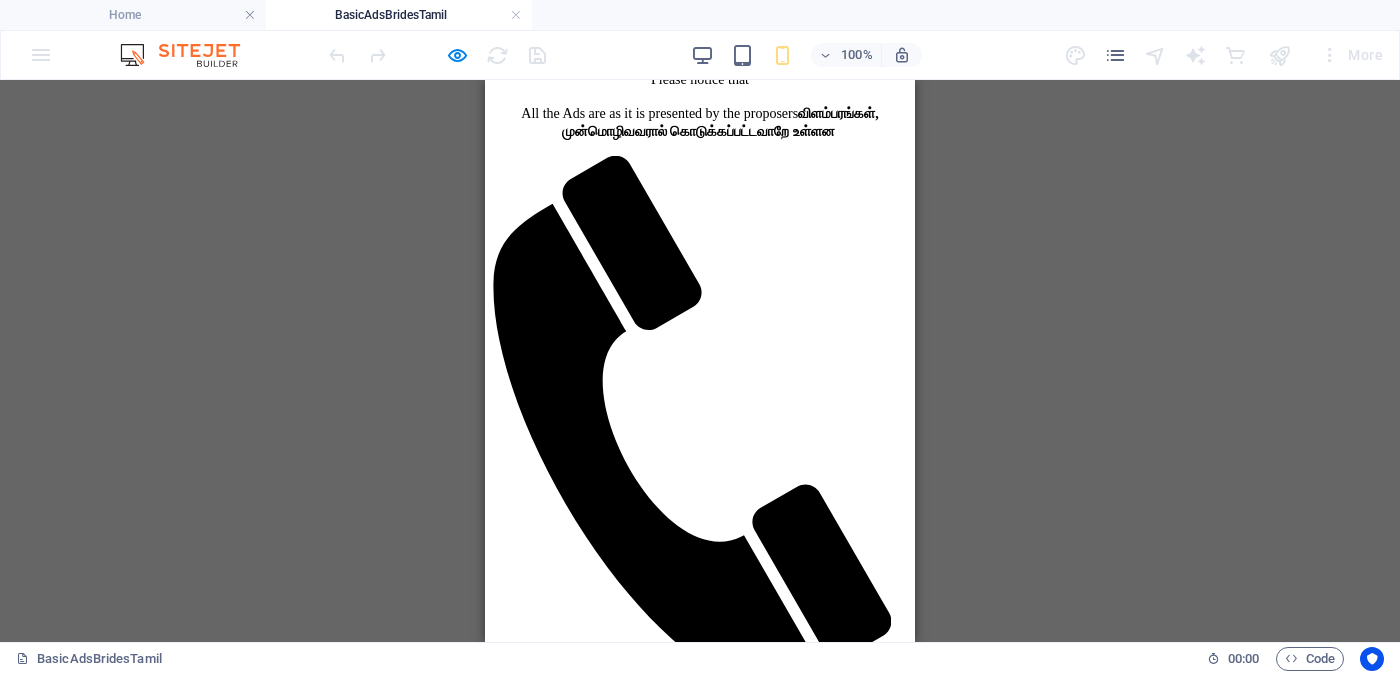 scroll, scrollTop: 0, scrollLeft: 0, axis: both 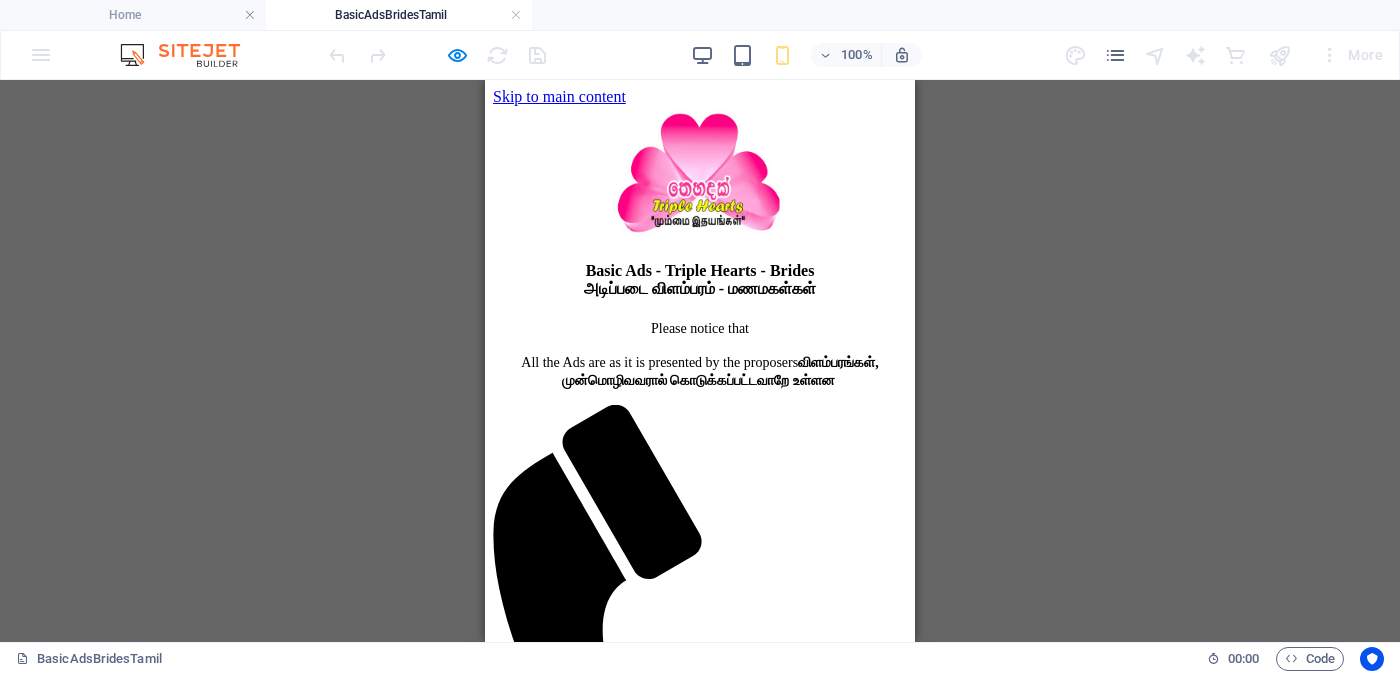 click on "Menu" at bounding box center [700, 948] 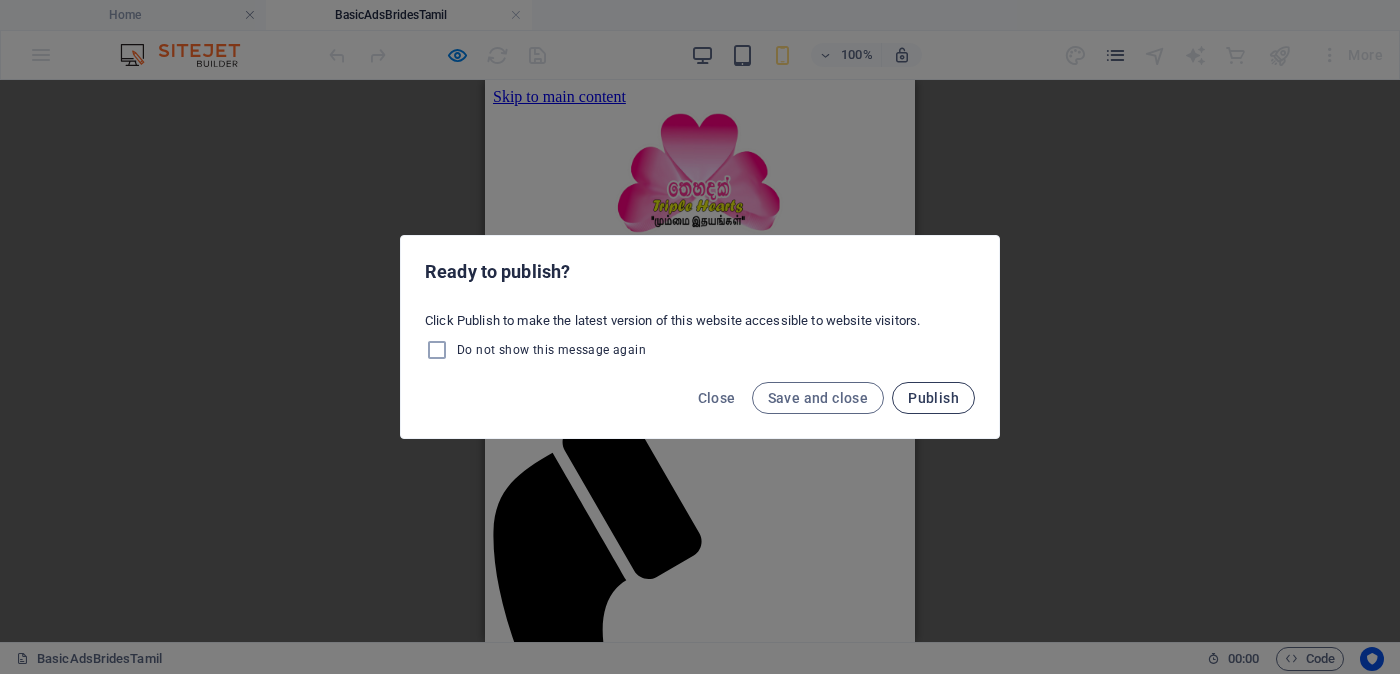 click on "Publish" at bounding box center (933, 398) 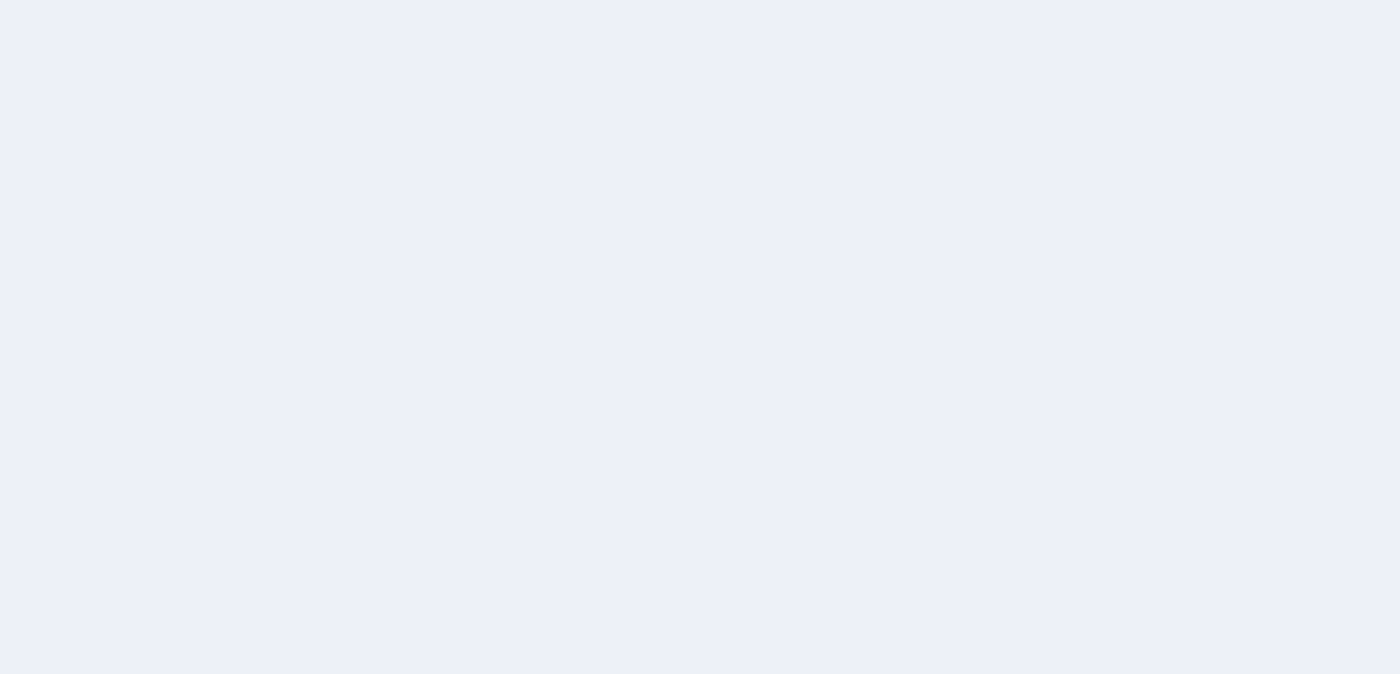 scroll, scrollTop: 0, scrollLeft: 0, axis: both 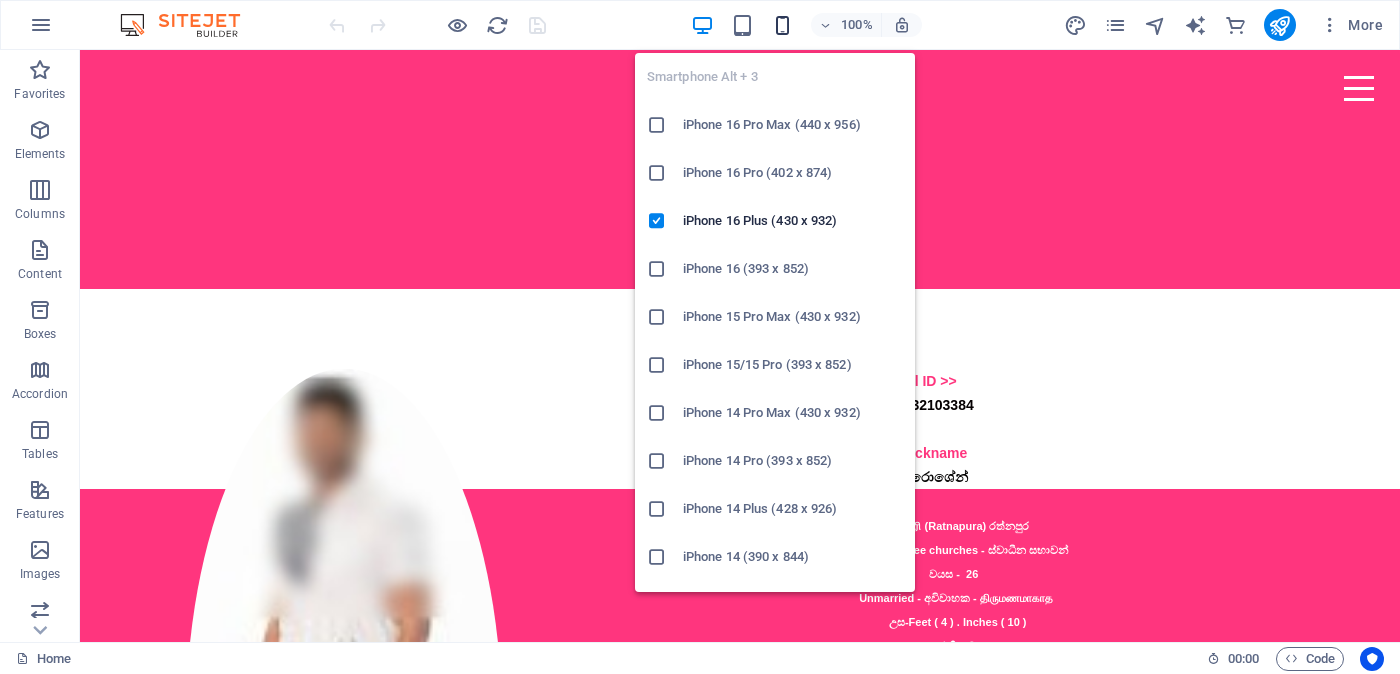 click at bounding box center (782, 25) 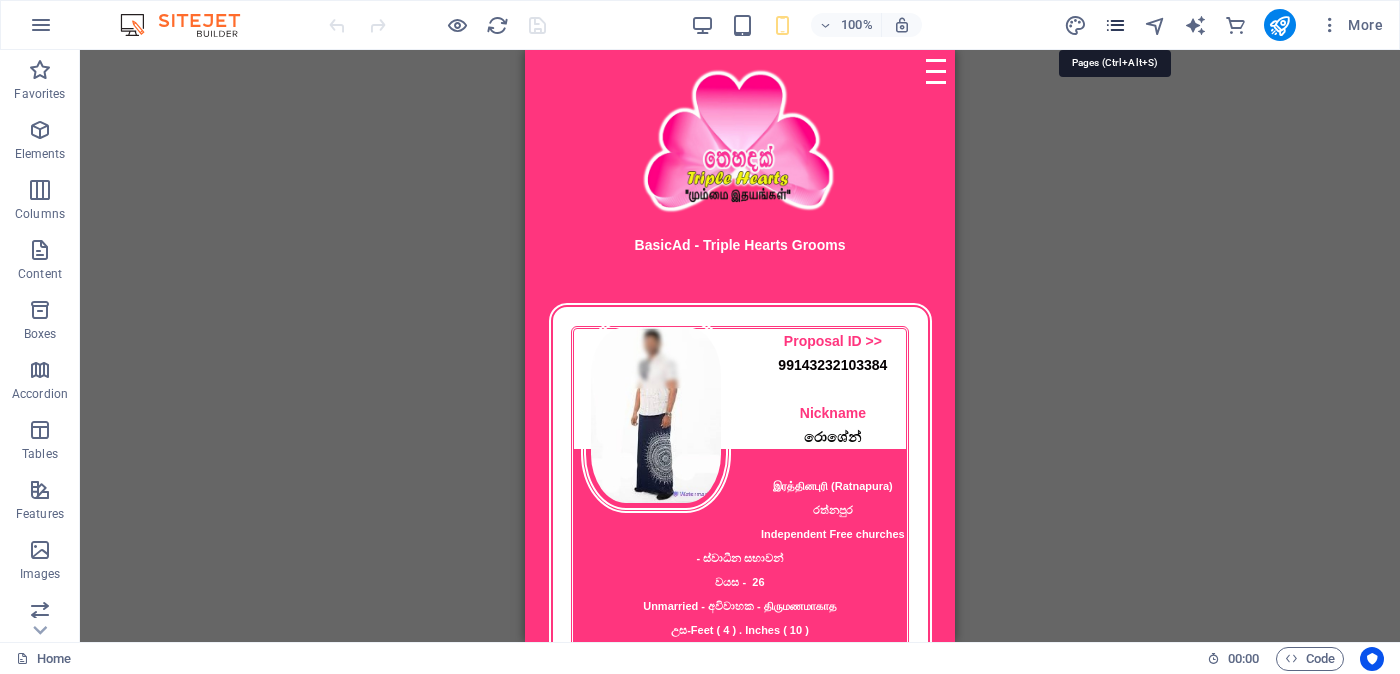 click at bounding box center [1115, 25] 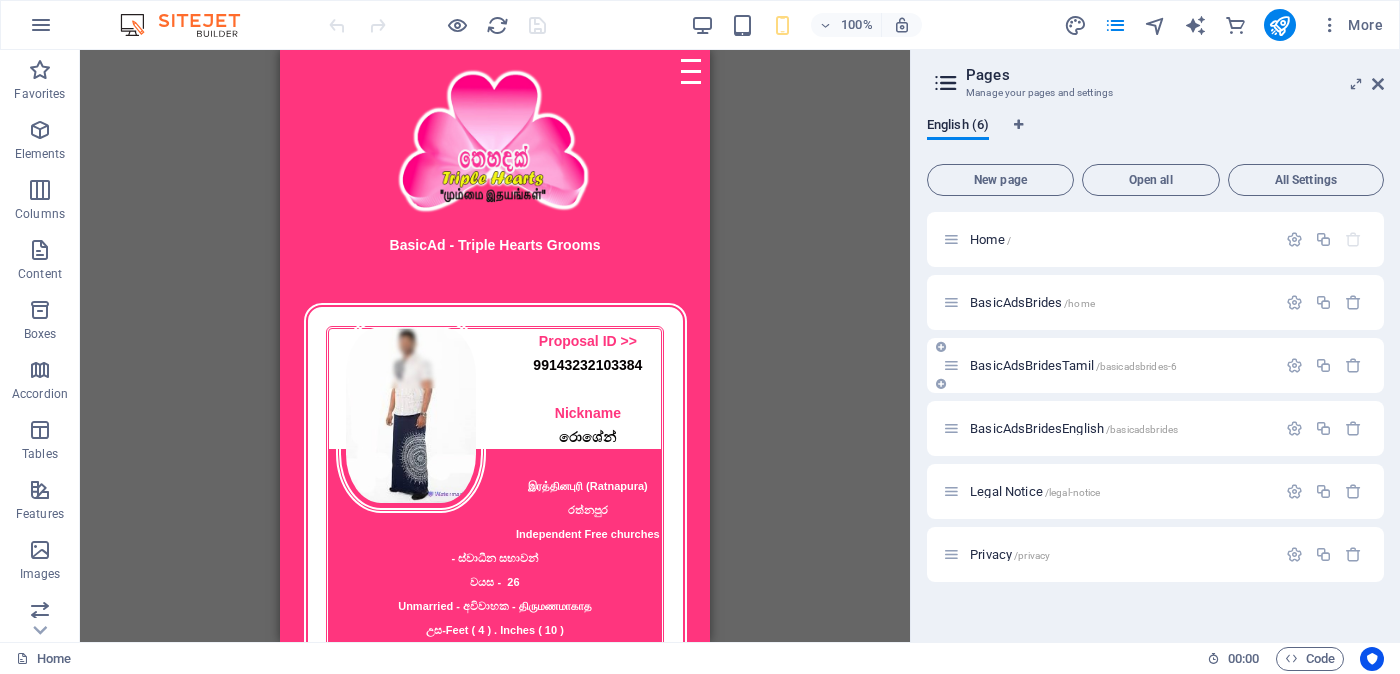 click on "BasicAdsBridesTamil /basicadsbrides-6" at bounding box center [1073, 365] 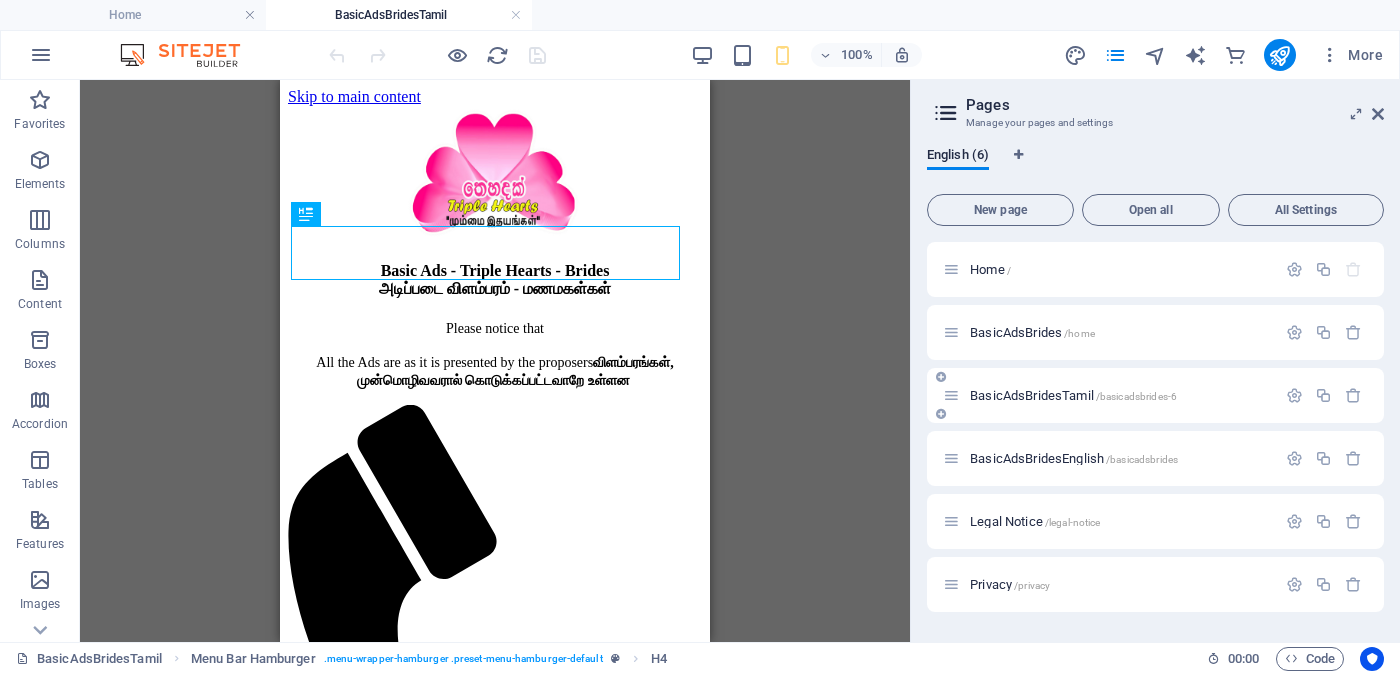scroll, scrollTop: 0, scrollLeft: 0, axis: both 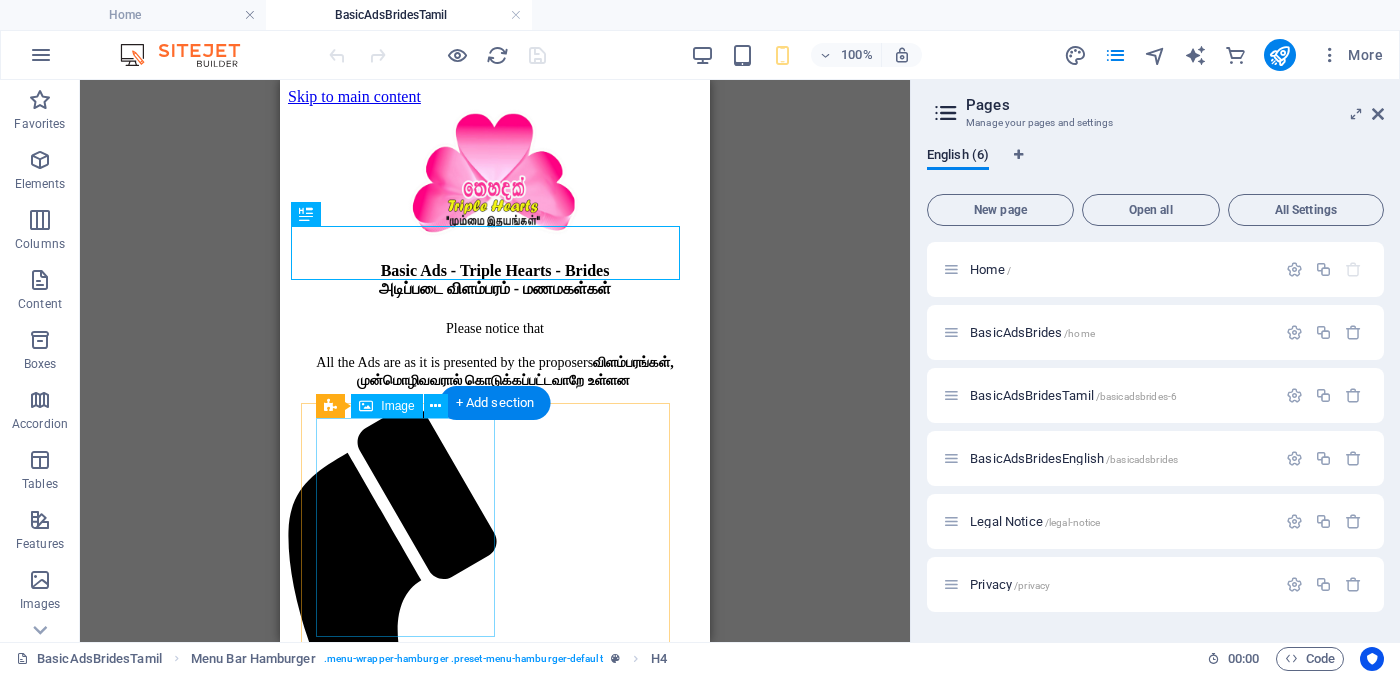 click at bounding box center [495, 2008] 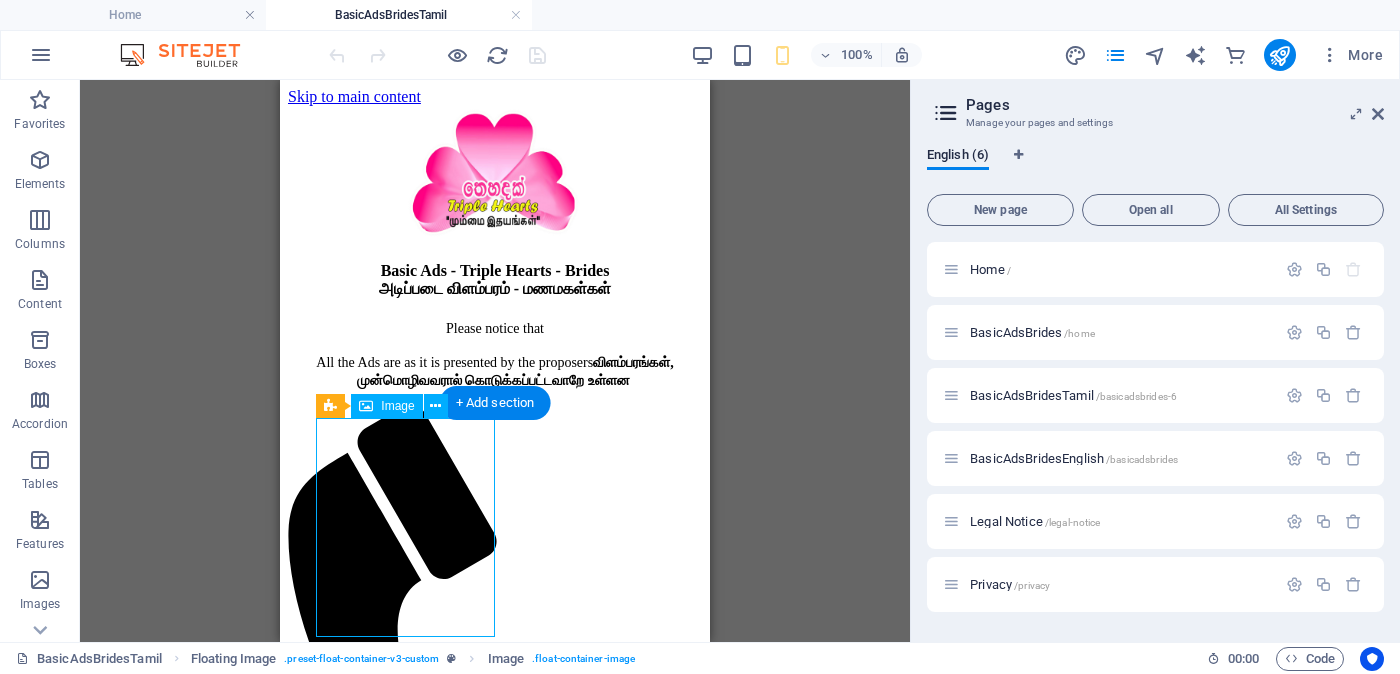 click at bounding box center [495, 2008] 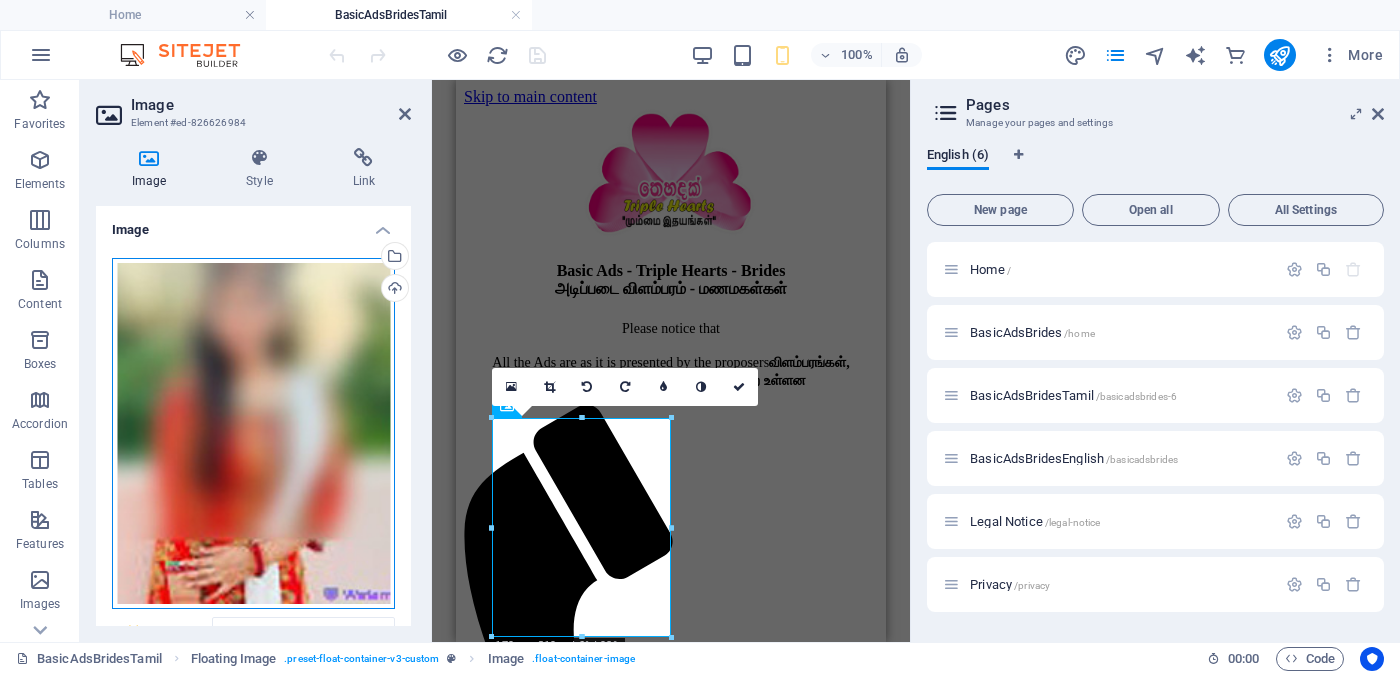 click on "Drag files here, click to choose files or select files from Files or our free stock photos & videos" at bounding box center [253, 434] 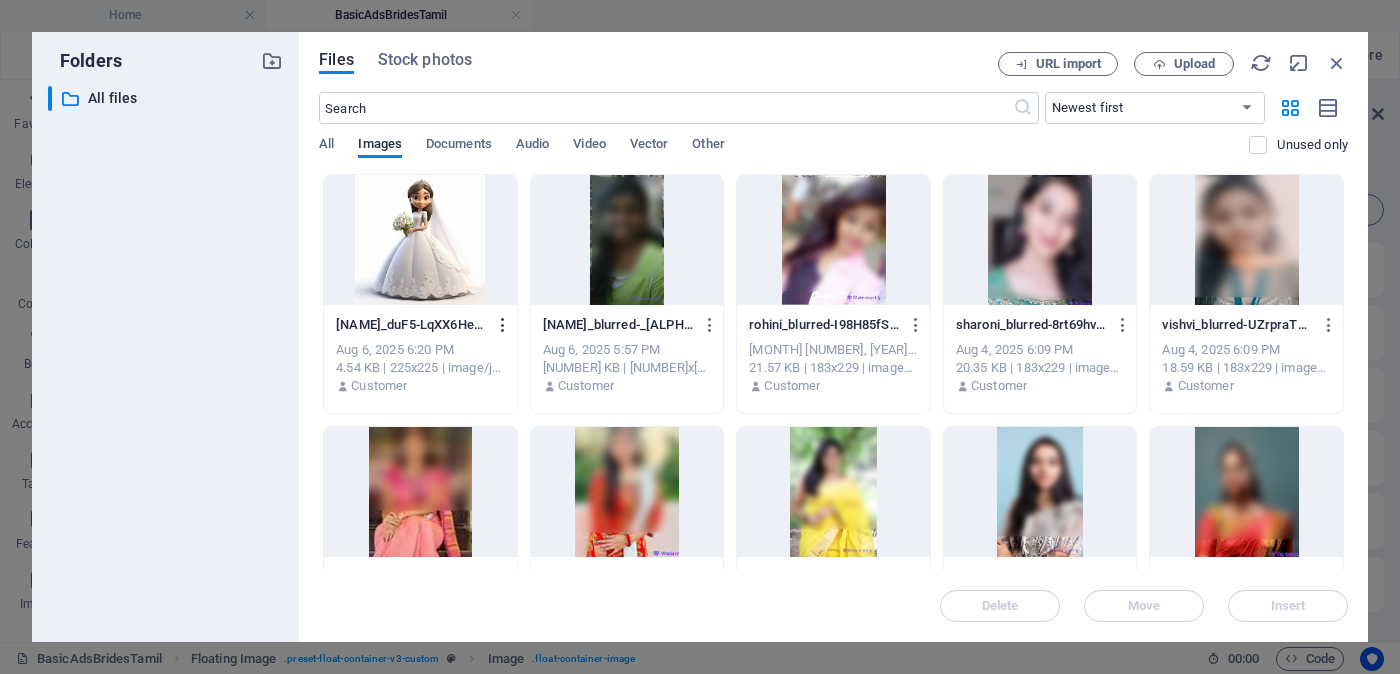 click at bounding box center [503, 325] 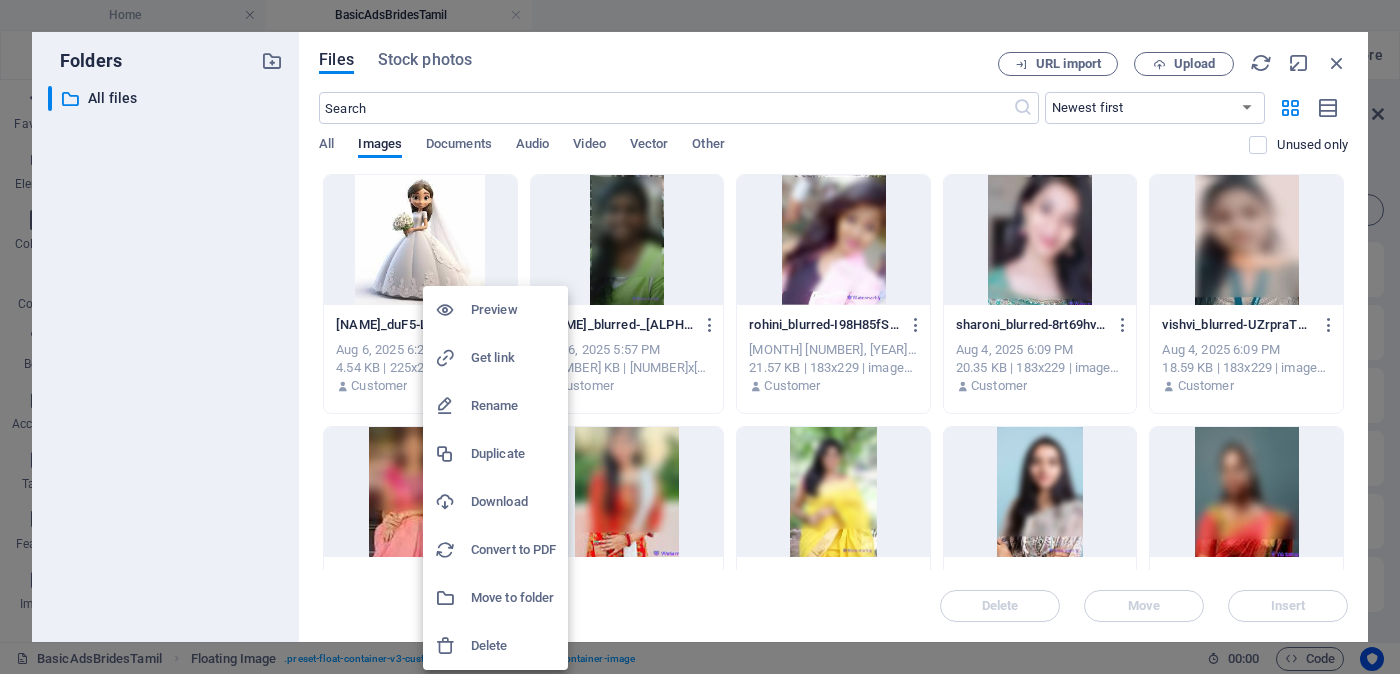 click on "Get link" at bounding box center (513, 358) 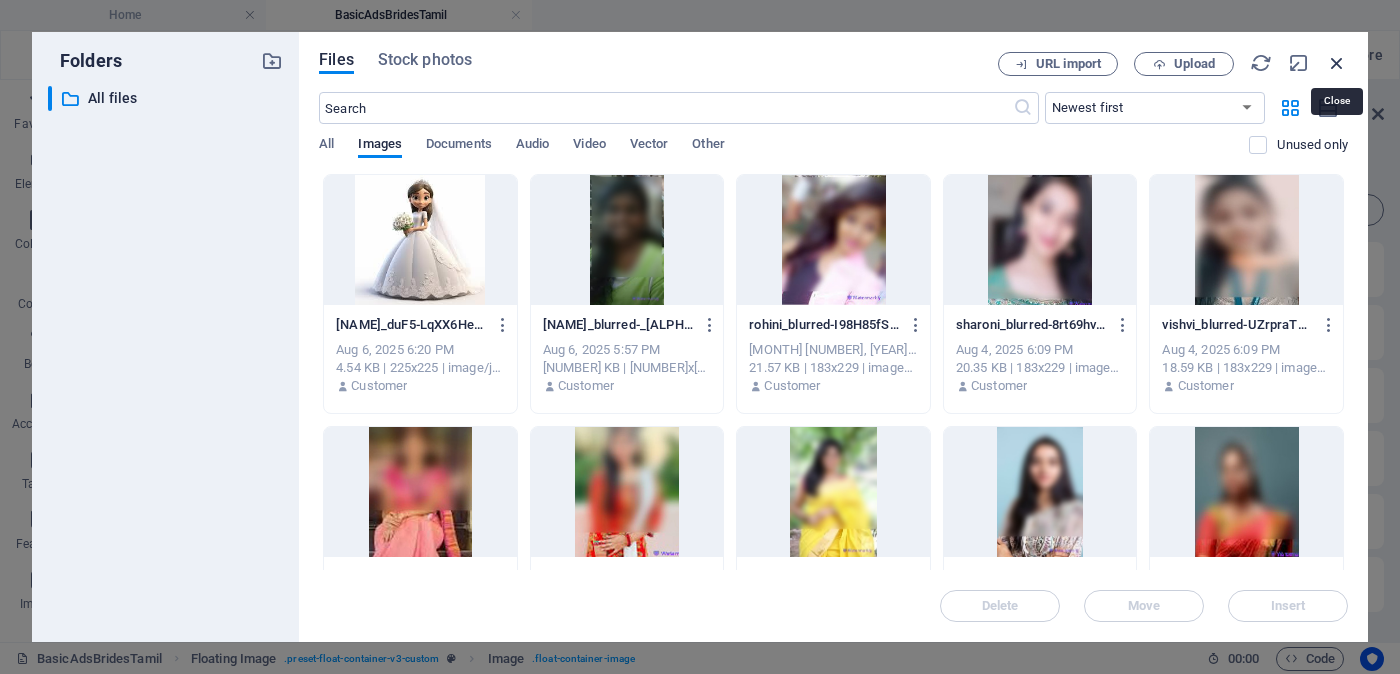 click at bounding box center (1337, 63) 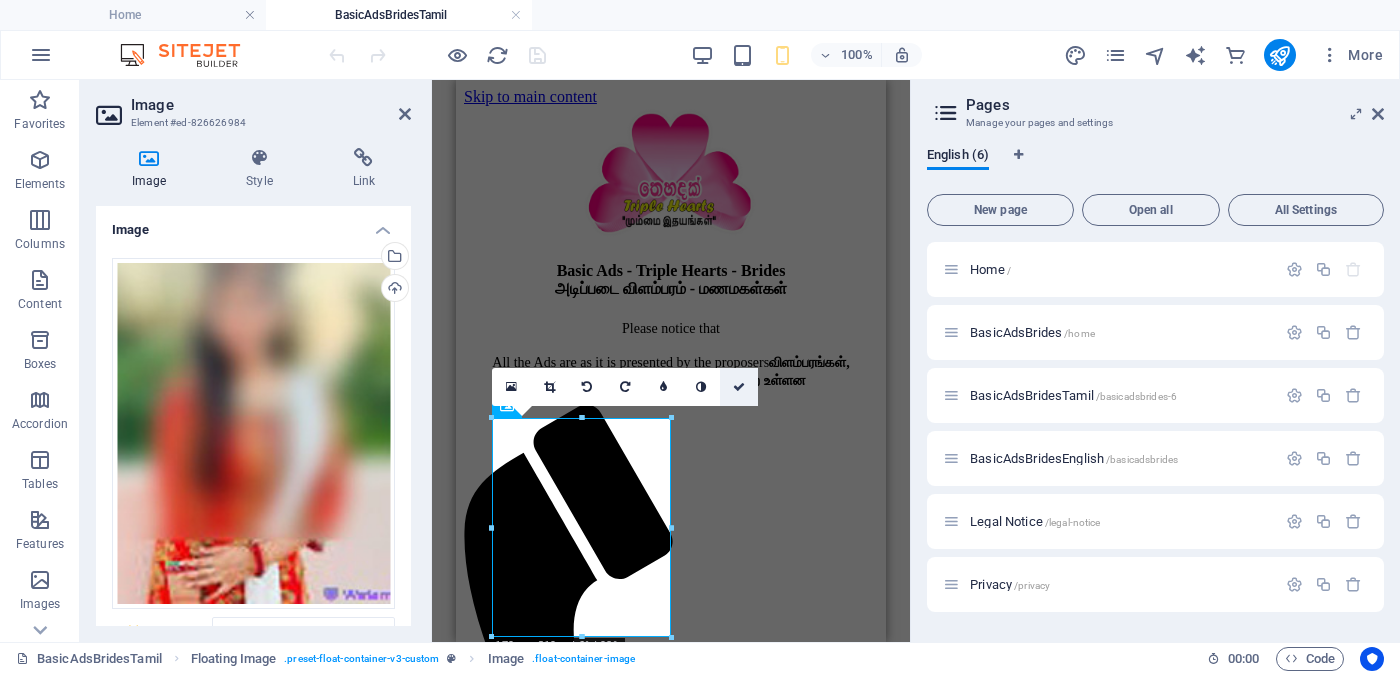 click at bounding box center (739, 387) 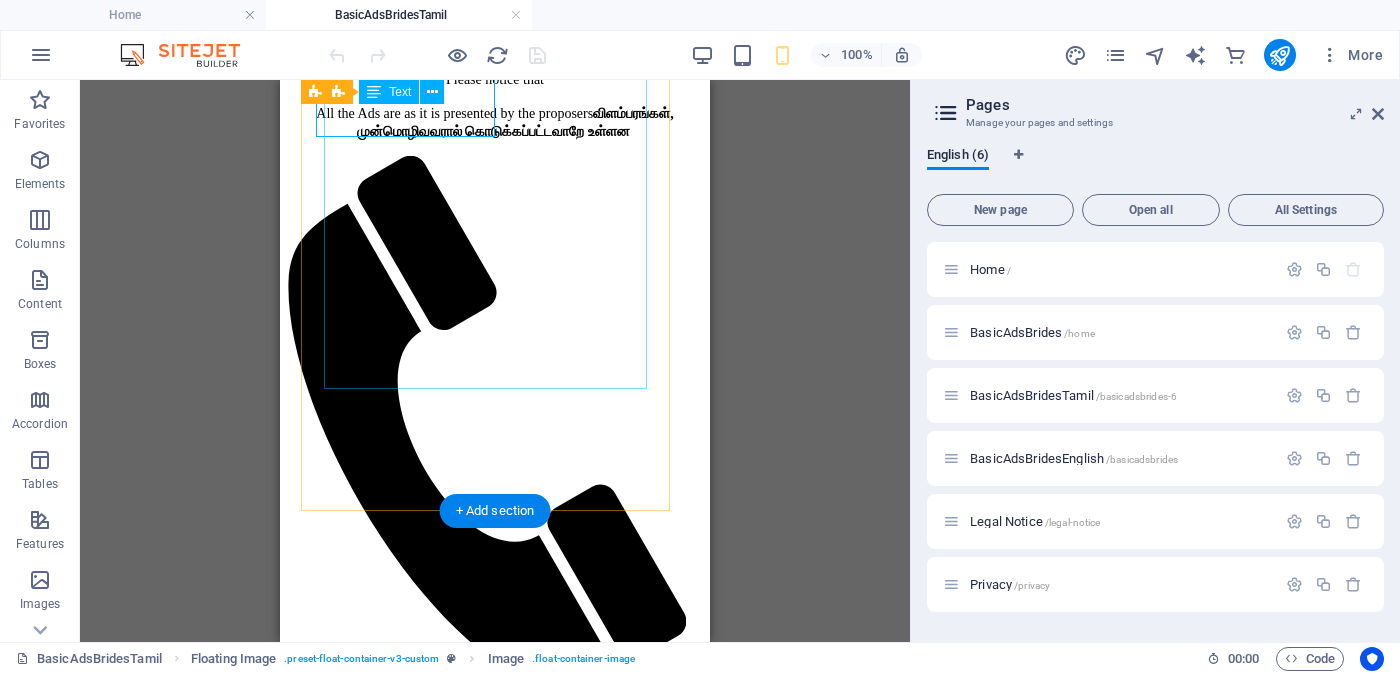 scroll, scrollTop: 499, scrollLeft: 0, axis: vertical 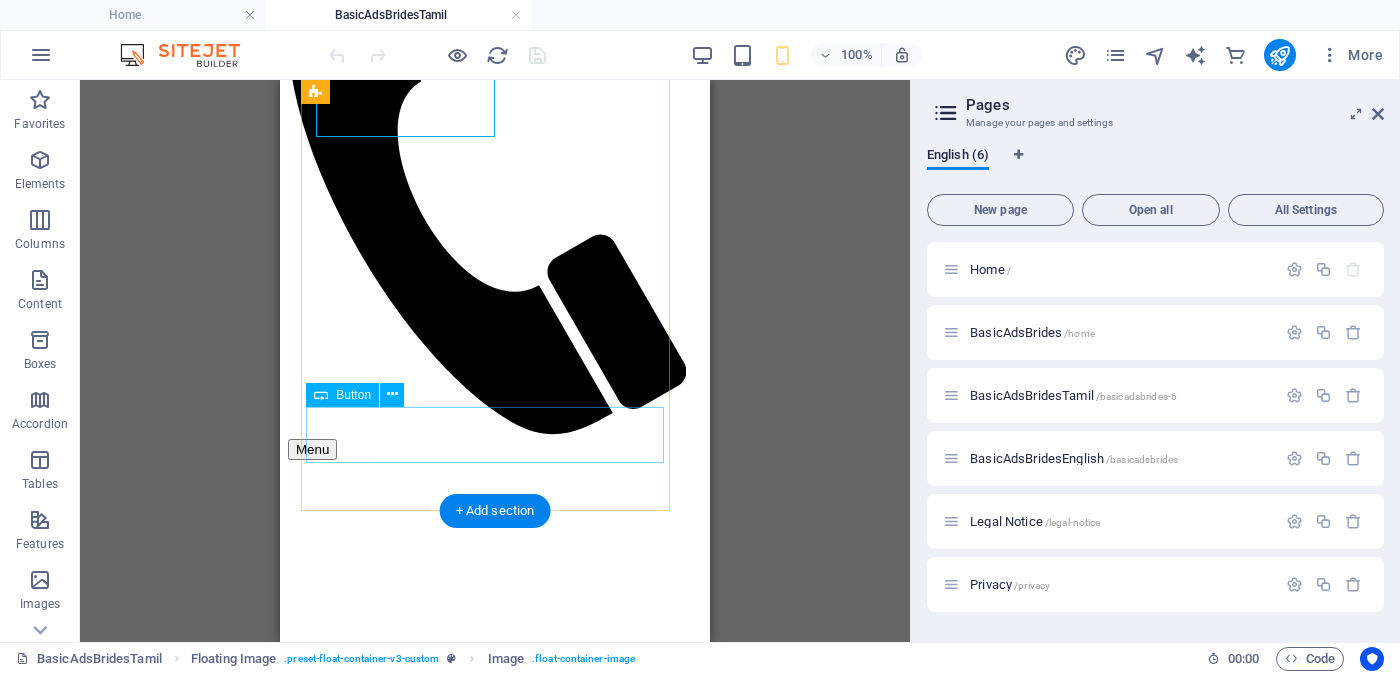 click on "Unverified - Click to verify - சரிபார்ப்பை ஆணையிடுங்கள்" at bounding box center [495, 2000] 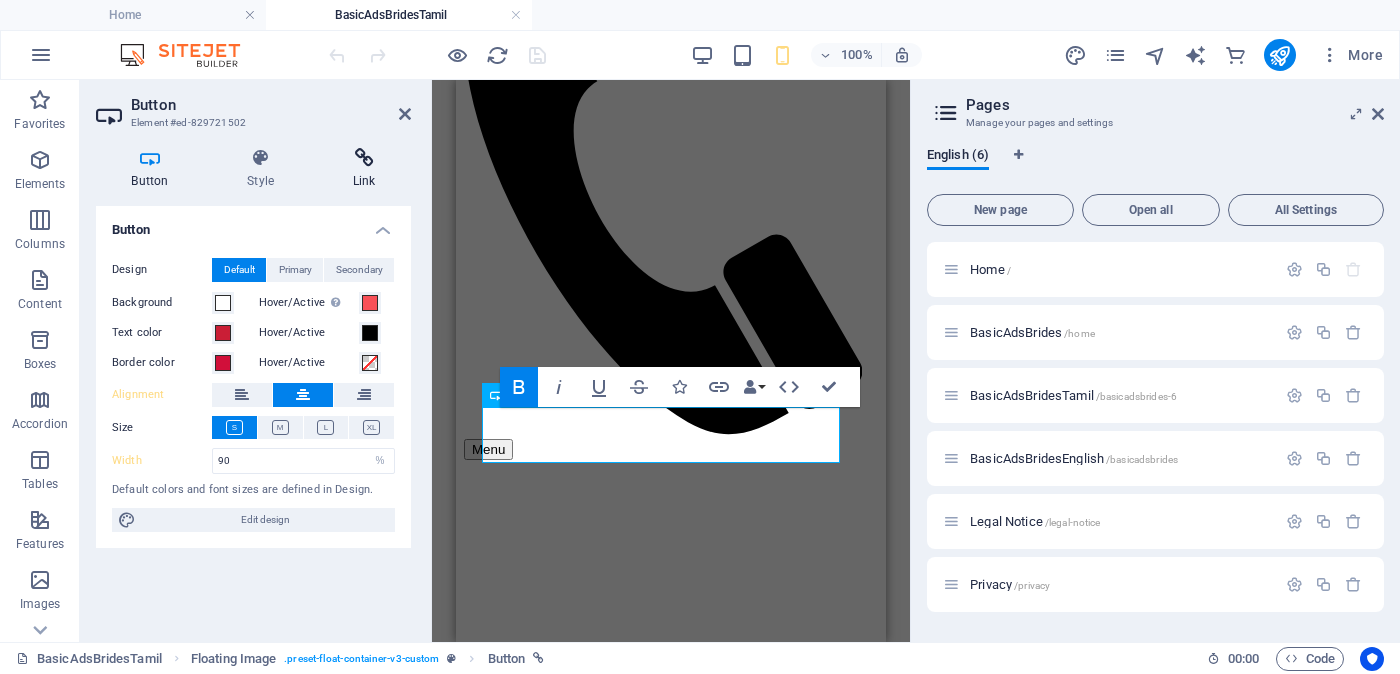 click at bounding box center (364, 158) 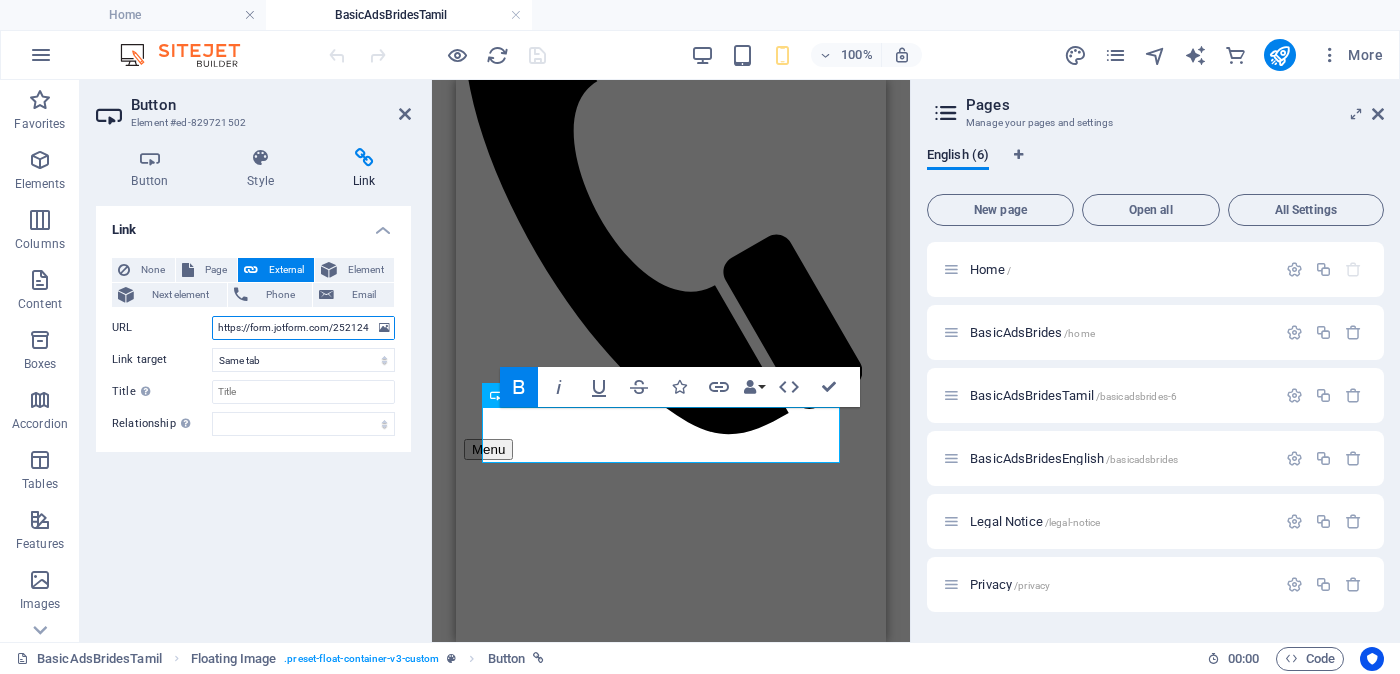 click on "https://form.jotform.com/252124928491056?proposalSelected="Proposal ID >> [NUMBER] Nickname [NAME] ([NAME]) [CITY] ([CITY]) Independent Free churches சுதந்திர இலவச திருச்சபைகள் வயது - Age - [AGE] Unmarried - திருமணமாகாத உயரம்-Feet ( [NUMBER] ) . Inches ( [NUMBER] ) Occupation - தொழில் Job Seeking - வேலை தேடுதல் வேலை Monthly Income - சம்பளம்"&image=https://cdn1.site-media.eu/images/0/18131484/jangu_blurred-wynrUi9BAbOX9nVeV0152Q.jpg" at bounding box center [303, 328] 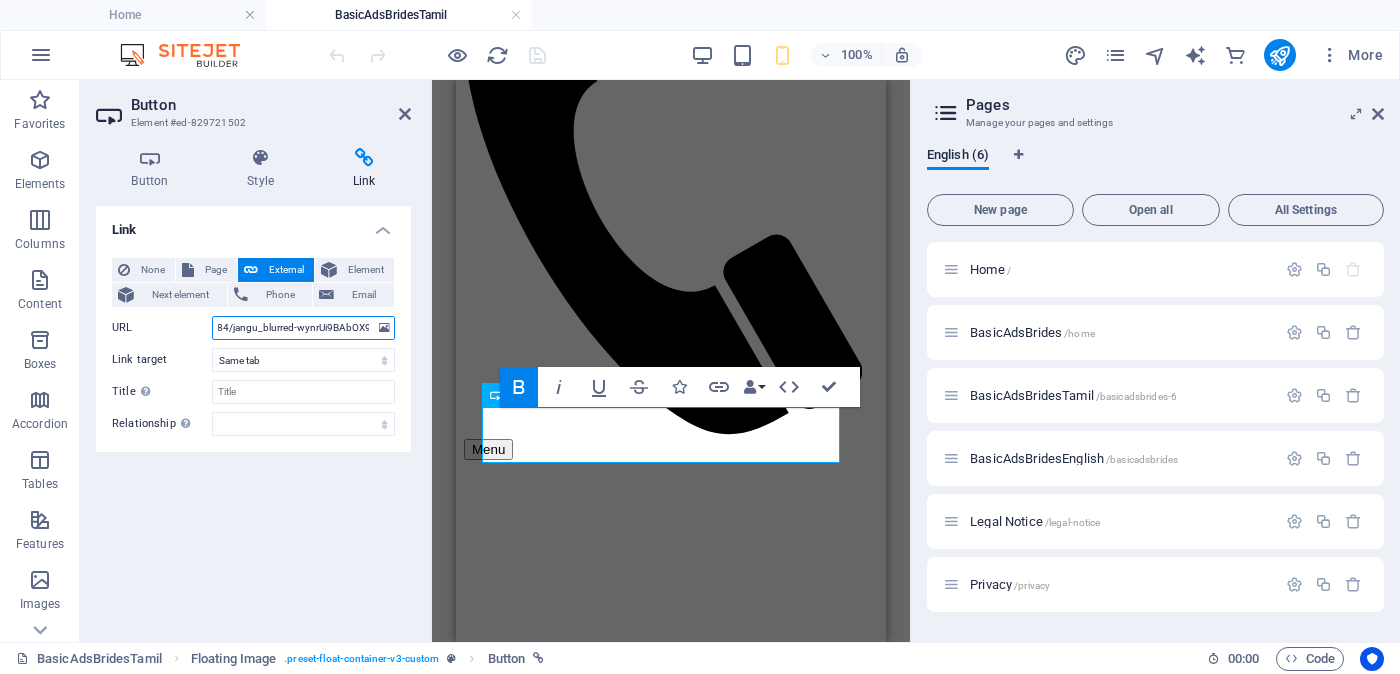 scroll, scrollTop: 0, scrollLeft: 1806, axis: horizontal 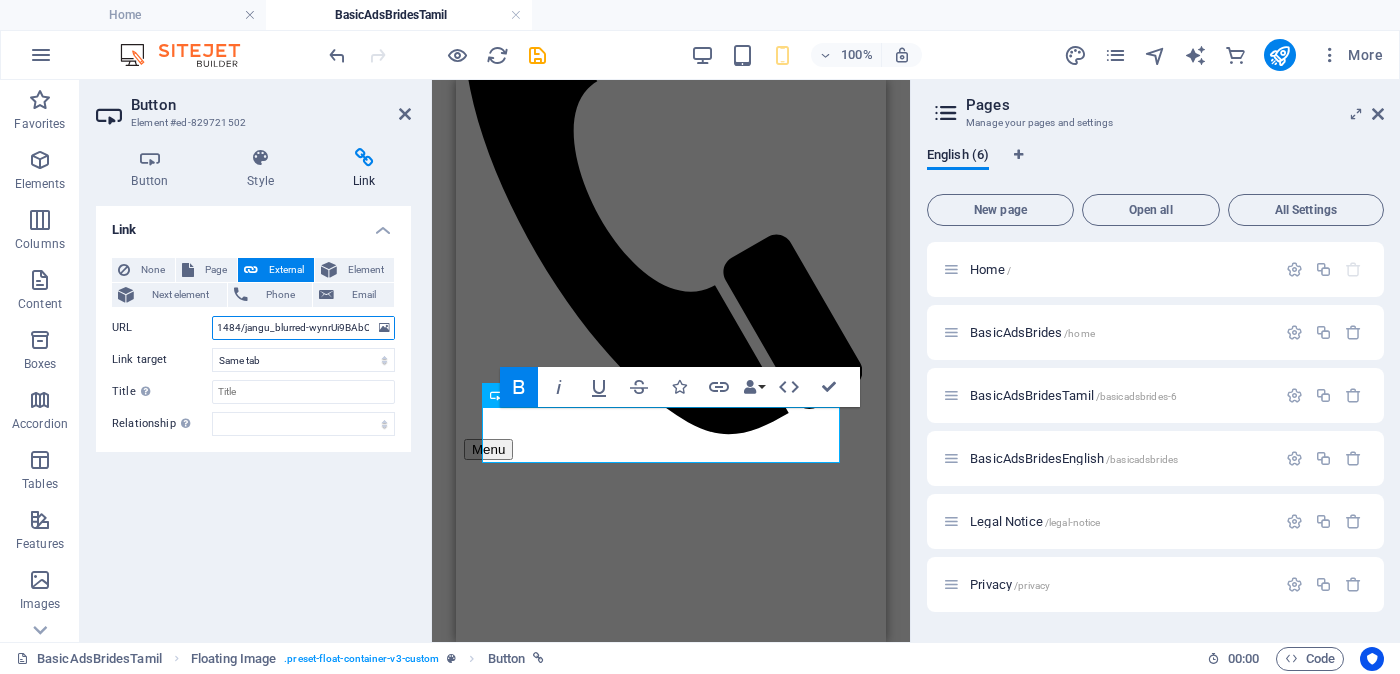 paste on "typeA31" 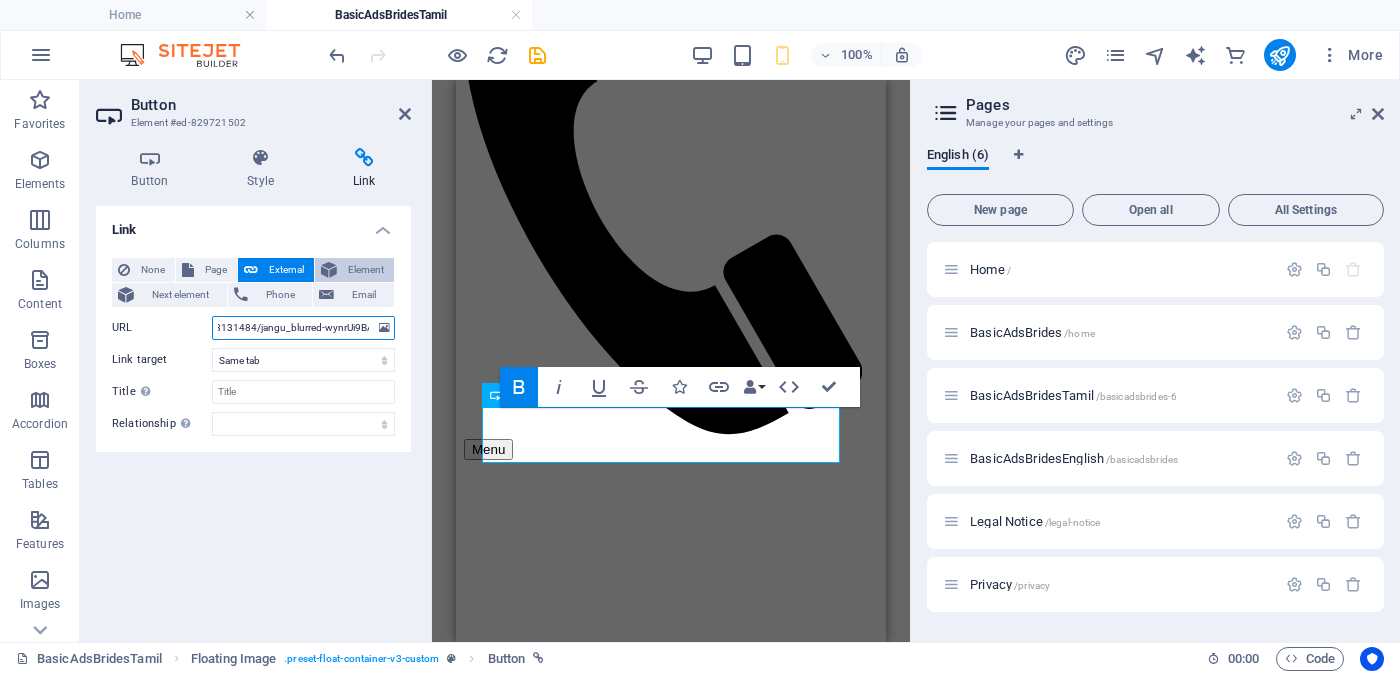 type on "https://form.jotform.com/252124928491056?proposalSelected="Proposal ID >> 294030823718  Nickname  ஜங்கு (Jangu)      கிளிநொச்சி (Kilinochchi)    Independent Free churches    சுதந்திர இலவச திருச்சபைகள்  வயது -    Age  -  29 Unmarried - திருமணமாகாத உயரம்-Feet ( 5 ) . Inches ( 03 ) Occupation  -  தொழில் Job Seeking -   வேலை தேடுதல் வேலை   Monthly  Income -  சம்பளம்"&typeA31=https://cdn1.site-media.eu/images/0/18131484/jangu_blurred-wynrUi9BAbOX9nVeV0152Q.jpg" 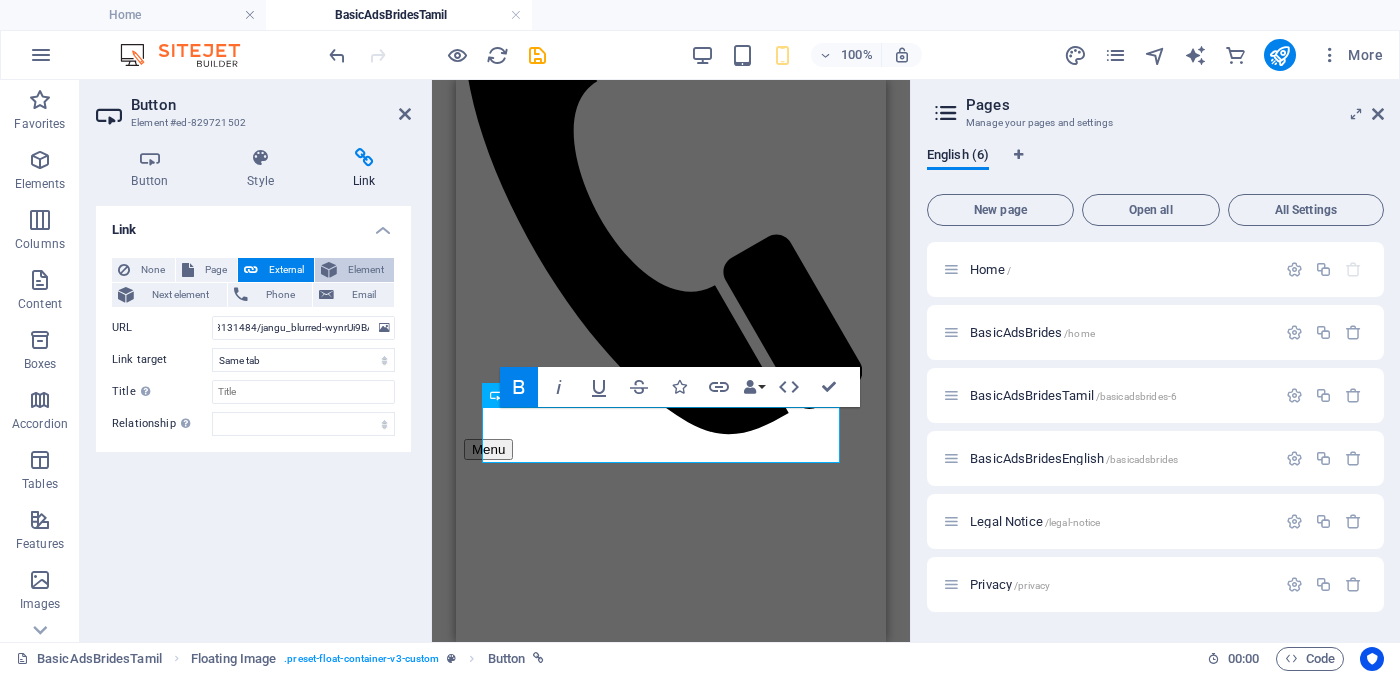 scroll, scrollTop: 0, scrollLeft: 0, axis: both 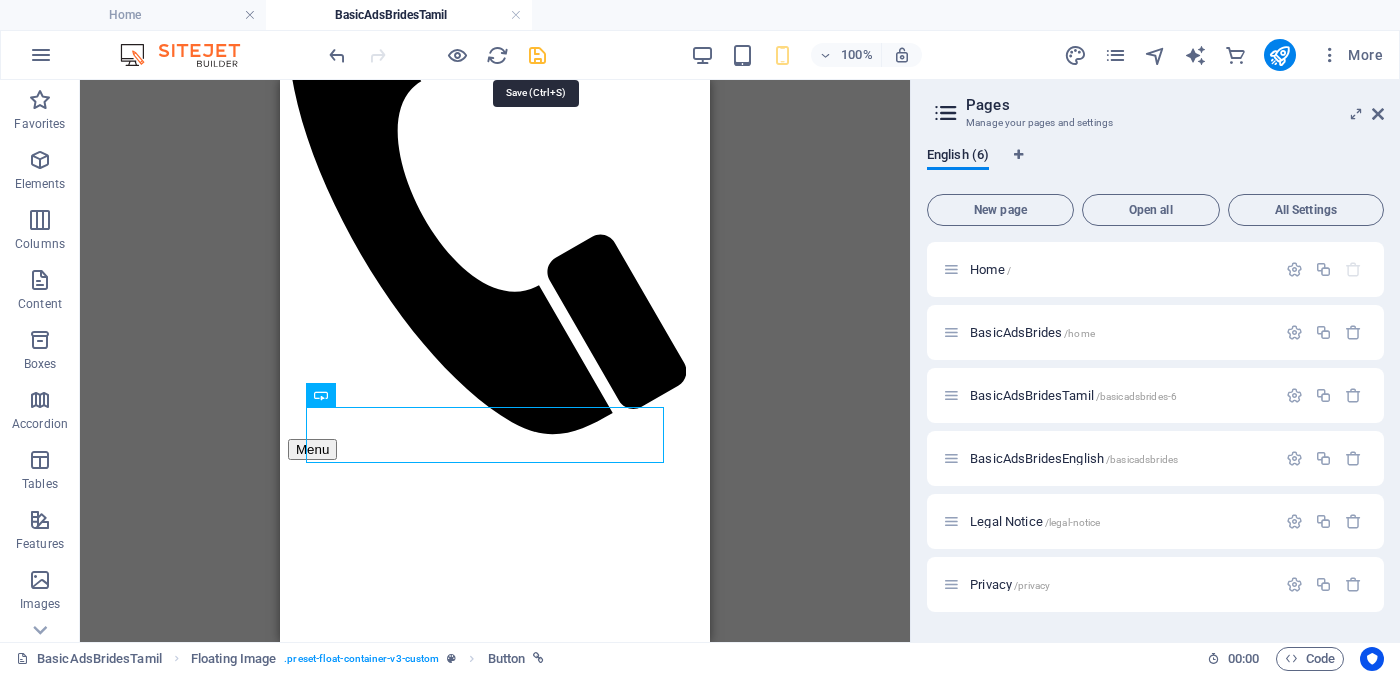 click at bounding box center (537, 55) 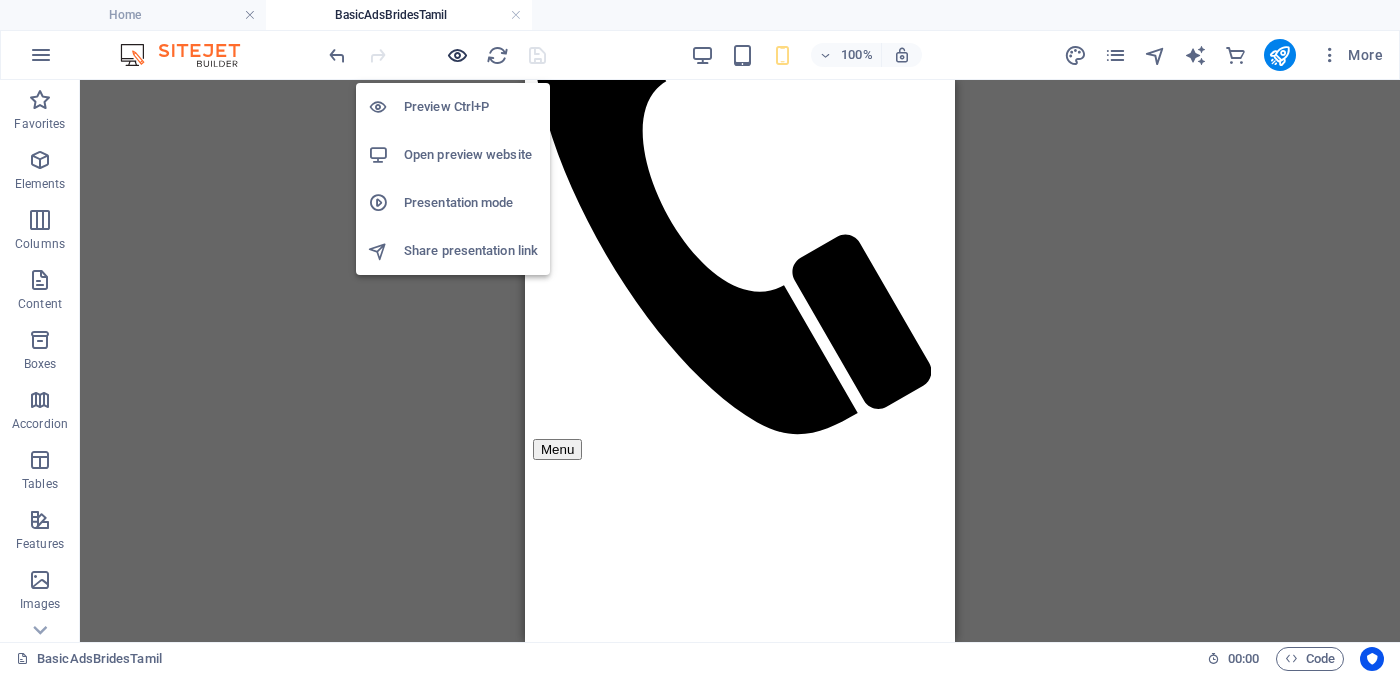 click at bounding box center [457, 55] 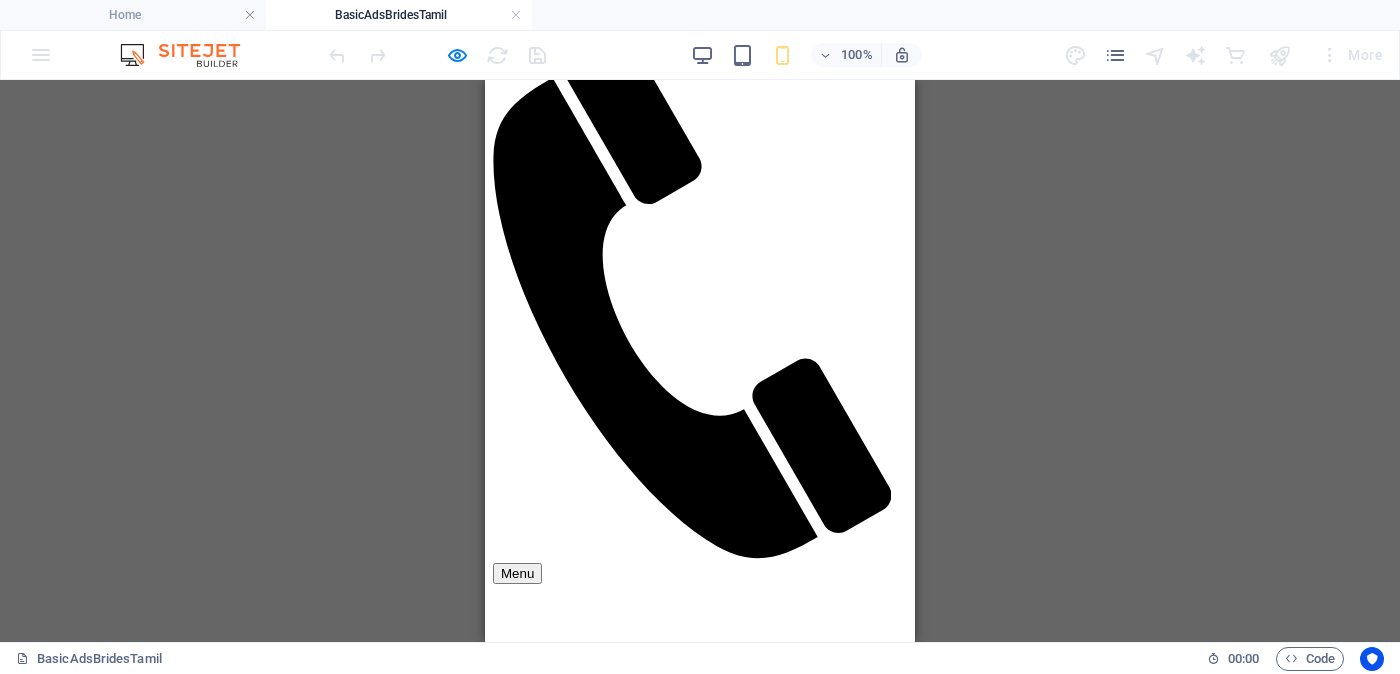 scroll, scrollTop: 499, scrollLeft: 0, axis: vertical 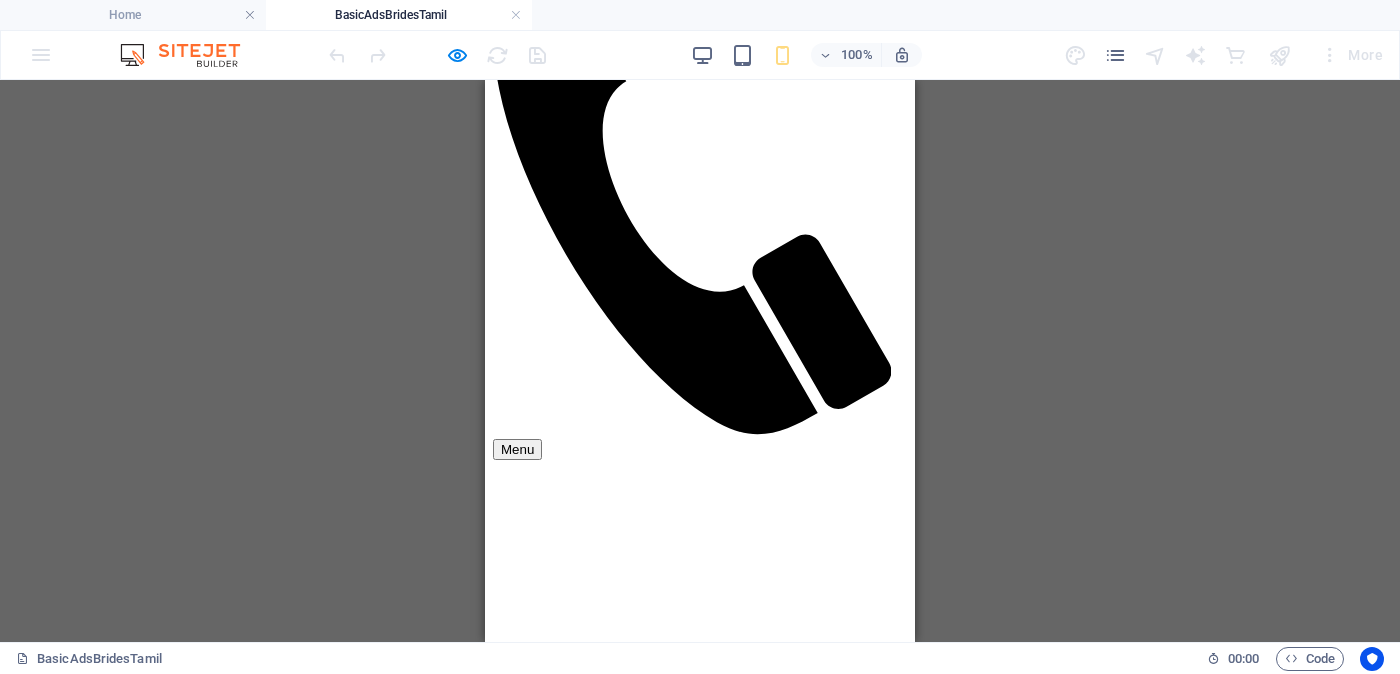 click on "Unverified - Click to verify - சரிபார்ப்பை ஆணையிடுங்கள்" at bounding box center [701, 1857] 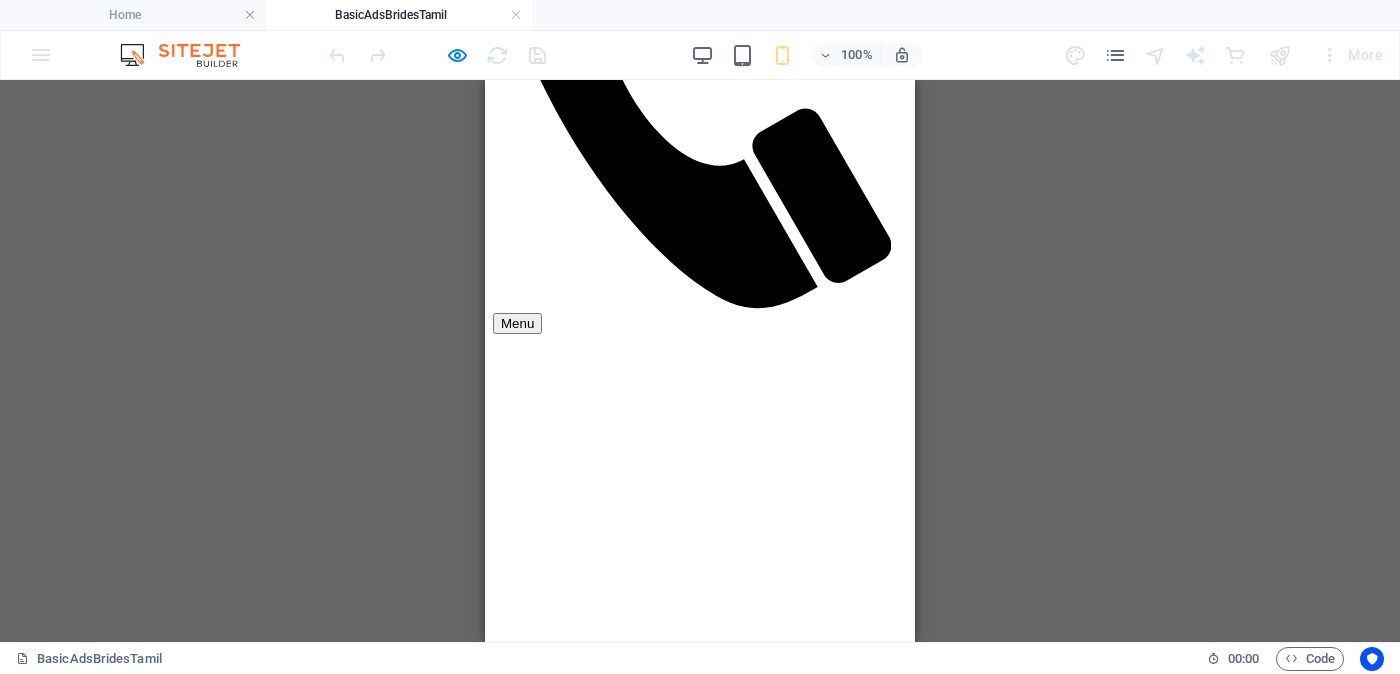 click at bounding box center [700, 1987] 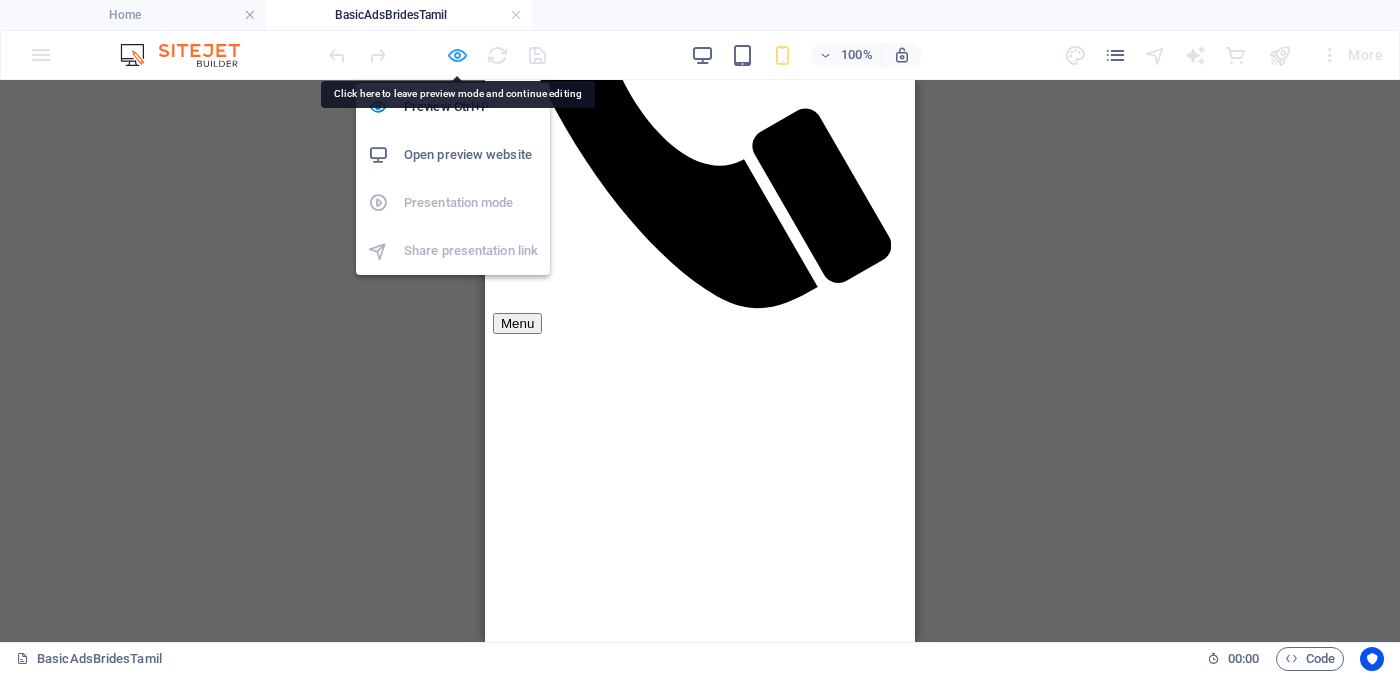 click at bounding box center (457, 55) 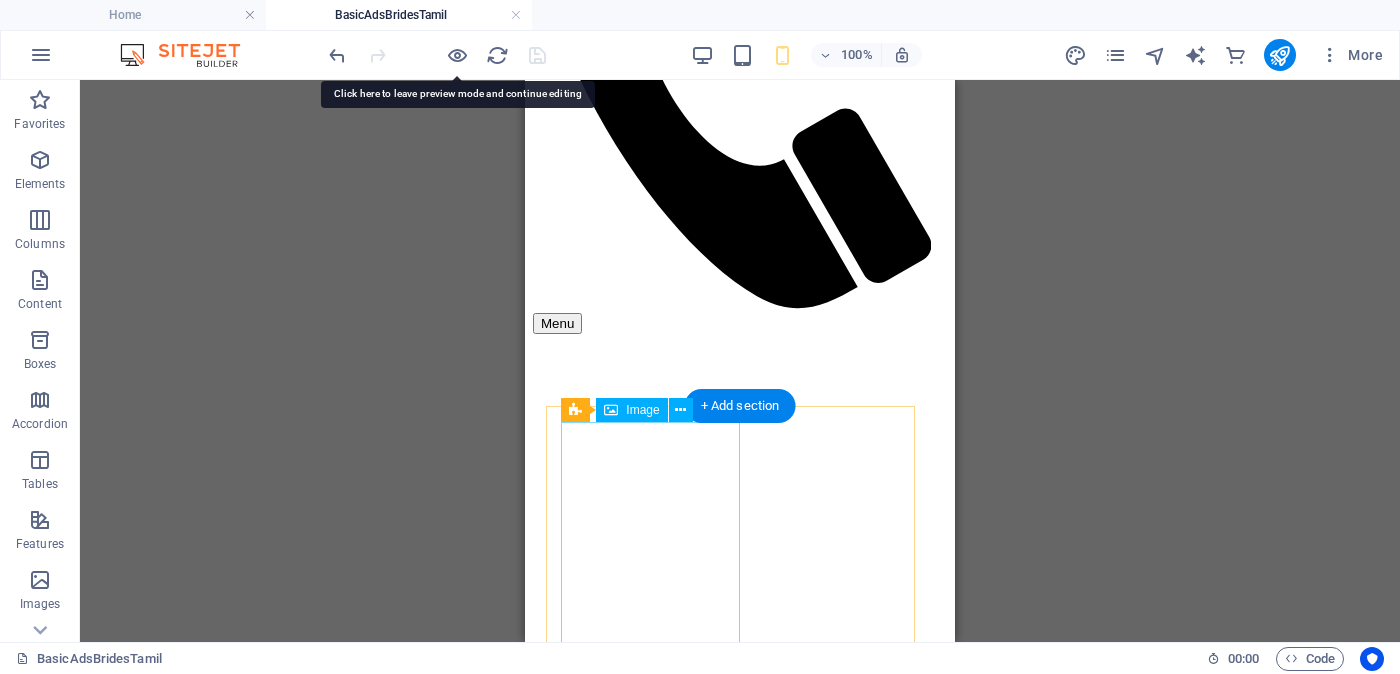 click at bounding box center [740, 2131] 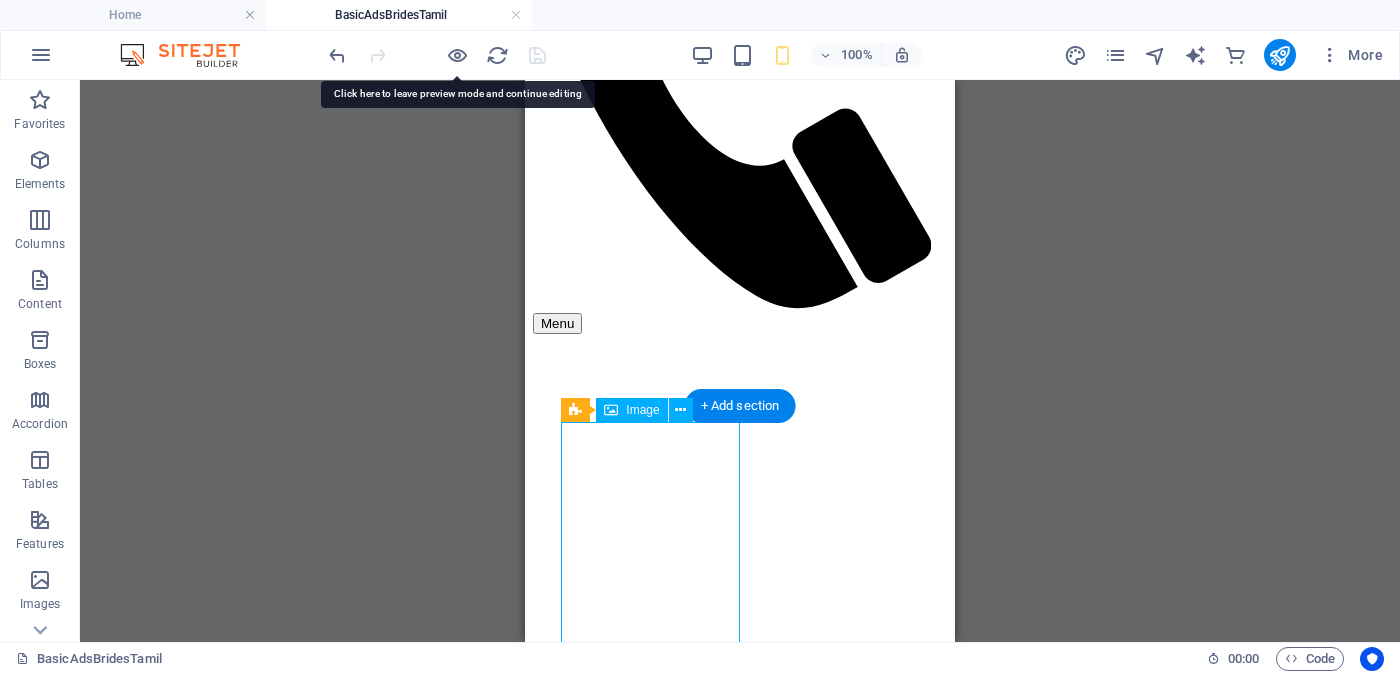 drag, startPoint x: 685, startPoint y: 466, endPoint x: 1061, endPoint y: 486, distance: 376.53152 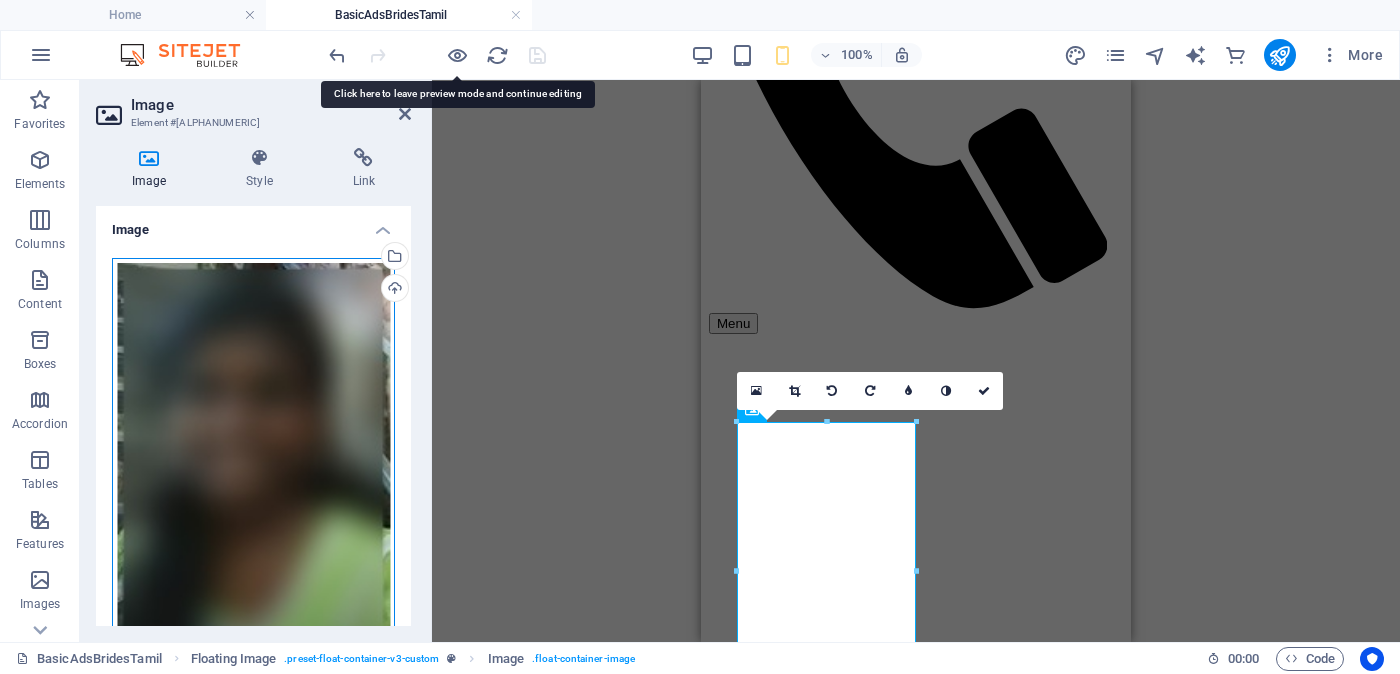 click on "Drag files here, click to choose files or select files from Files or our free stock photos & videos" at bounding box center (253, 501) 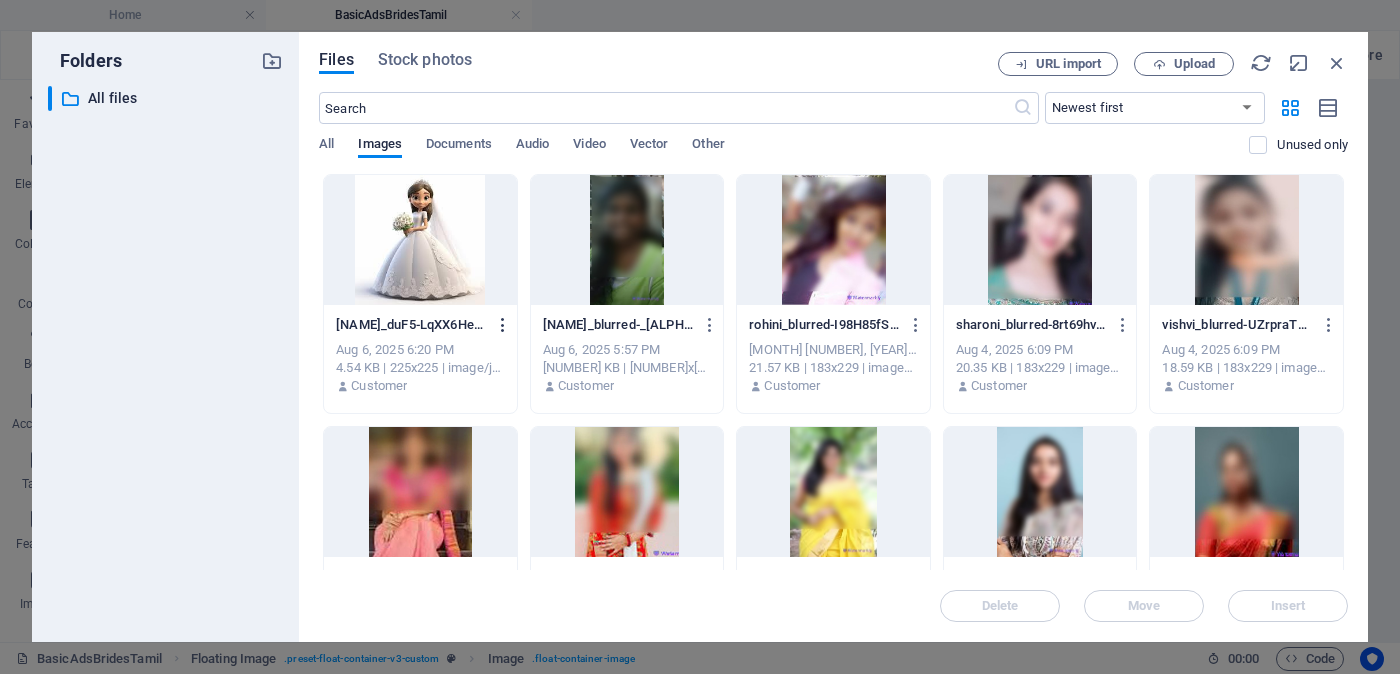 click at bounding box center (503, 325) 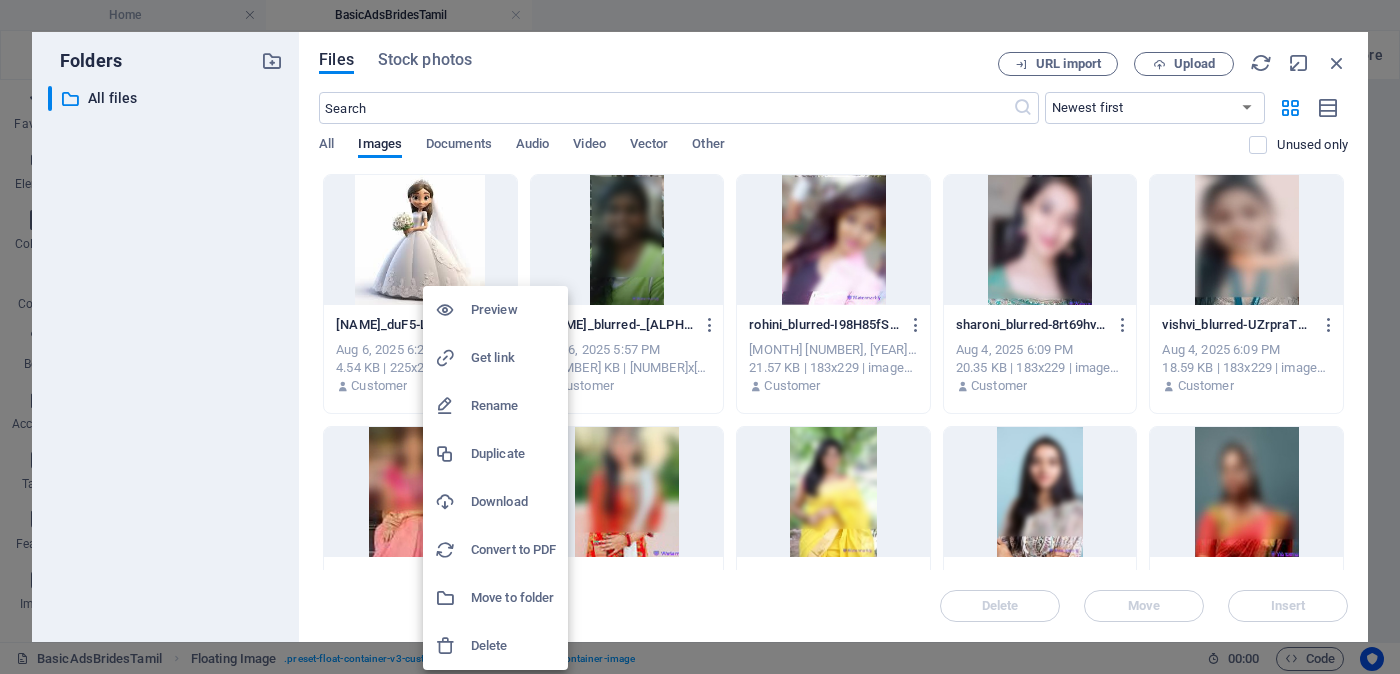 click on "Get link" at bounding box center [513, 358] 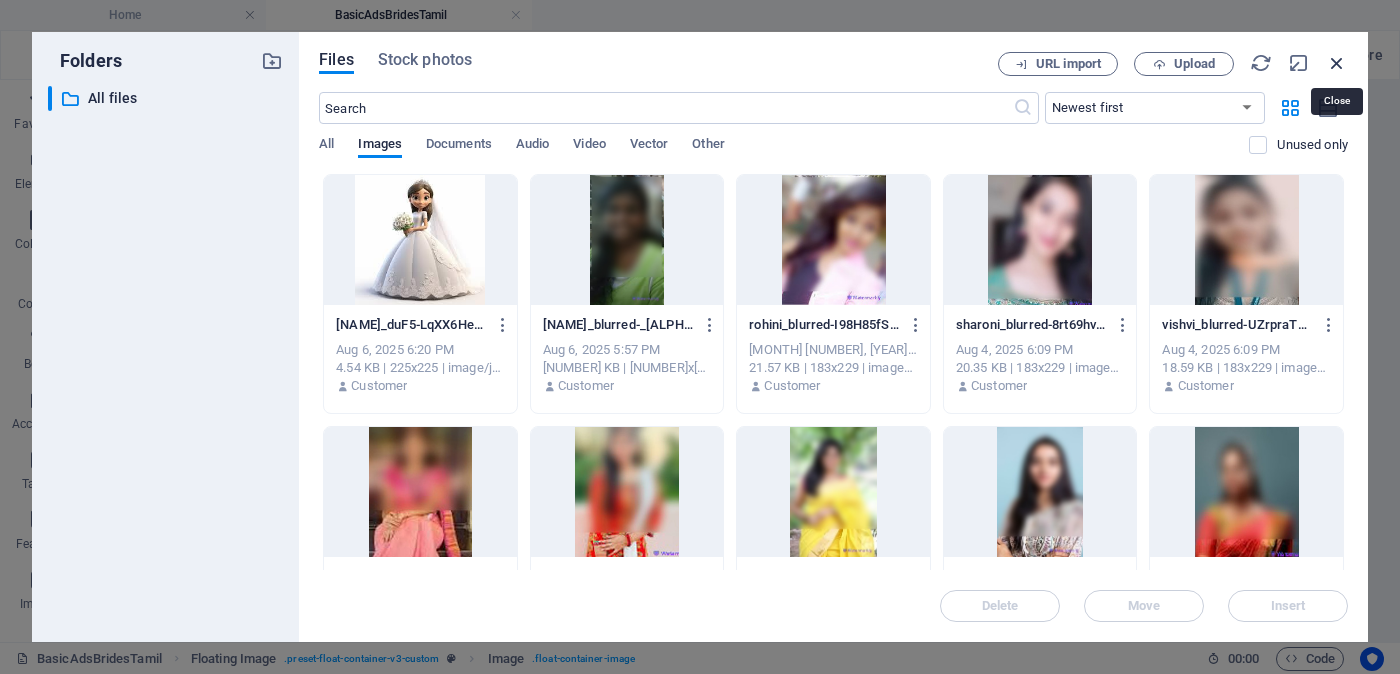 click at bounding box center (1337, 63) 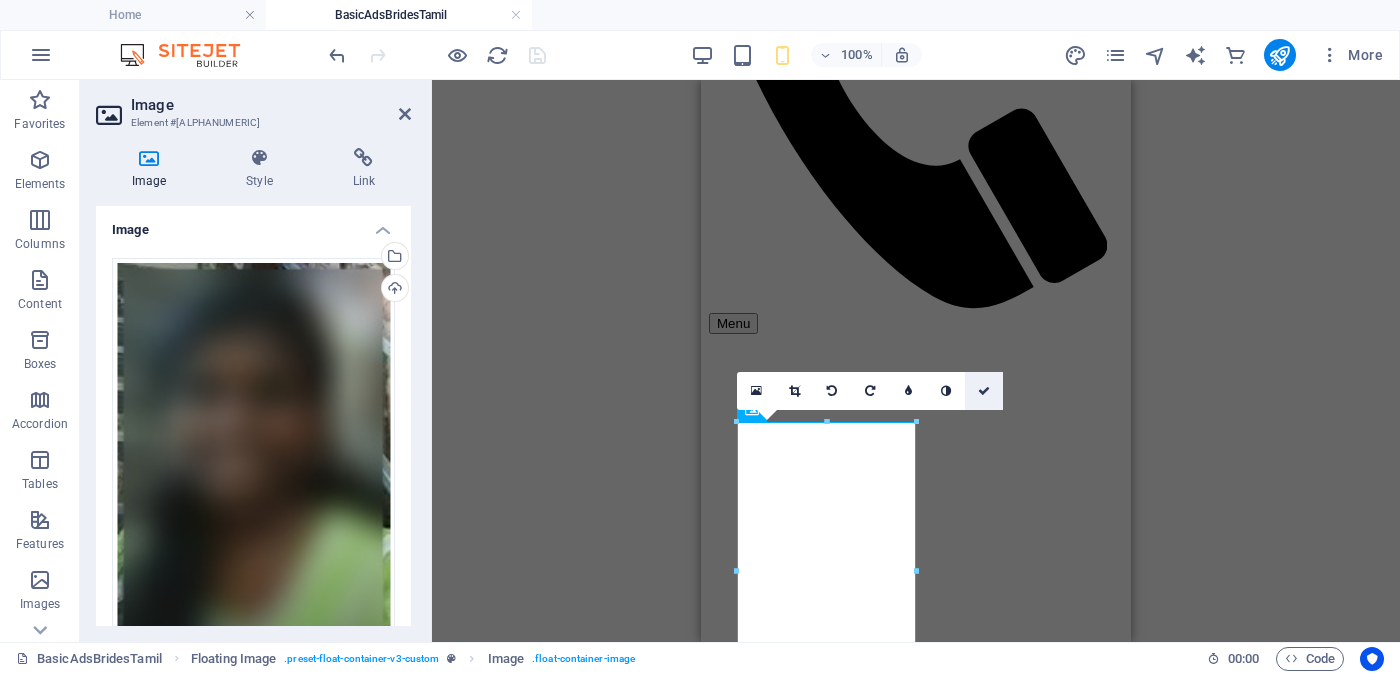 click at bounding box center (984, 391) 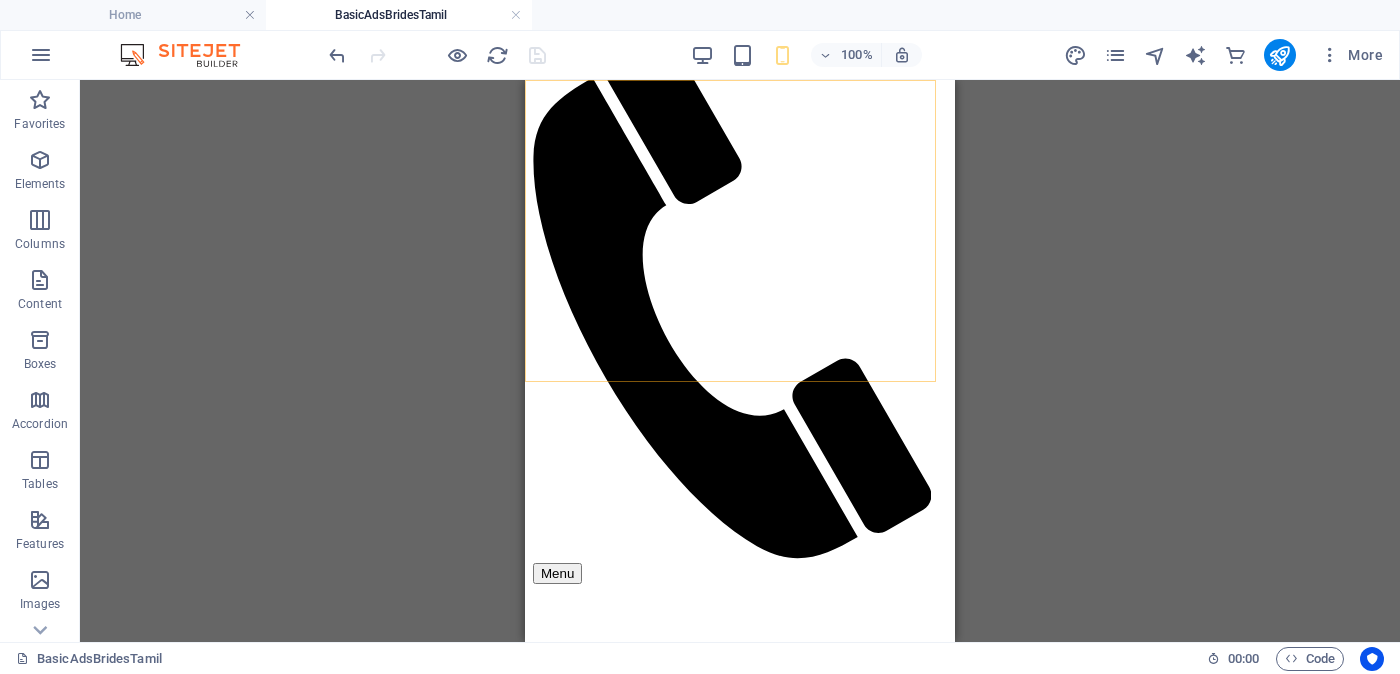 scroll, scrollTop: 499, scrollLeft: 0, axis: vertical 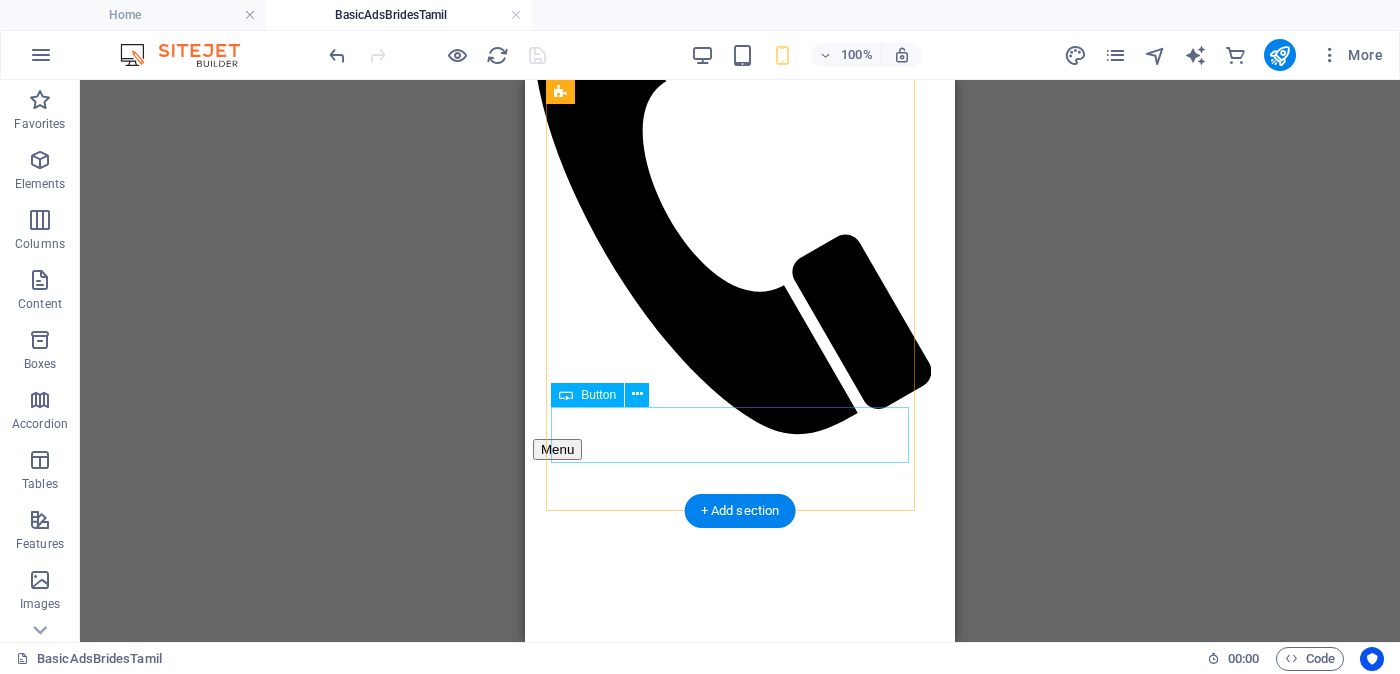 click on "Unverified - Click to verify - சரிபார்ப்பை ஆணையிடுங்கள்" at bounding box center (740, 2000) 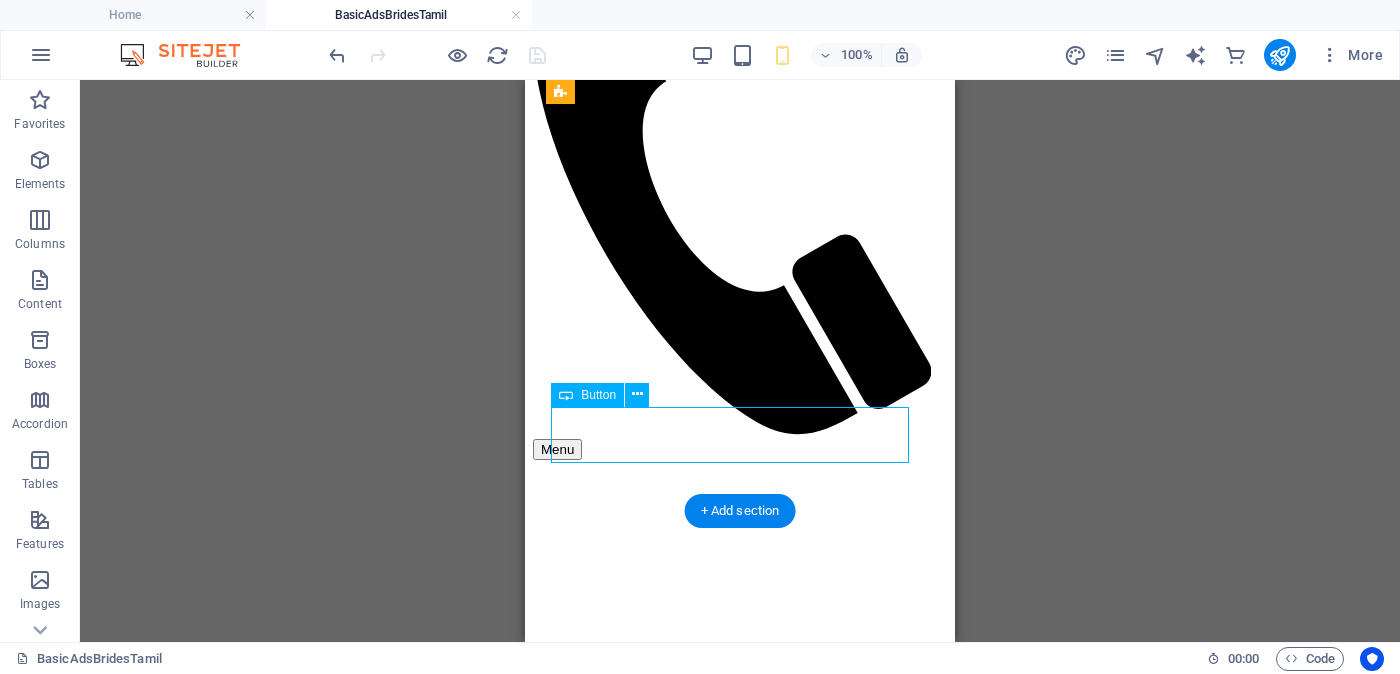 click on "Unverified - Click to verify - சரிபார்ப்பை ஆணையிடுங்கள்" at bounding box center (740, 2000) 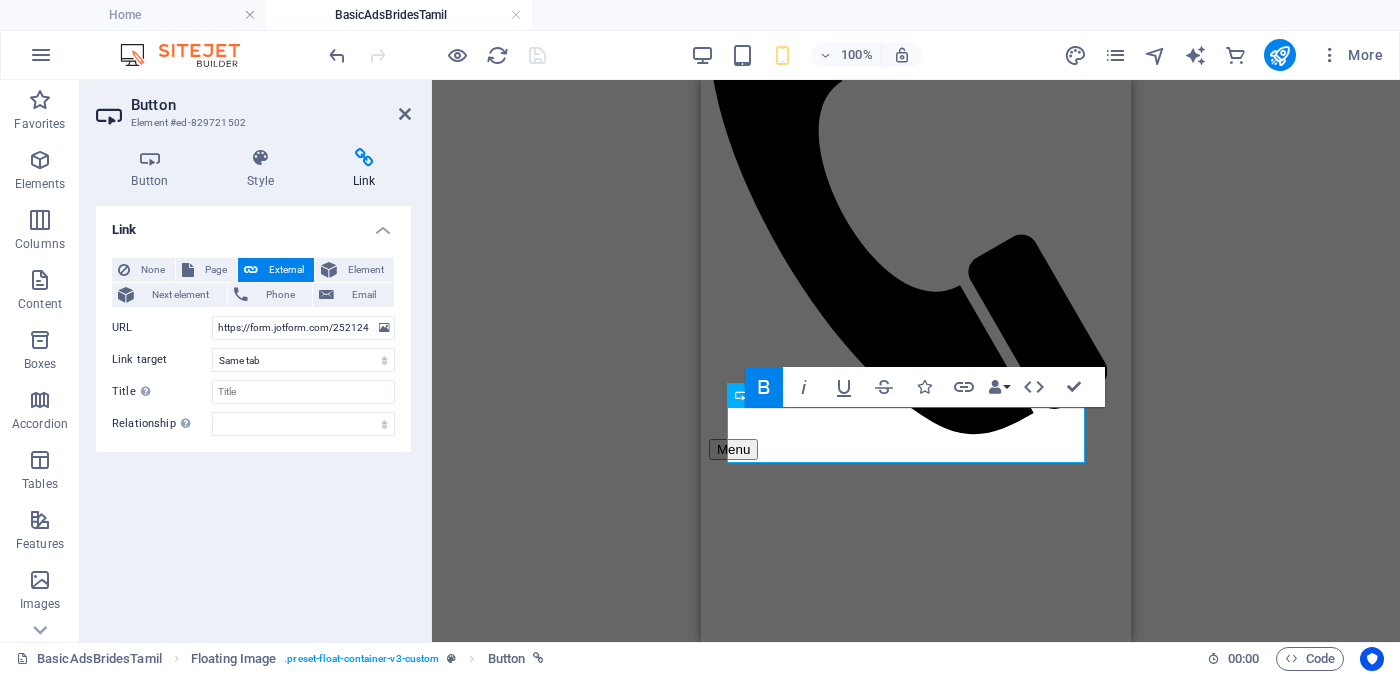 click at bounding box center [364, 158] 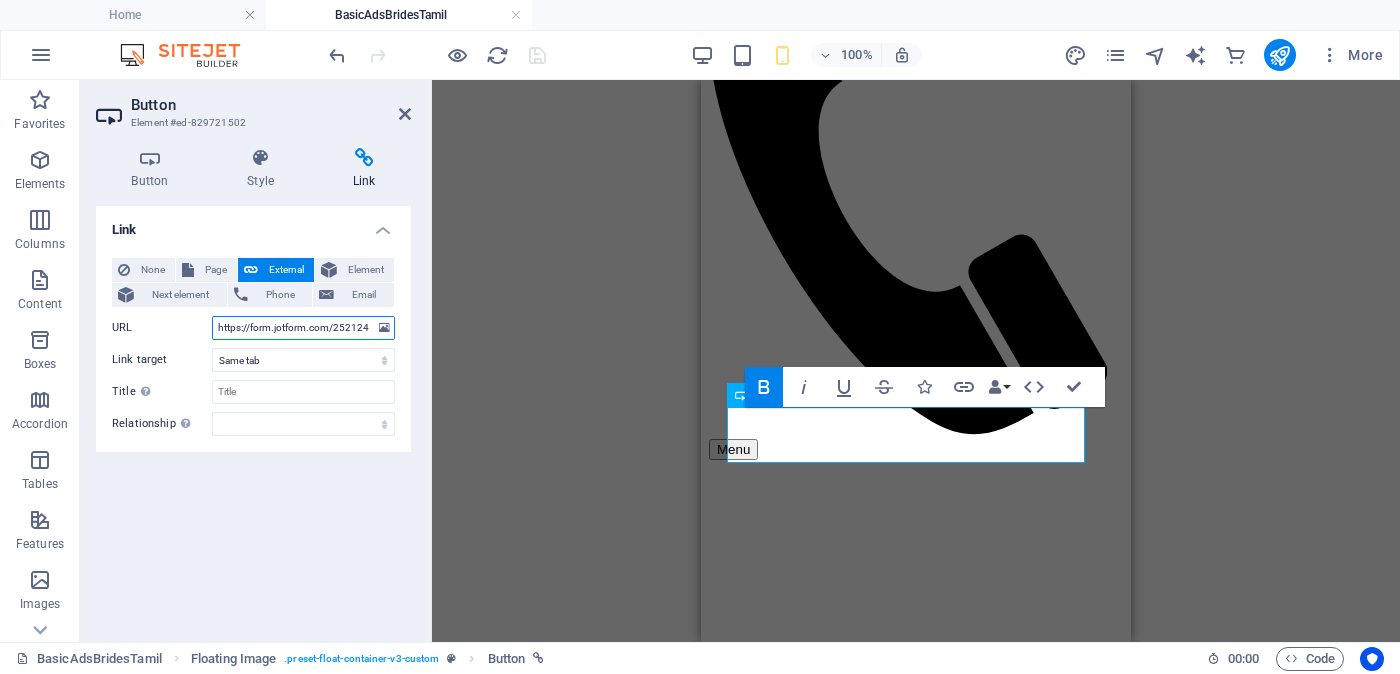 click on "https://form.jotform.com/252124928491056?proposalSelected="Proposal ID >> 294030823718  Nickname  ஜங்கு (Jangu)      கிளிநொச்சி (Kilinochchi)    Independent Free churches    சுதந்திர இலவச திருச்சபைகள்  வயது -    Age  -  29 Unmarried - திருமணமாகாத உயரம்-Feet ( 5 ) . Inches ( 03 ) Occupation  -  தொழில் Job Seeking -   வேலை தேடுதல் வேலை   Monthly  Income -  சம்பளம்"&typeA31=https://cdn1.site-media.eu/images/0/18131484/jangu_blurred-wynrUi9BAbOX9nVeV0152Q.jpg" at bounding box center [303, 328] 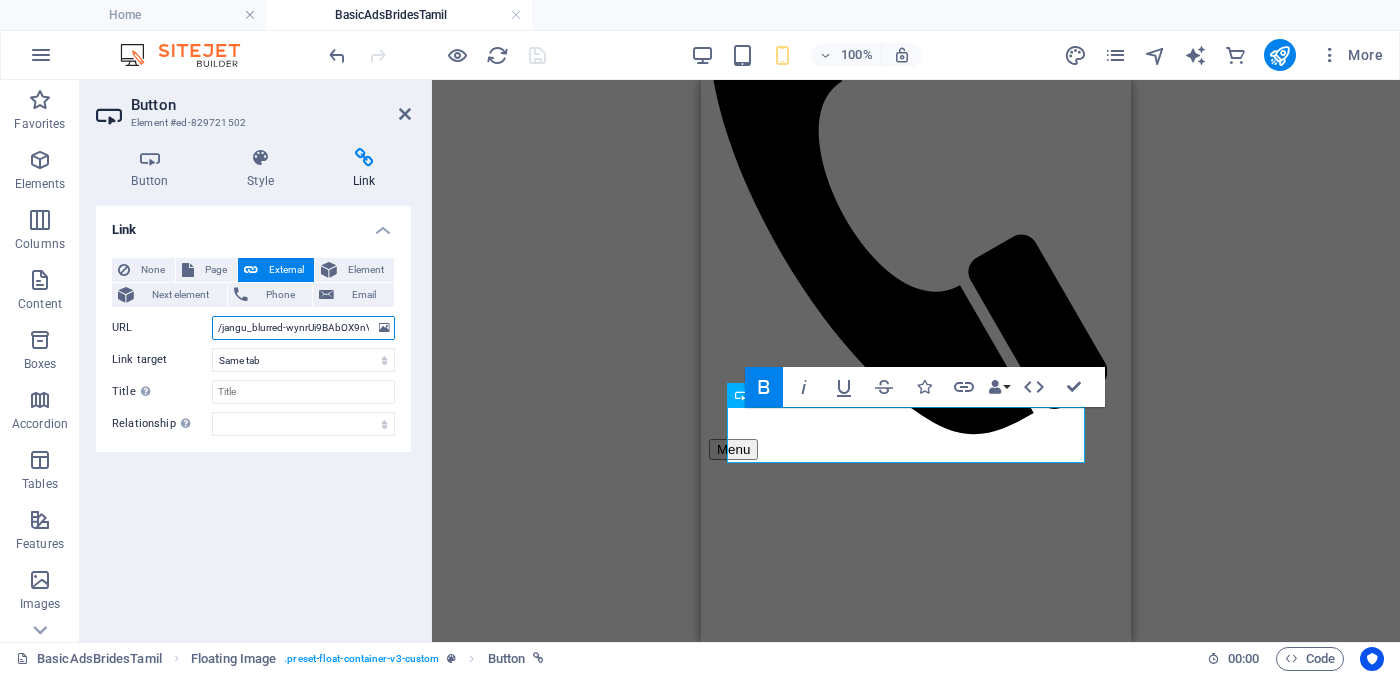 scroll, scrollTop: 0, scrollLeft: 1835, axis: horizontal 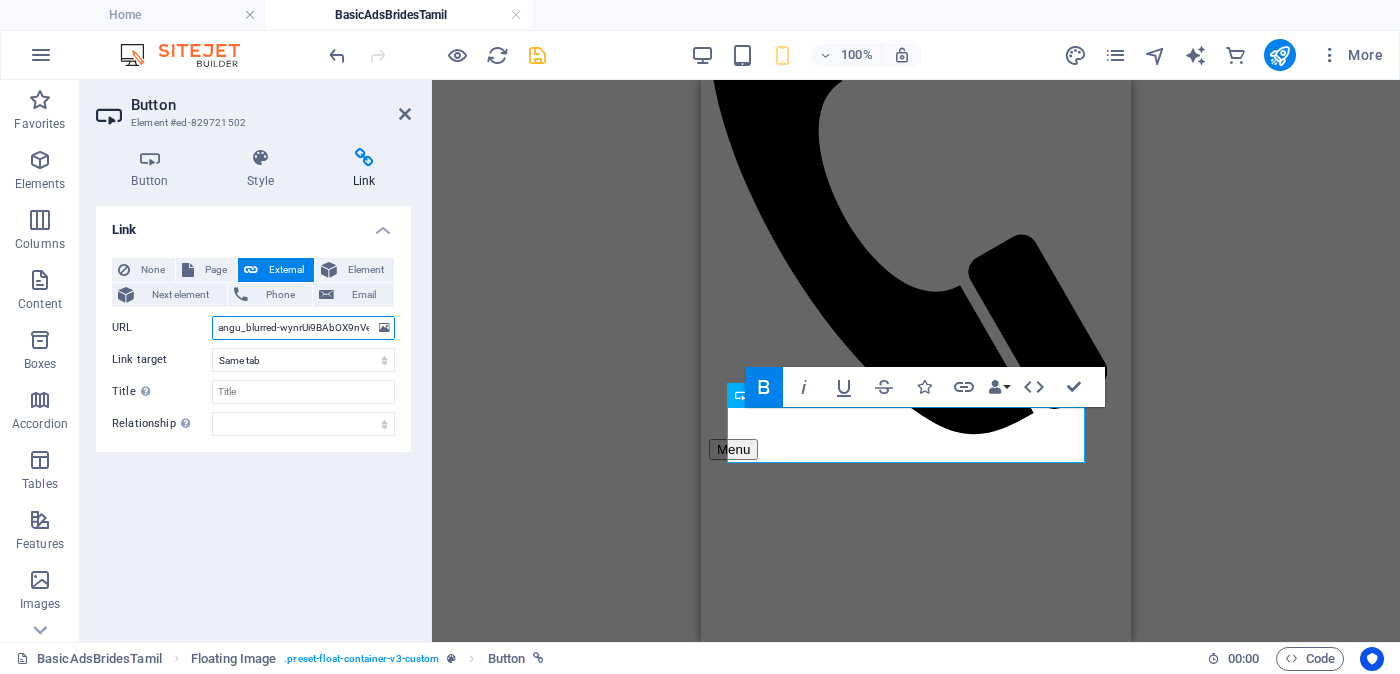 paste on "typeA32" 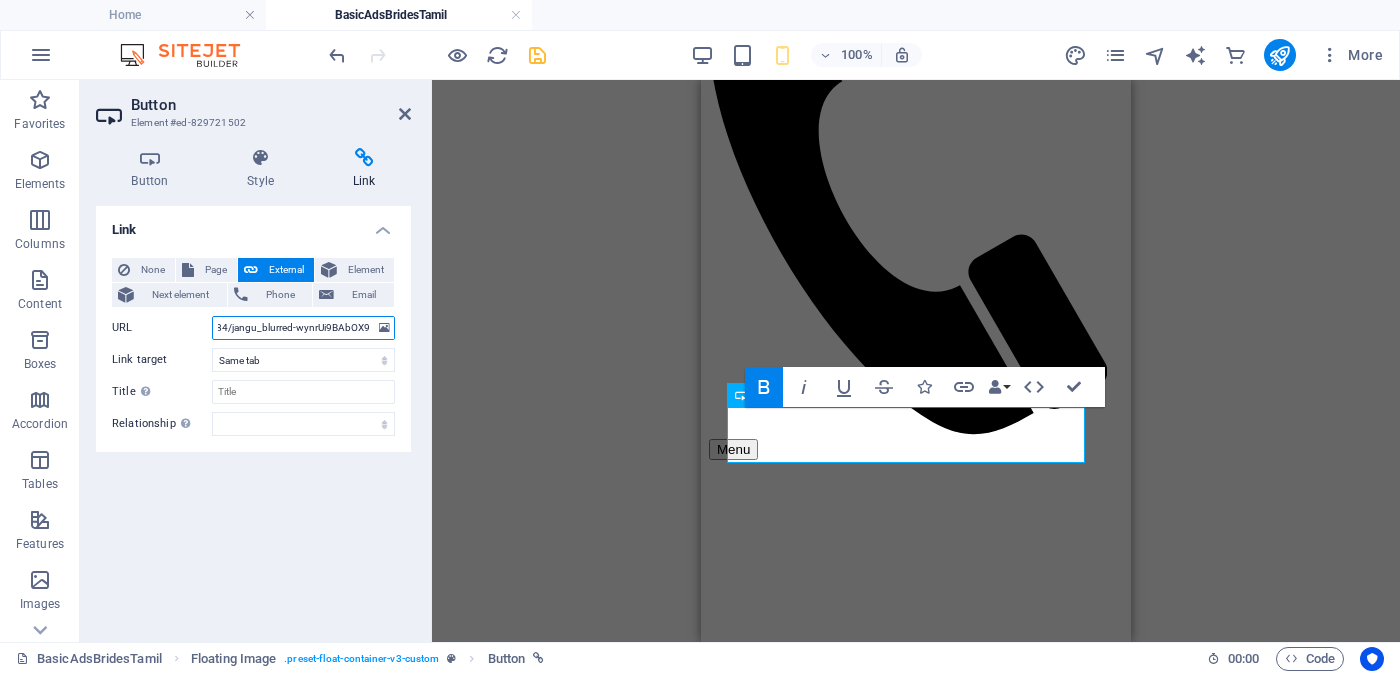 type on "https://form.jotform.com/252124928491056?proposalSelected="Proposal ID >> 294030823718  Nickname  ஜங்கு (Jangu)      கிளிநொச்சி (Kilinochchi)    Independent Free churches    சுதந்திர இலவச திருச்சபைகள்  வயது -    Age  -  29 Unmarried - திருமணமாகாத உயரம்-Feet ( 5 ) . Inches ( 03 ) Occupation  -  தொழில் Job Seeking -   வேலை தேடுதல் வேலை   Monthly  Income -  சம்பளம்"&typeA32=https://cdn1.site-media.eu/images/0/18131484/jangu_blurred-wynrUi9BAbOX9nVeV0152Q.jpg" 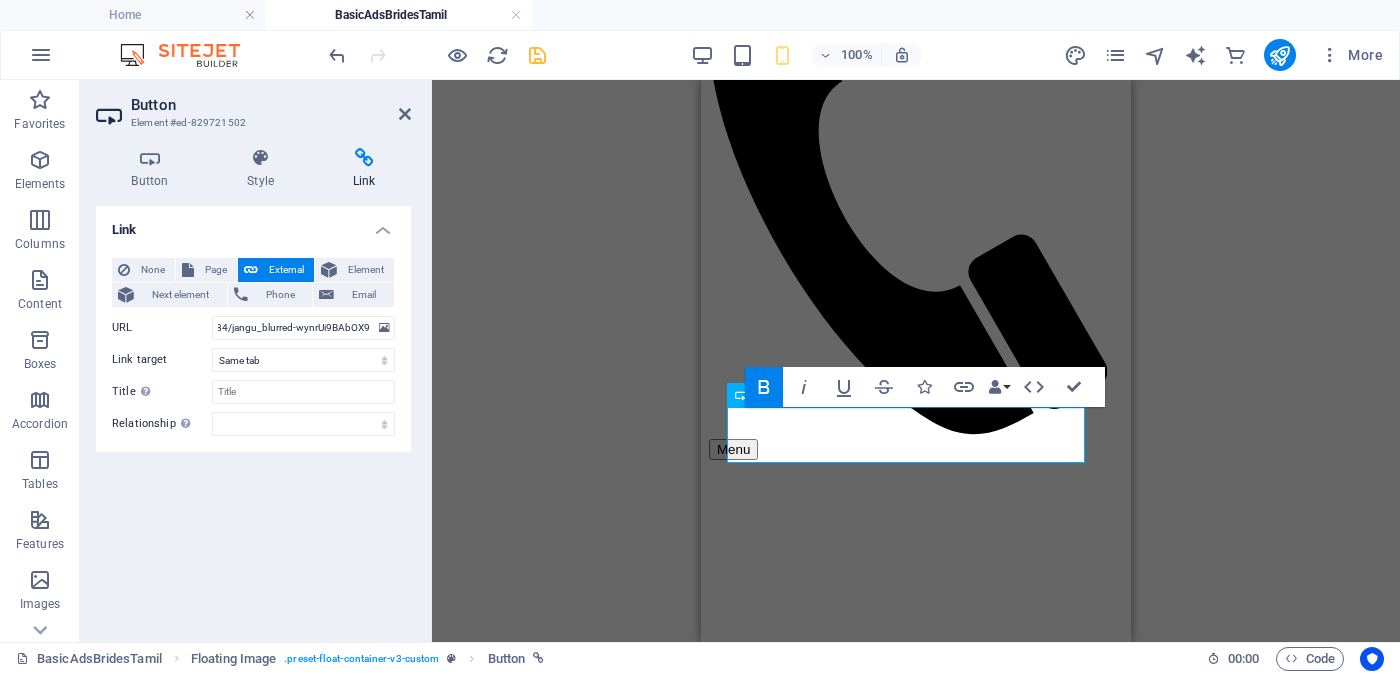 scroll, scrollTop: 0, scrollLeft: 0, axis: both 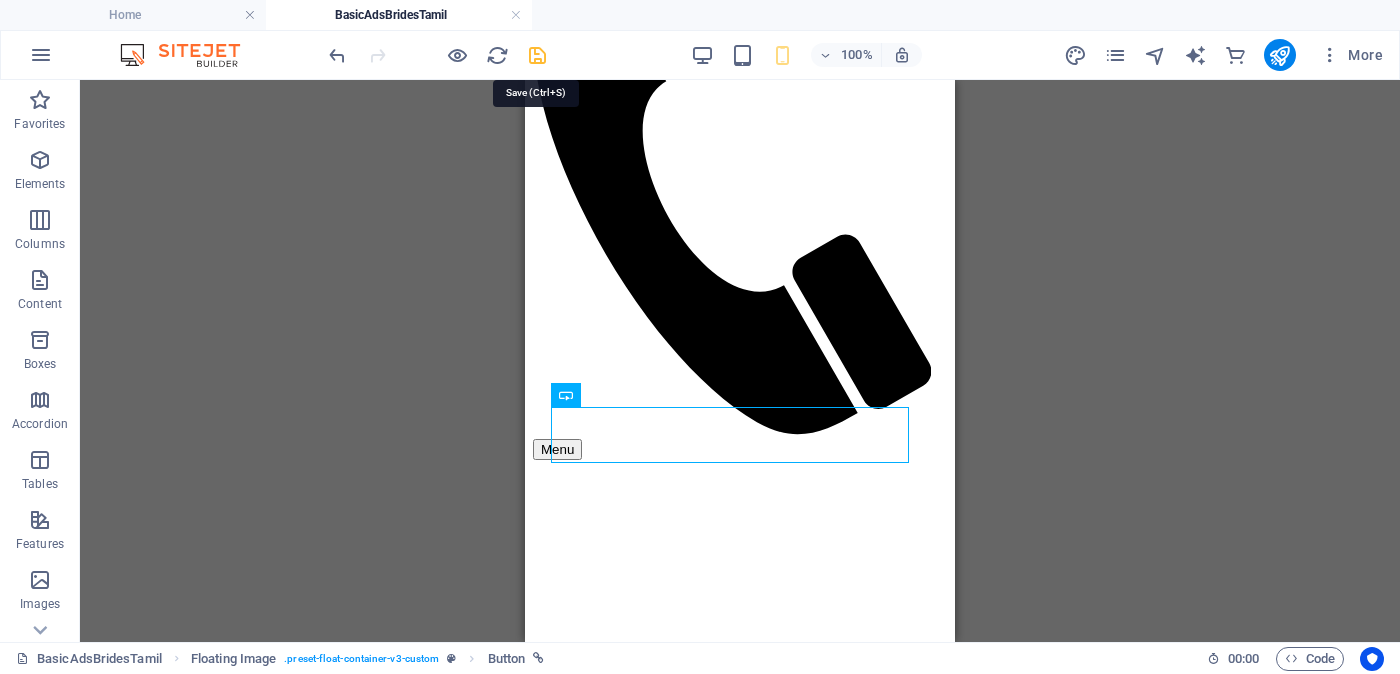 click at bounding box center (537, 55) 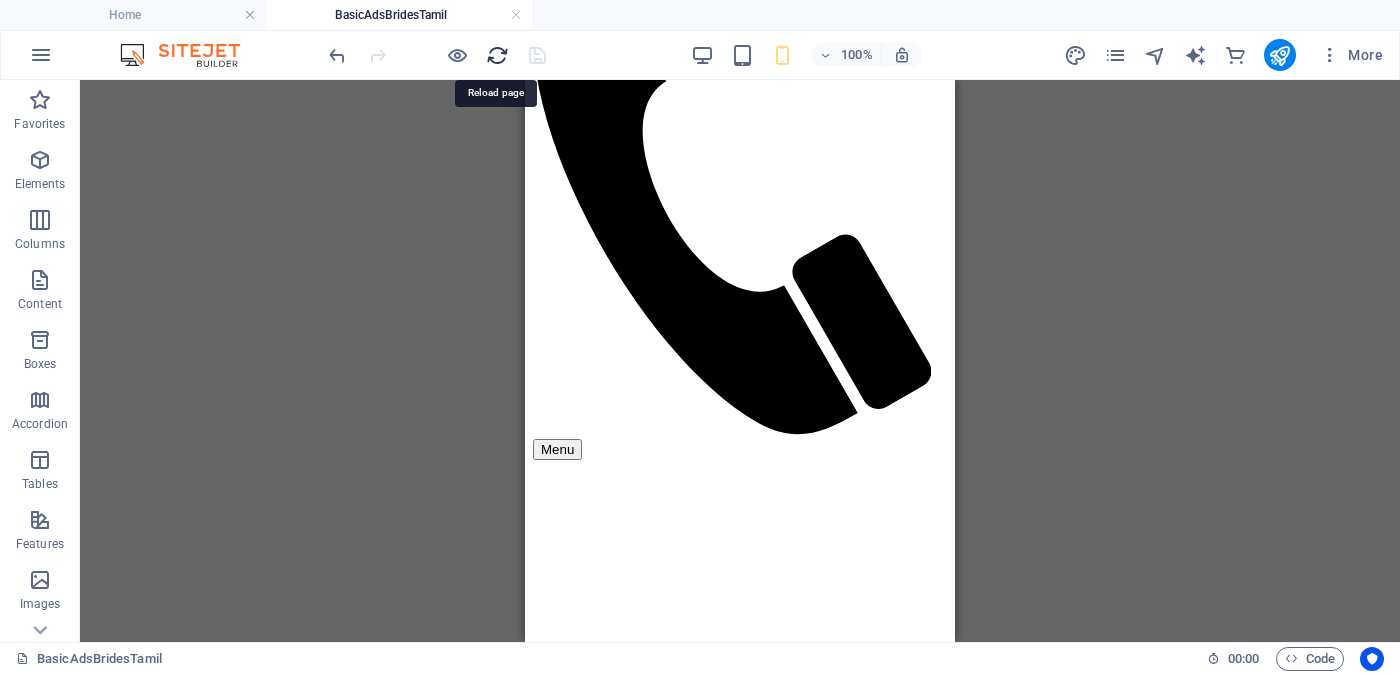 click at bounding box center (497, 55) 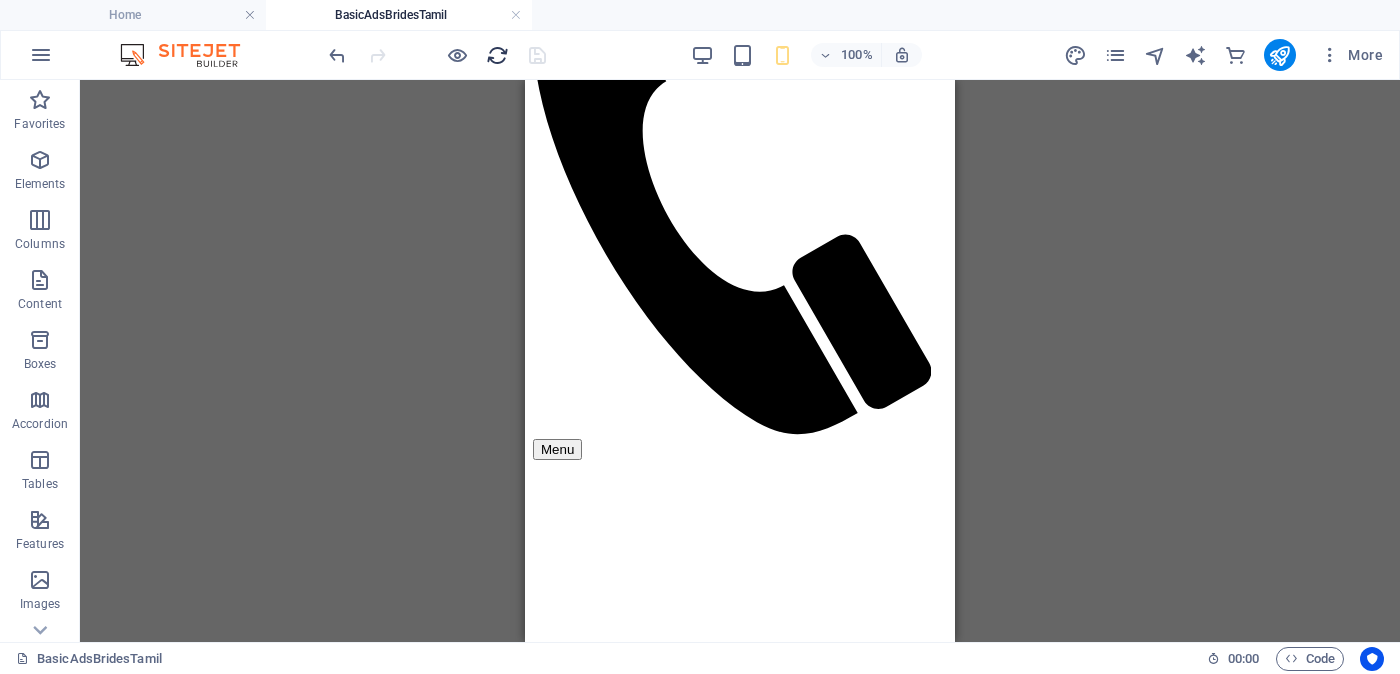 click at bounding box center (497, 55) 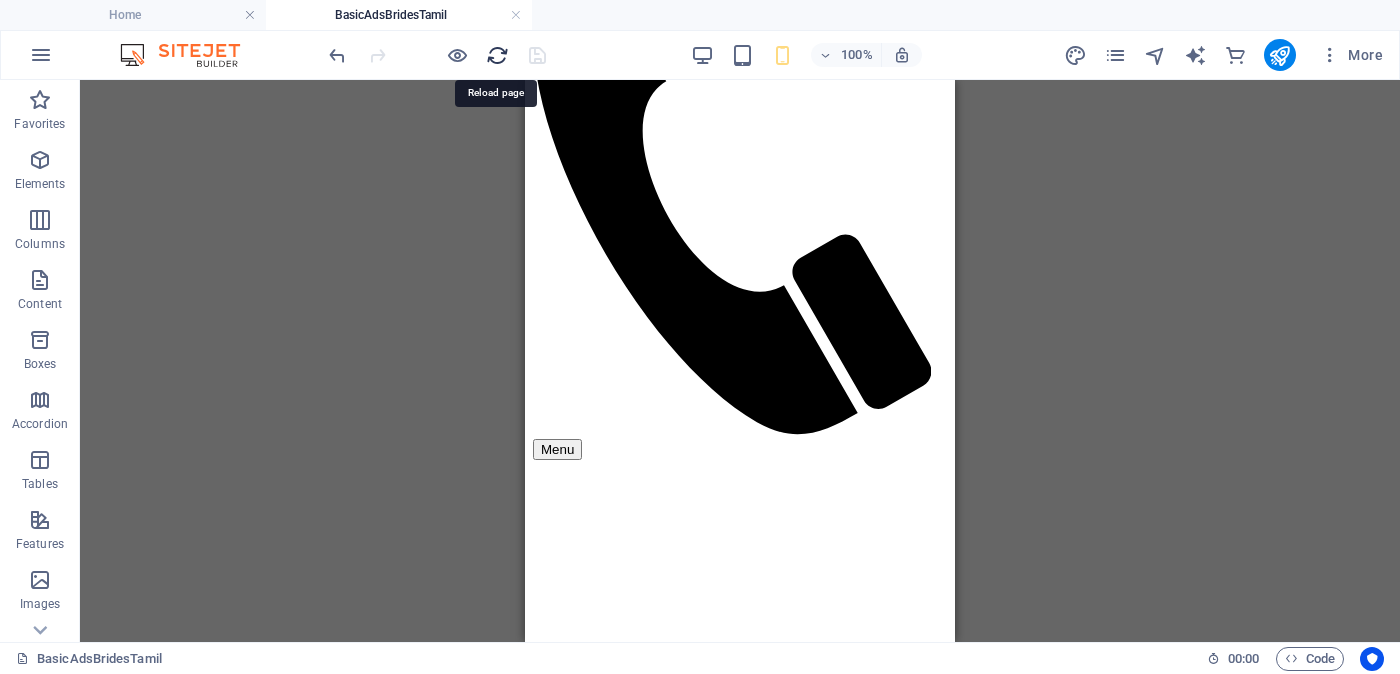 click at bounding box center (497, 55) 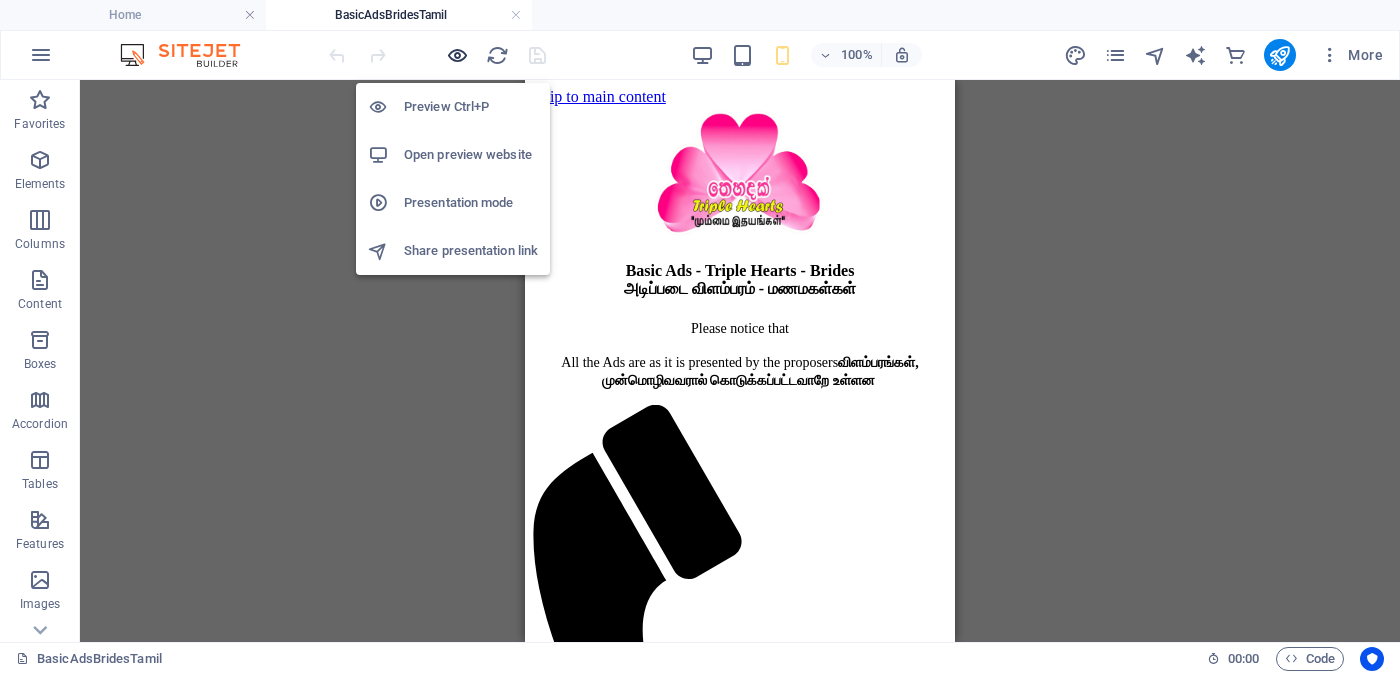 scroll, scrollTop: 0, scrollLeft: 0, axis: both 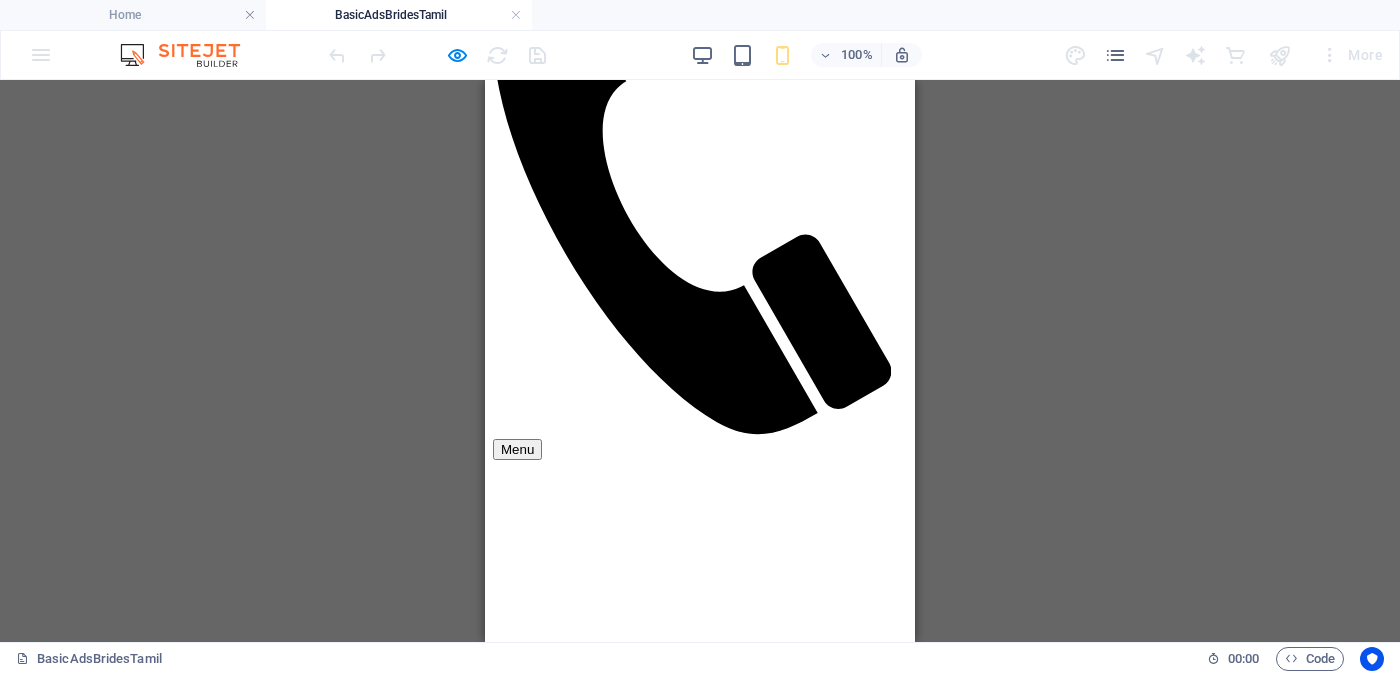 click on "Unverified - Click to verify - சரிபார்ப்பை ஆணையிடுங்கள்" at bounding box center [701, 1857] 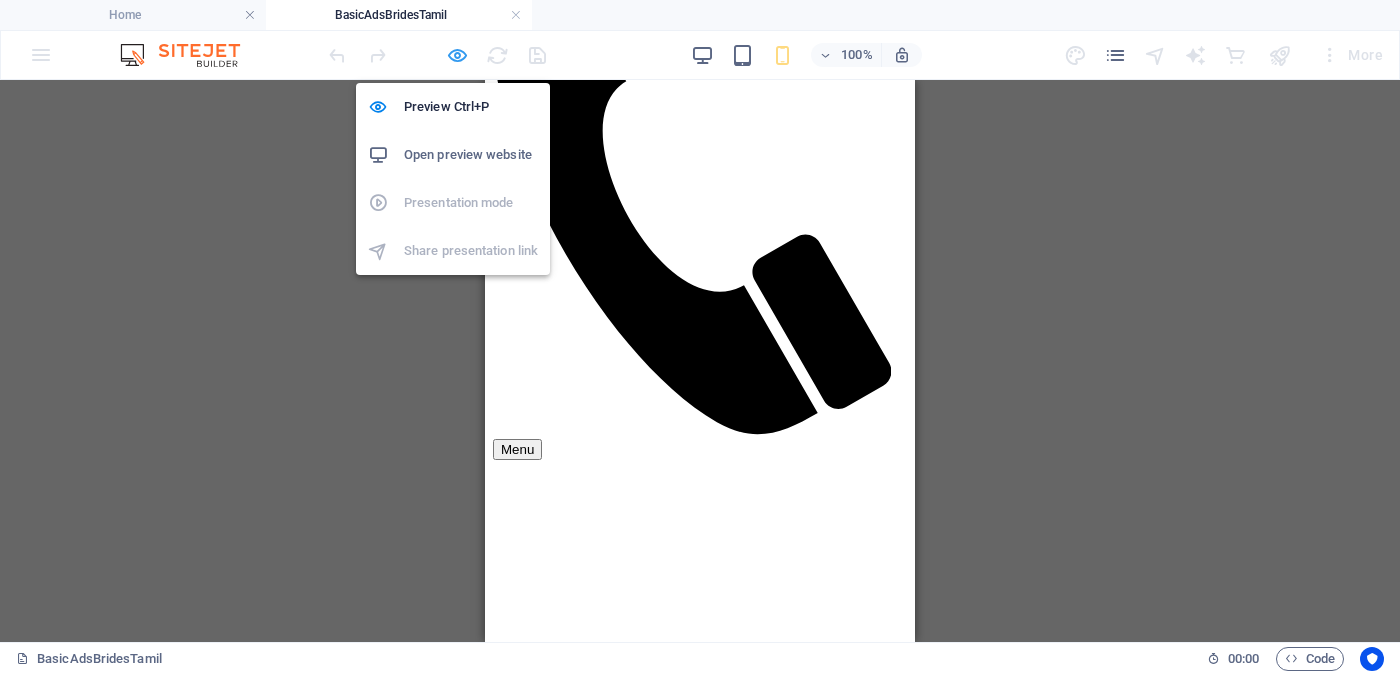 click at bounding box center (457, 55) 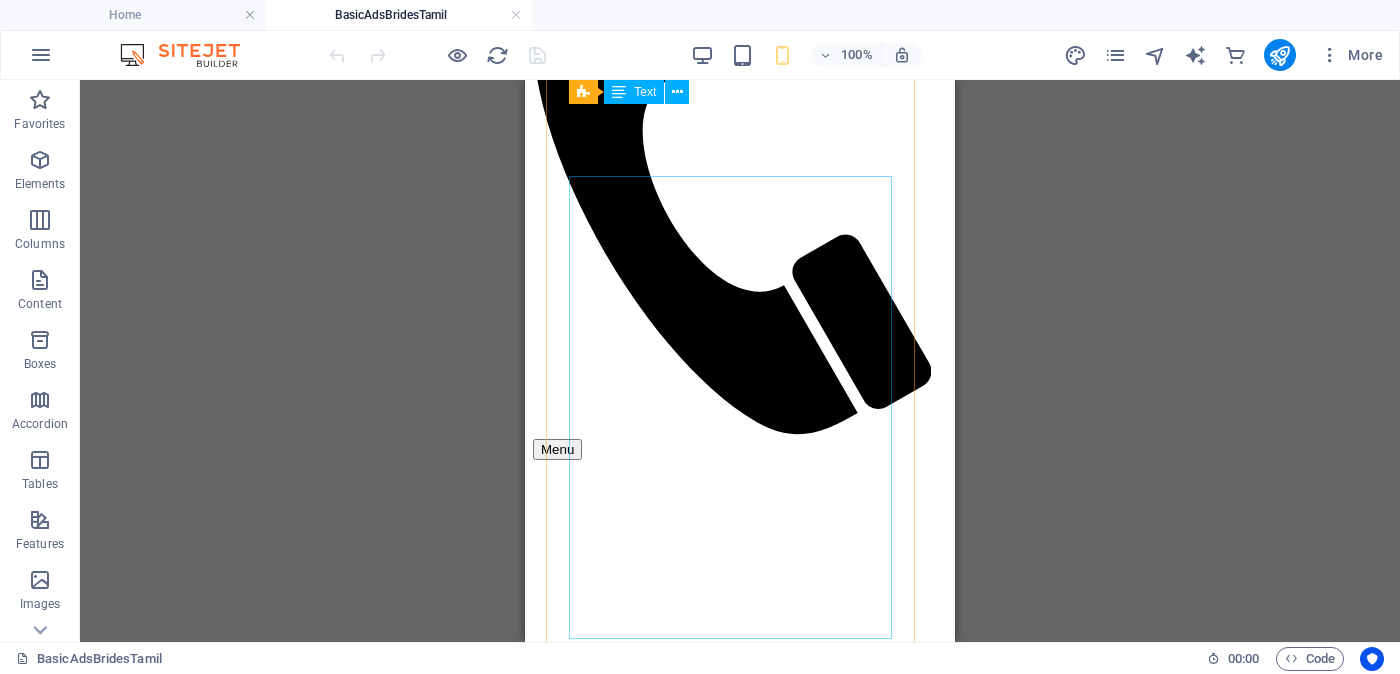 scroll, scrollTop: 249, scrollLeft: 0, axis: vertical 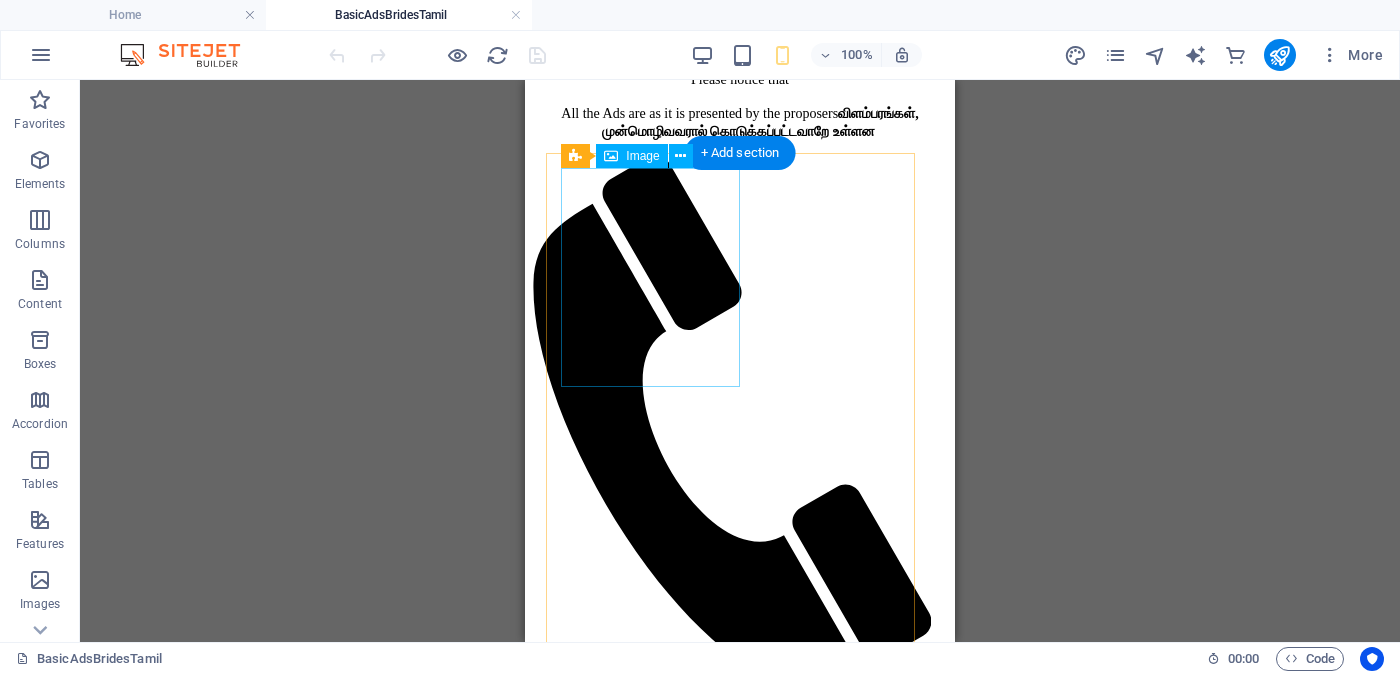 click at bounding box center (740, 1759) 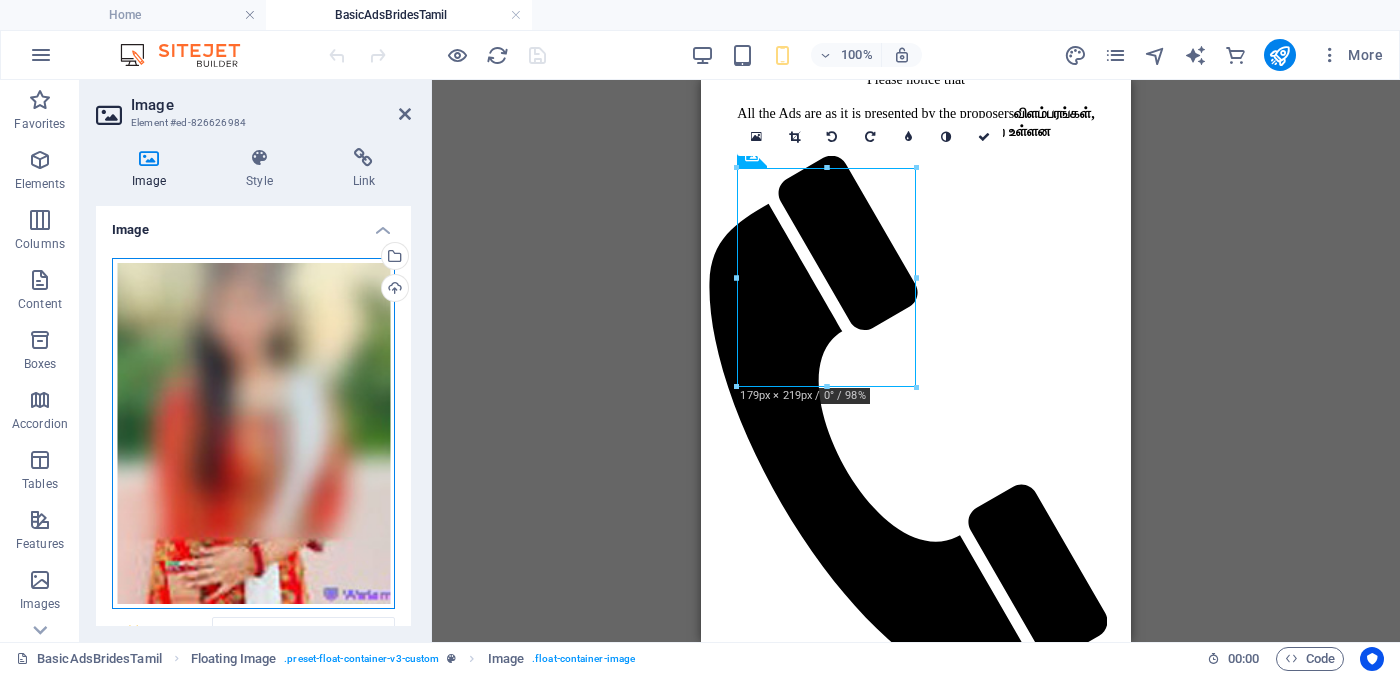 click on "Drag files here, click to choose files or select files from Files or our free stock photos & videos" at bounding box center [253, 434] 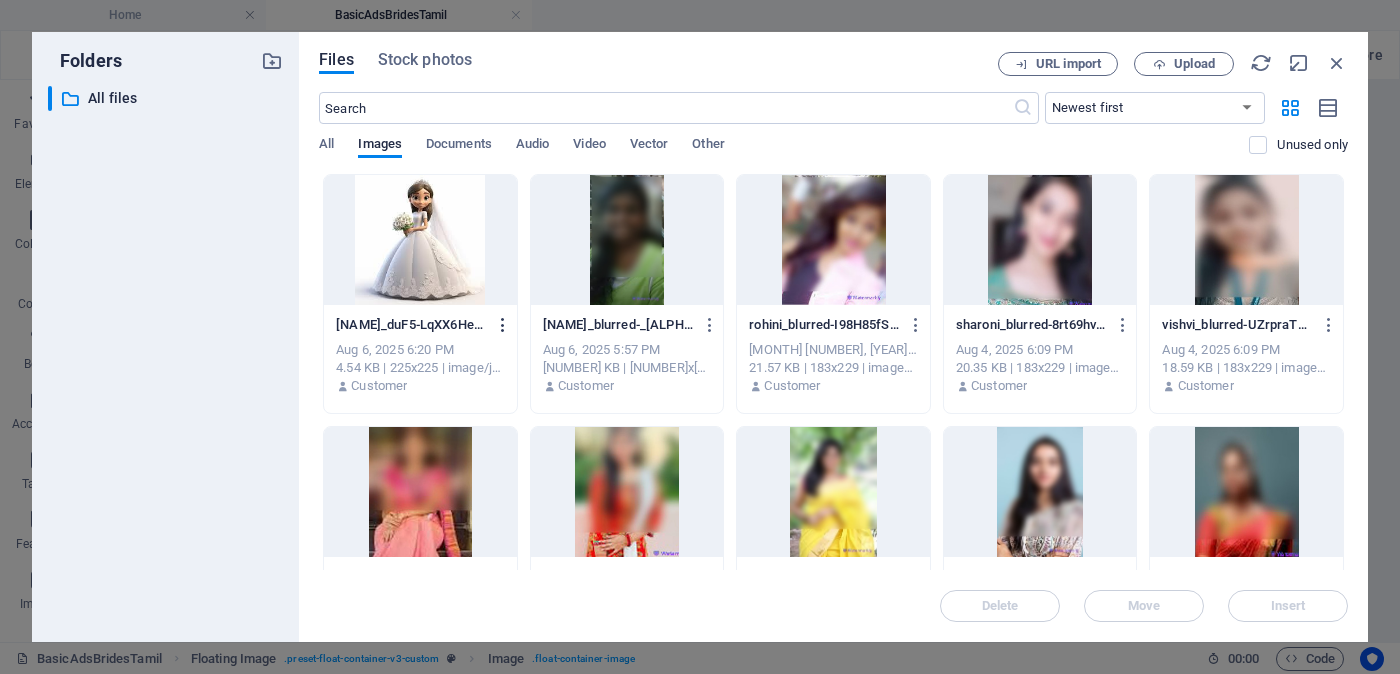 click at bounding box center (503, 325) 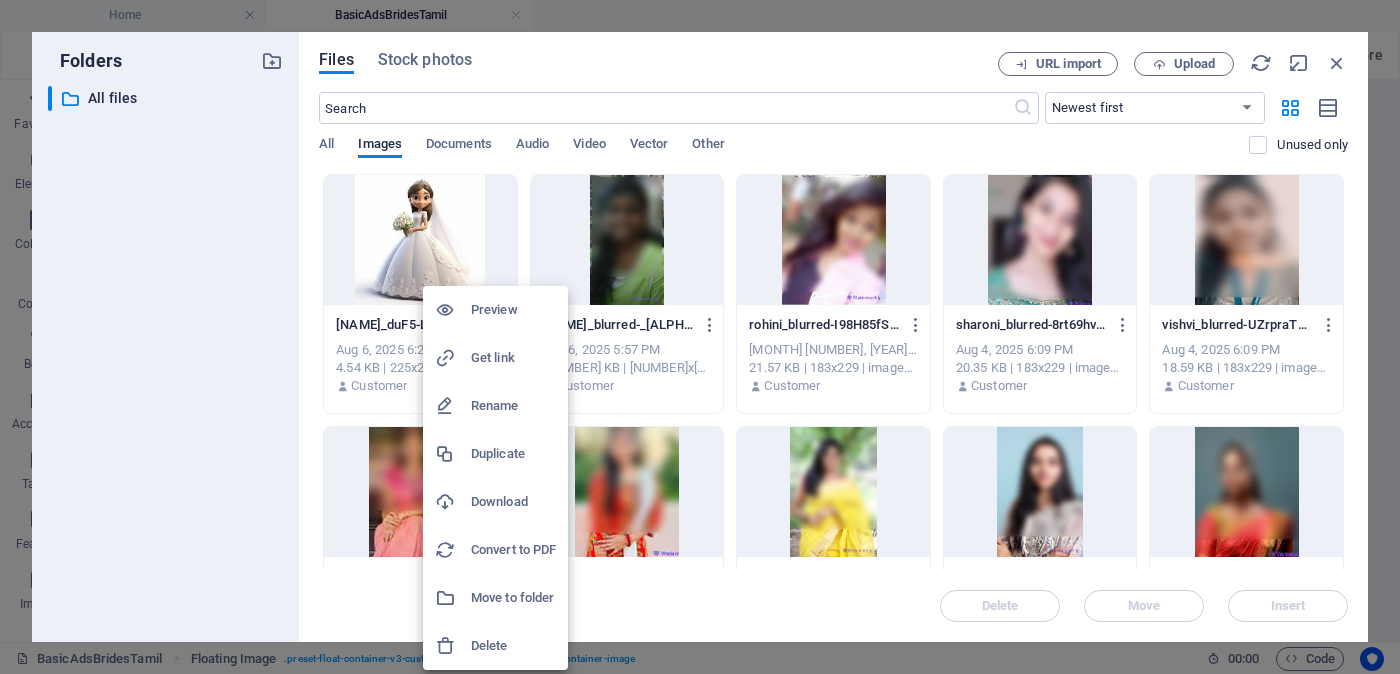 click on "Get link" at bounding box center (513, 358) 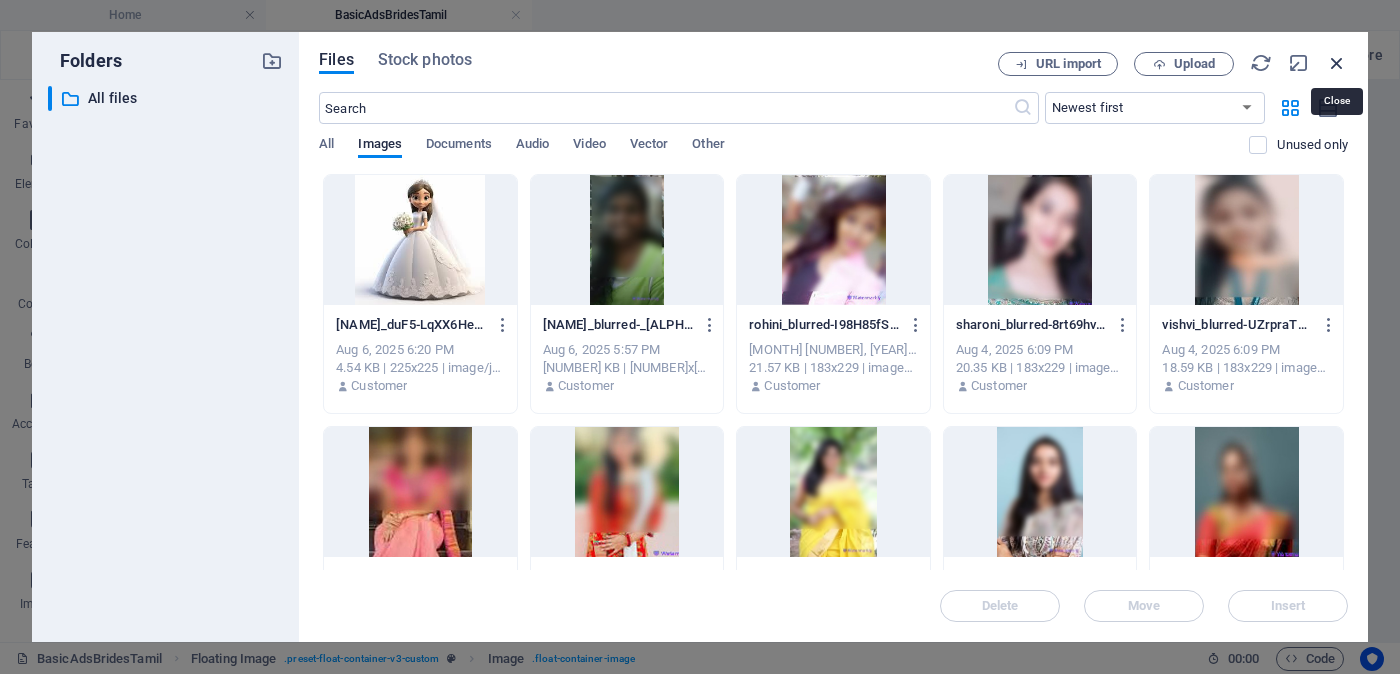 click at bounding box center (1337, 63) 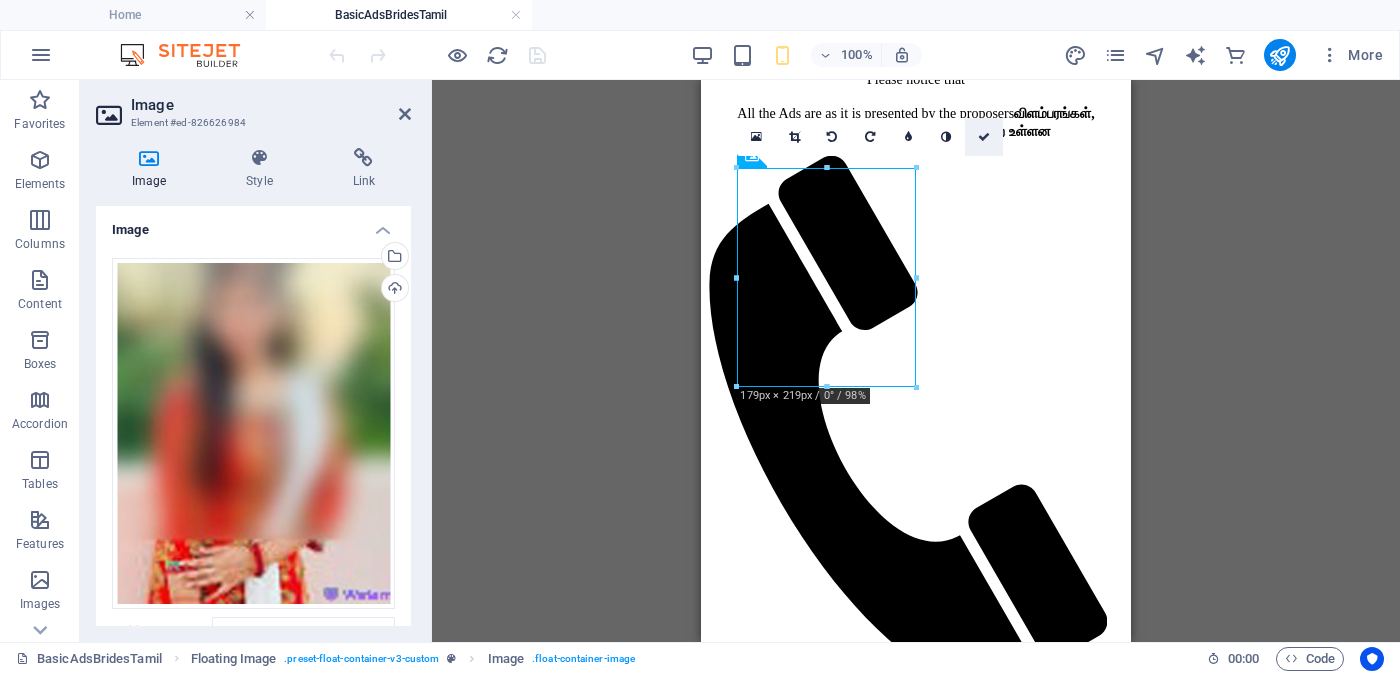 click at bounding box center [984, 137] 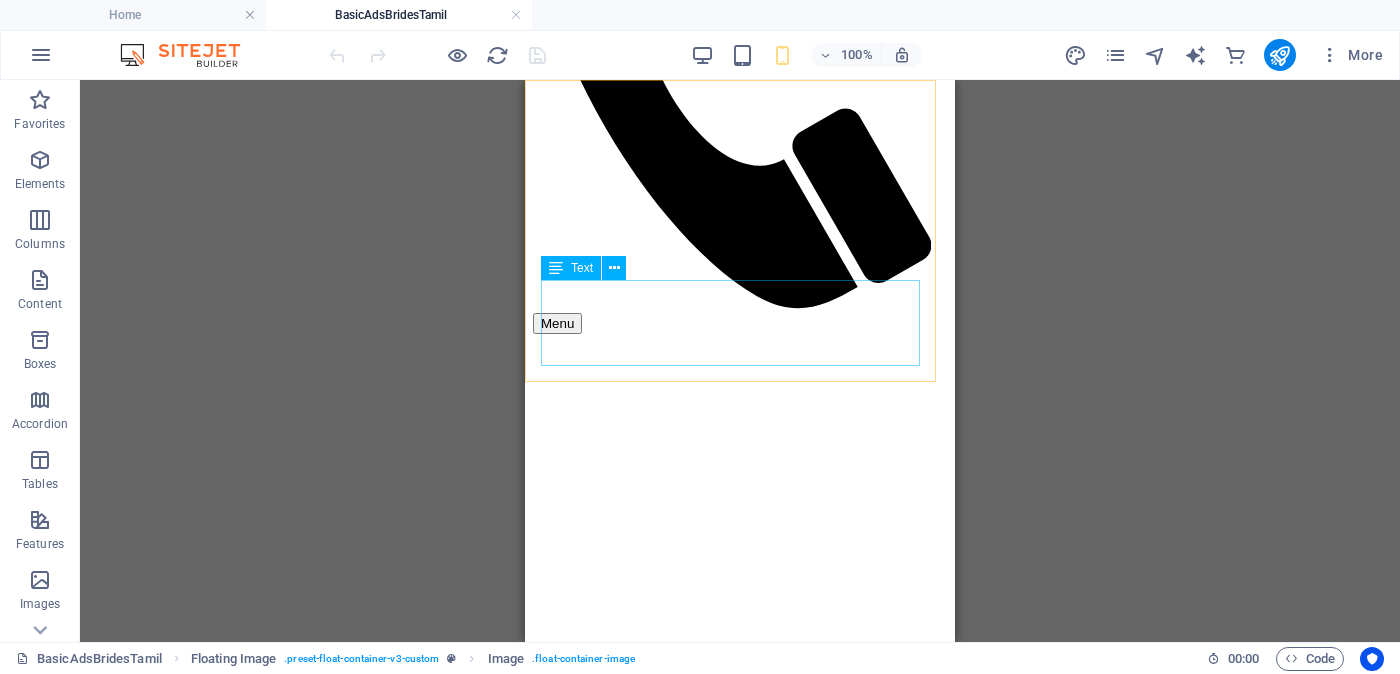 scroll, scrollTop: 499, scrollLeft: 0, axis: vertical 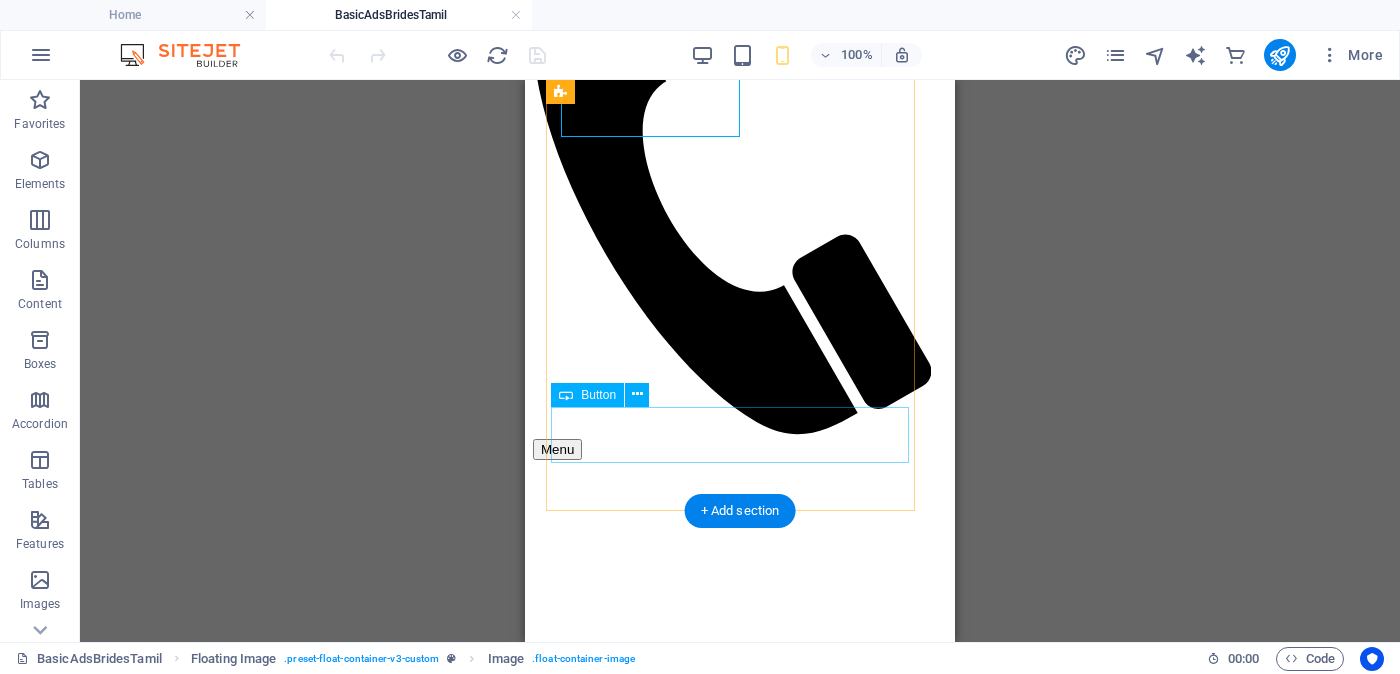click on "Unverified - Click to verify - சரிபார்ப்பை ஆணையிடுங்கள்" at bounding box center (740, 2000) 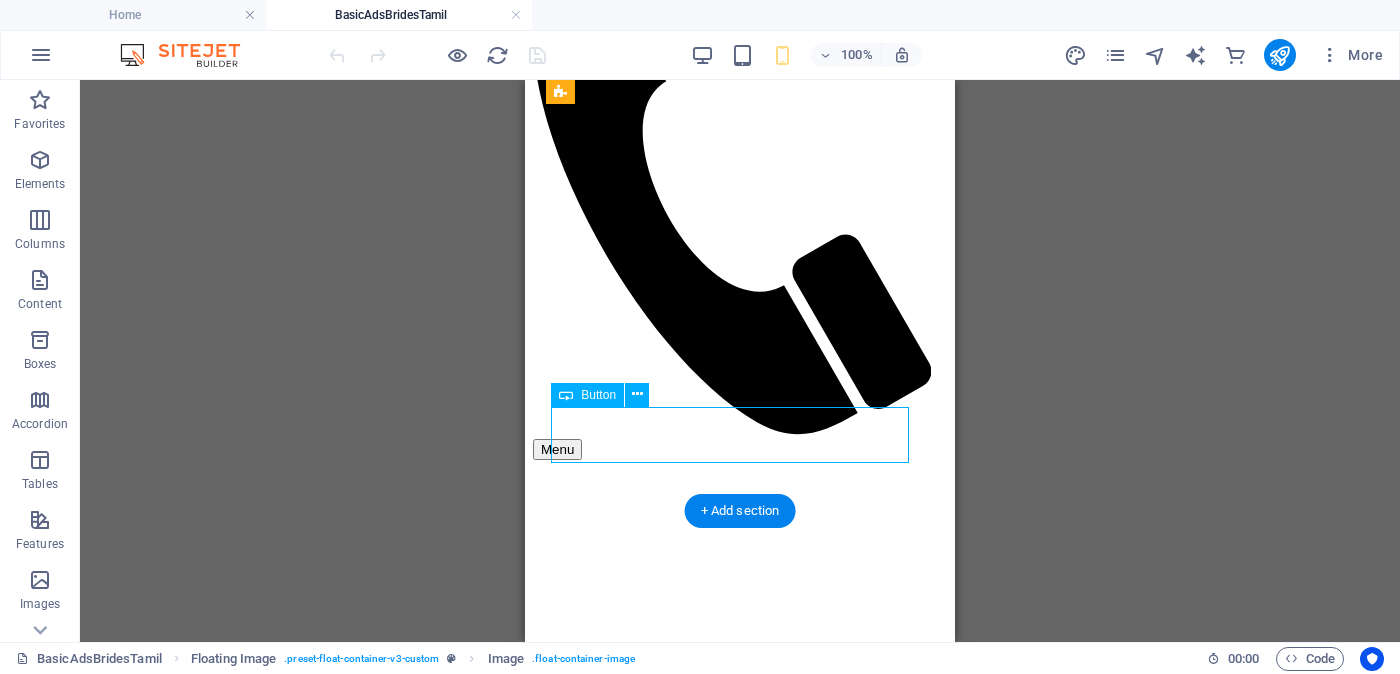 click on "Unverified - Click to verify - சரிபார்ப்பை ஆணையிடுங்கள்" at bounding box center (740, 2000) 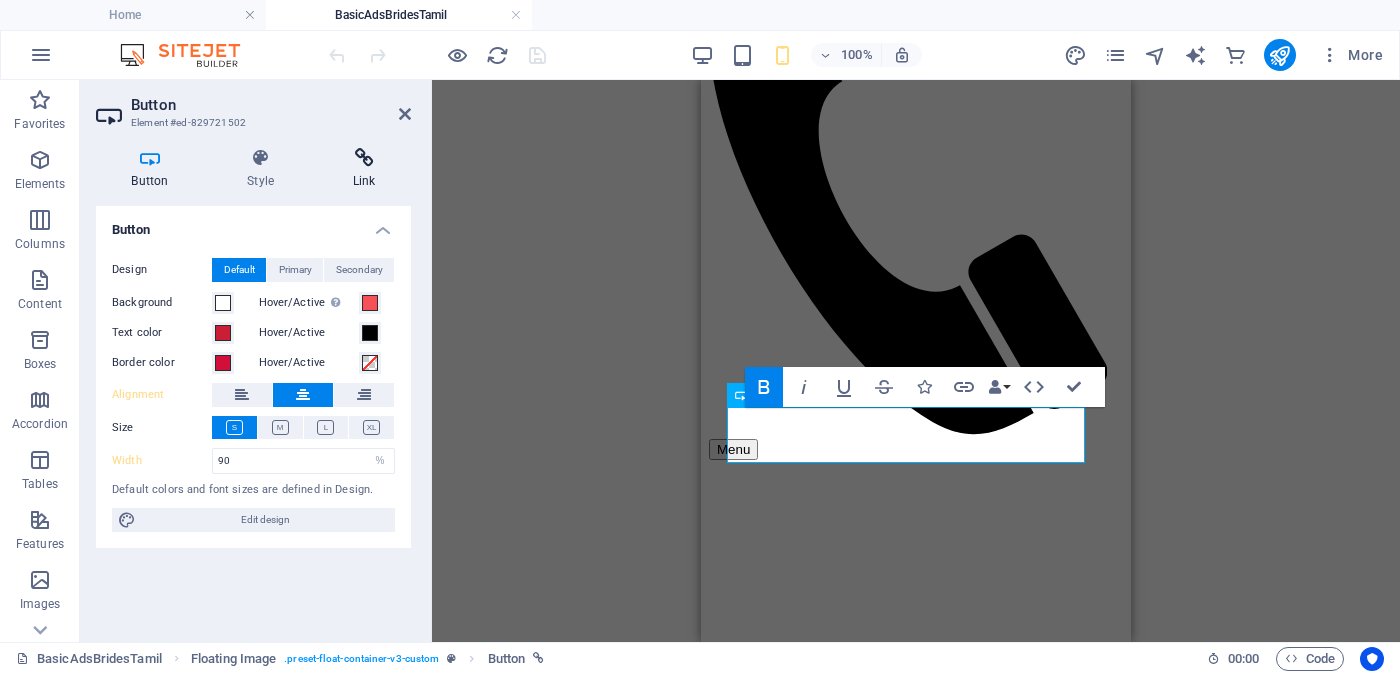 click at bounding box center [364, 158] 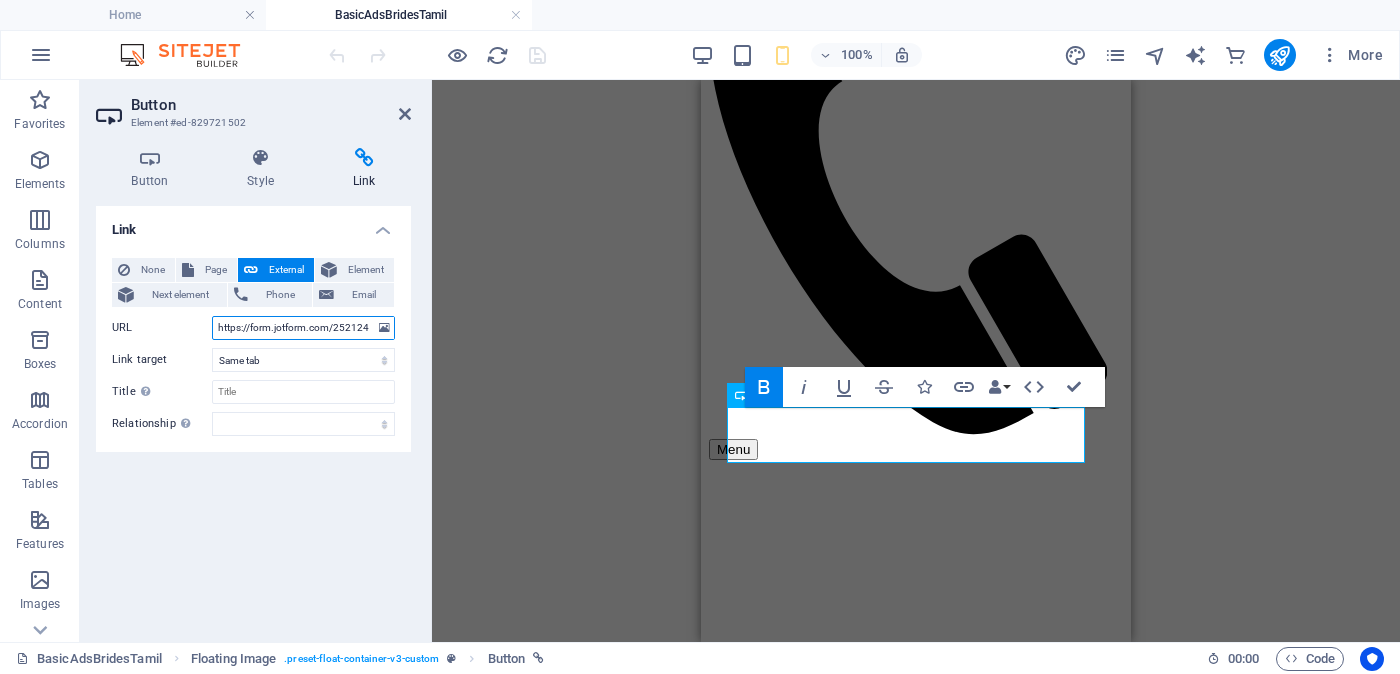 click on "https://form.jotform.com/252124928491056?proposalSelected="Proposal ID >> 294030823718  Nickname  ஜங்கு (Jangu)      கிளிநொச்சி (Kilinochchi)    Independent Free churches    சுதந்திர இலவச திருச்சபைகள்  வயது -    Age  -  29 Unmarried - திருமணமாகாத உயரம்-Feet ( 5 ) . Inches ( 03 ) Occupation  -  தொழில் Job Seeking -   வேலை தேடுதல் வேலை   Monthly  Income -  சம்பளம்"&typeA32=https://cdn1.site-media.eu/images/0/18131484/jangu_blurred-wynrUi9BAbOX9nVeV0152Q.jpg" at bounding box center [303, 328] 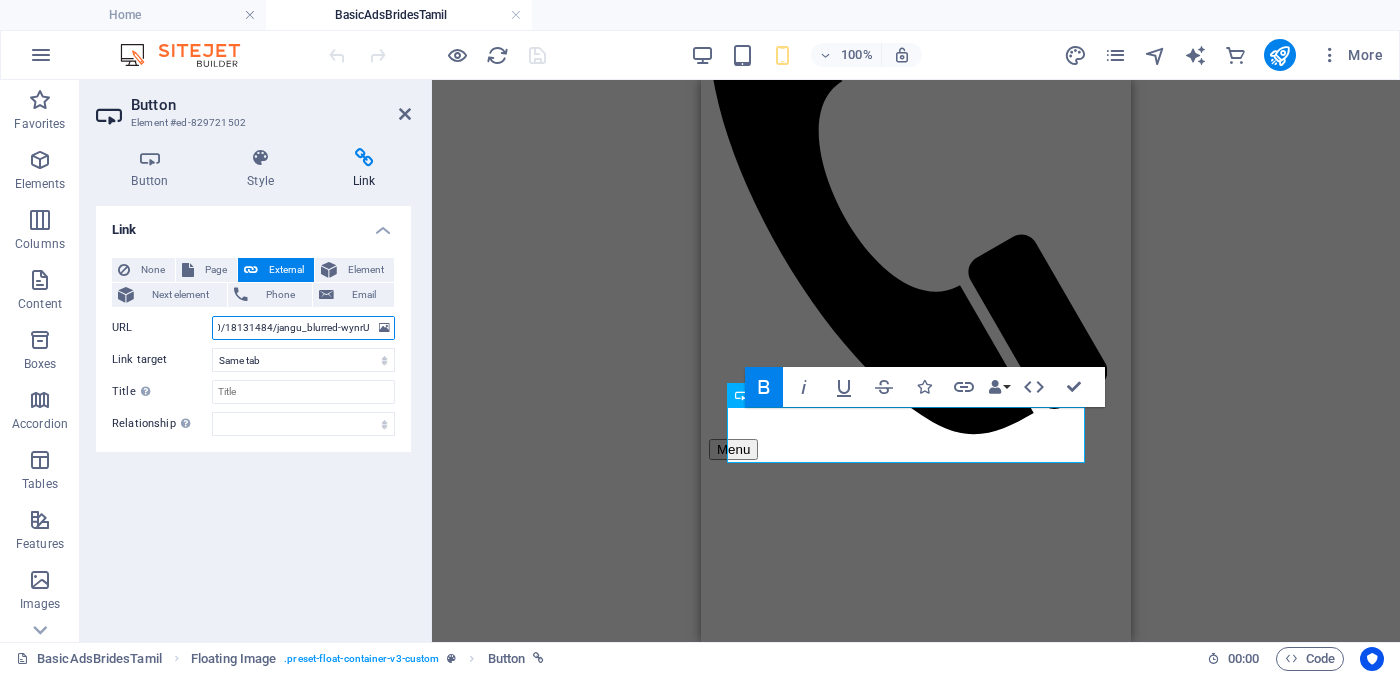 scroll, scrollTop: 0, scrollLeft: 1788, axis: horizontal 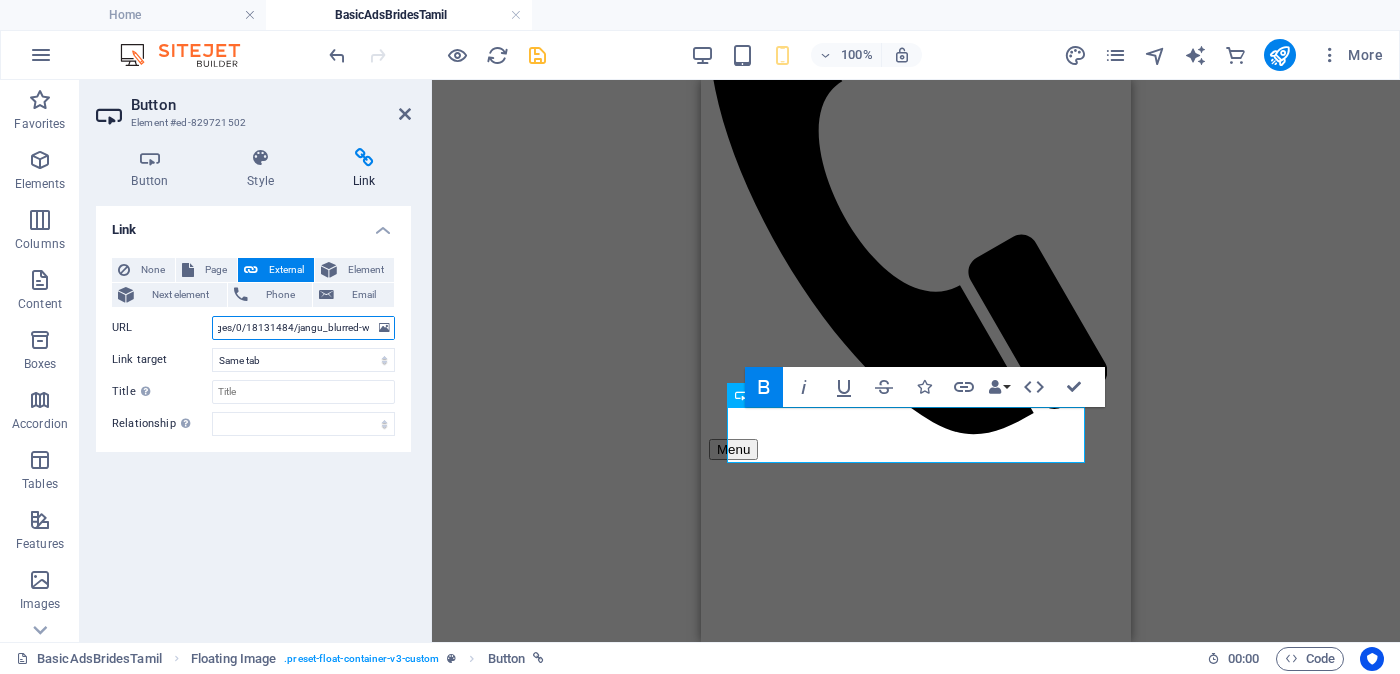 type on "https://form.jotform.com/252124928491056?proposalSelected="Proposal ID >> 294030823718  Nickname  ஜங்கு (Jangu)      கிளிநொச்சி (Kilinochchi)    Independent Free churches    சுதந்திர இலவச திருச்சபைகள்  வயது -    Age  -  29 Unmarried - திருமணமாகாத உயரம்-Feet ( 5 ) . Inches ( 03 ) Occupation  -  தொழில் Job Seeking -   வேலை தேடுதல் வேலை   Monthly  Income -  சம்பளம்"&typeA33=https://cdn1.site-media.eu/images/0/18131484/jangu_blurred-wynrUi9BAbOX9nVeV0152Q.jpg" 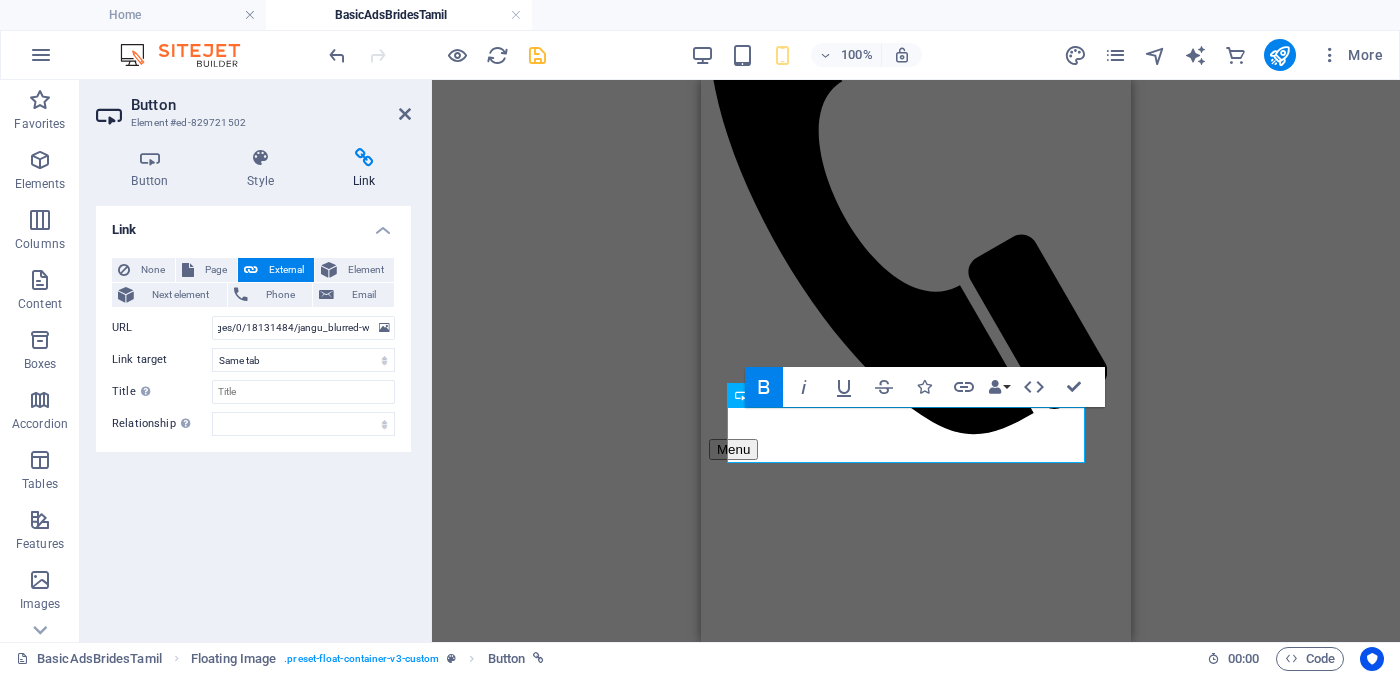 scroll, scrollTop: 0, scrollLeft: 0, axis: both 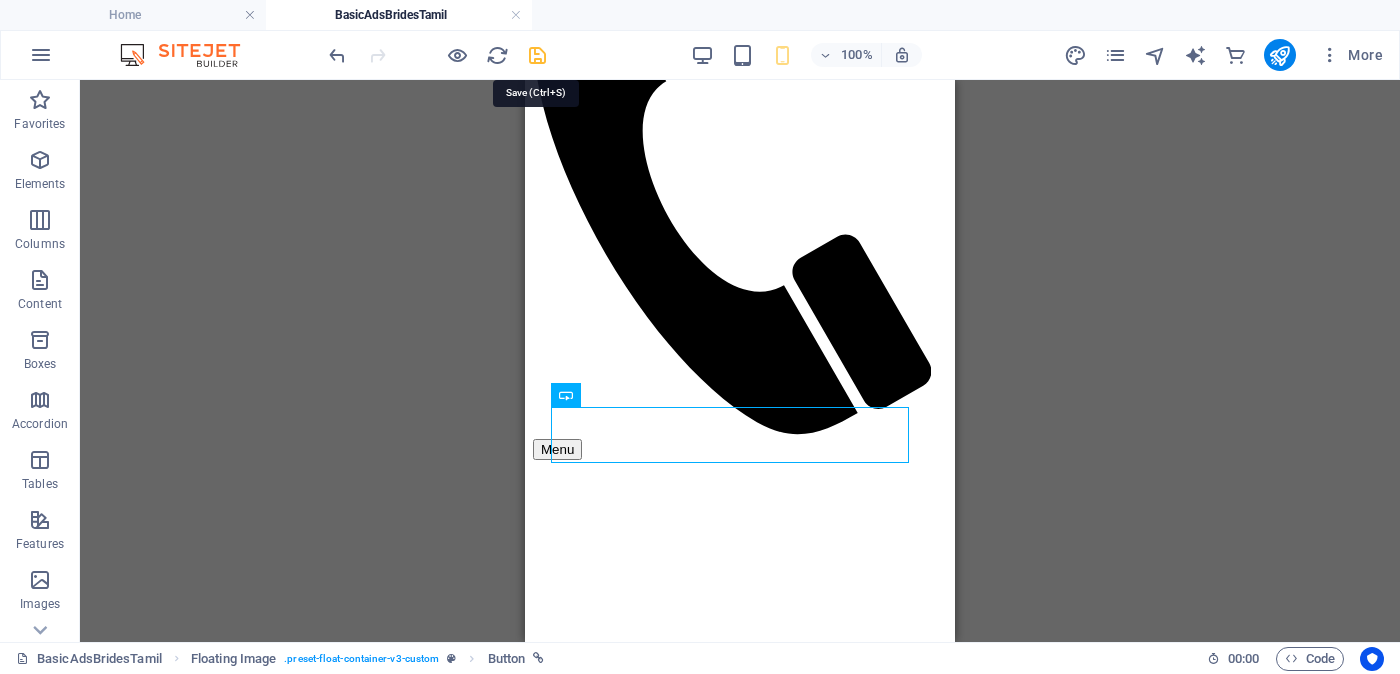 click at bounding box center (537, 55) 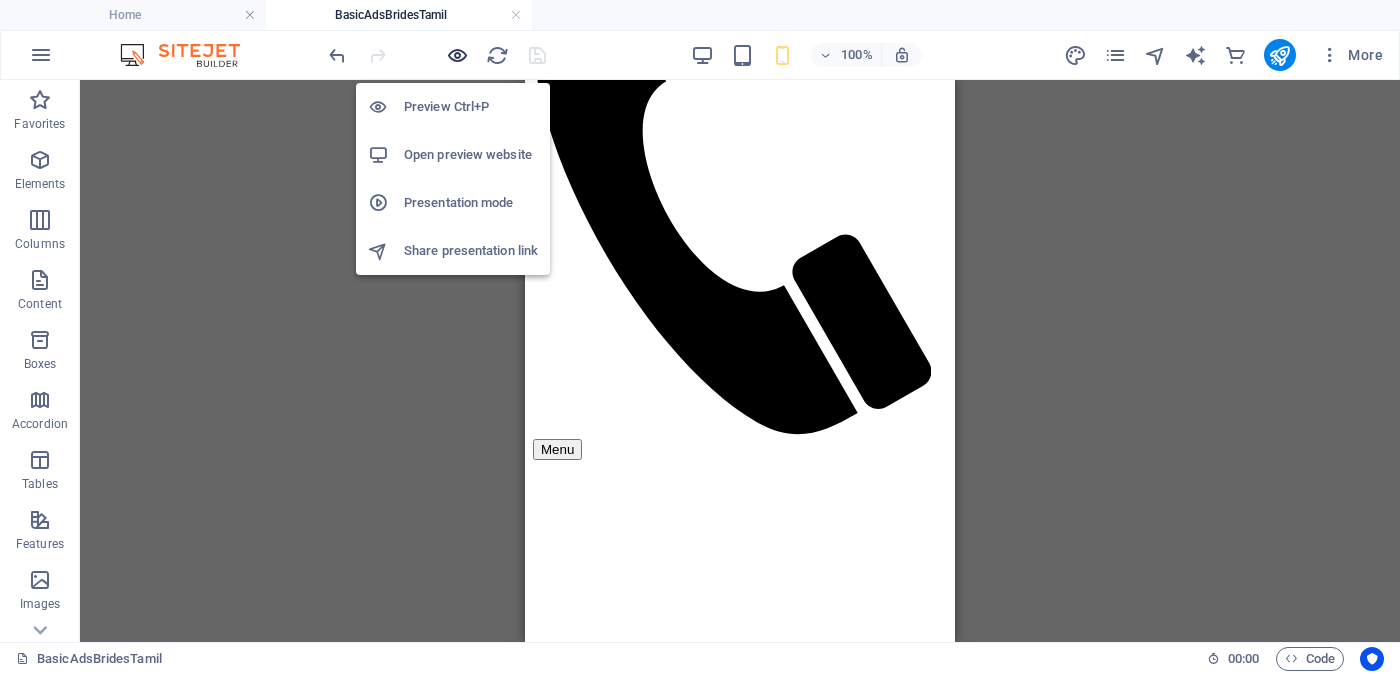 click at bounding box center [457, 55] 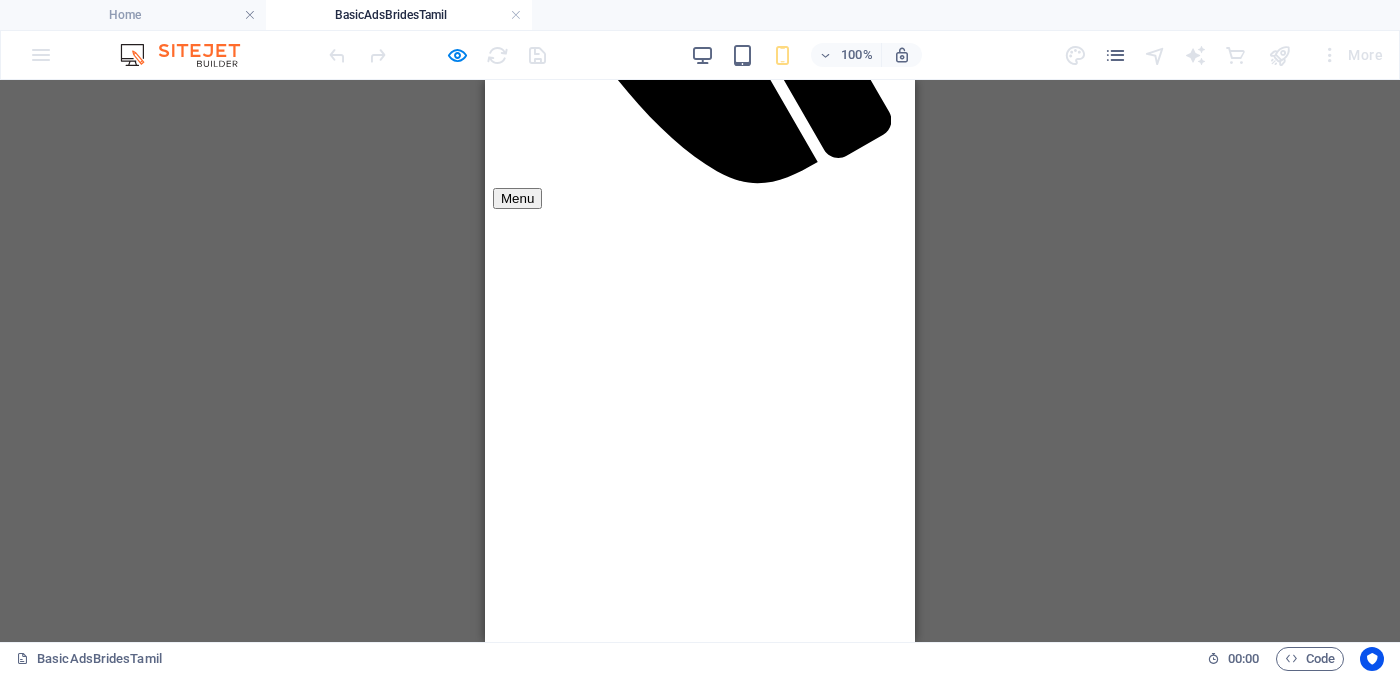scroll, scrollTop: 375, scrollLeft: 0, axis: vertical 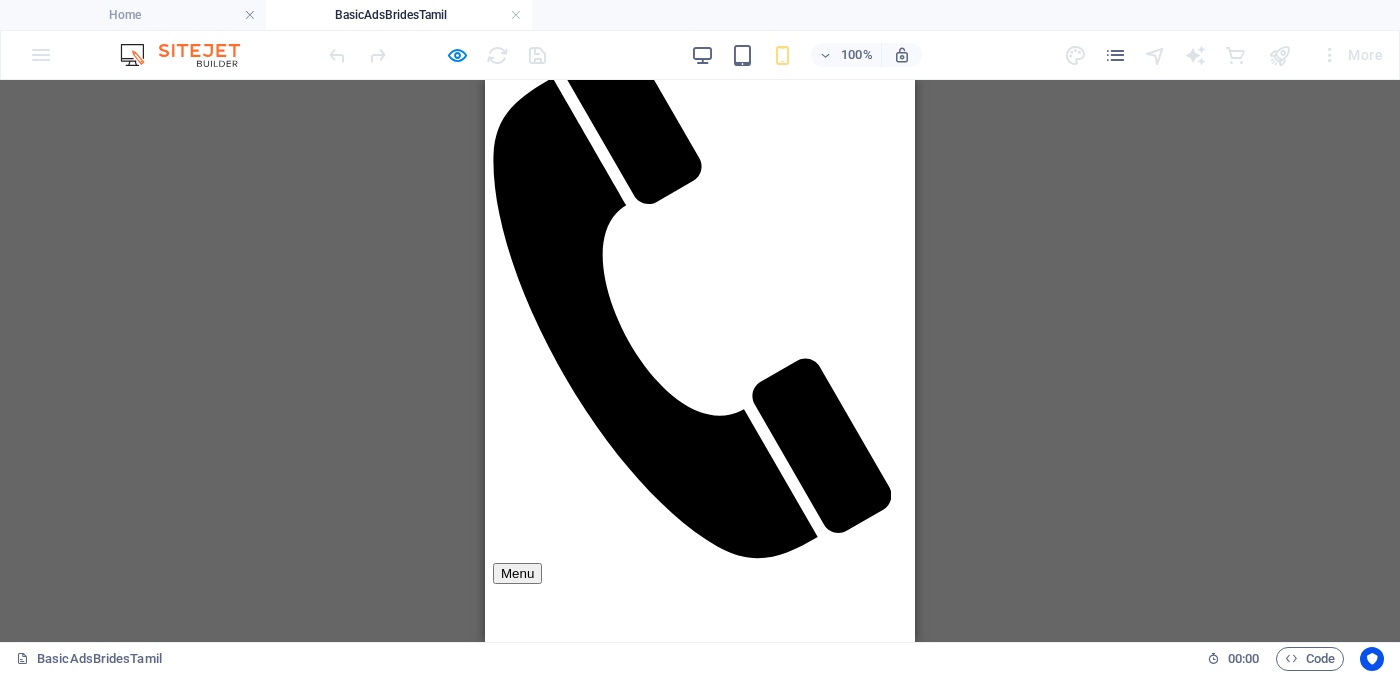 click on "Unverified - Click to verify - சரிபார்ப்பை ஆணையிடுங்கள்" at bounding box center (701, 1981) 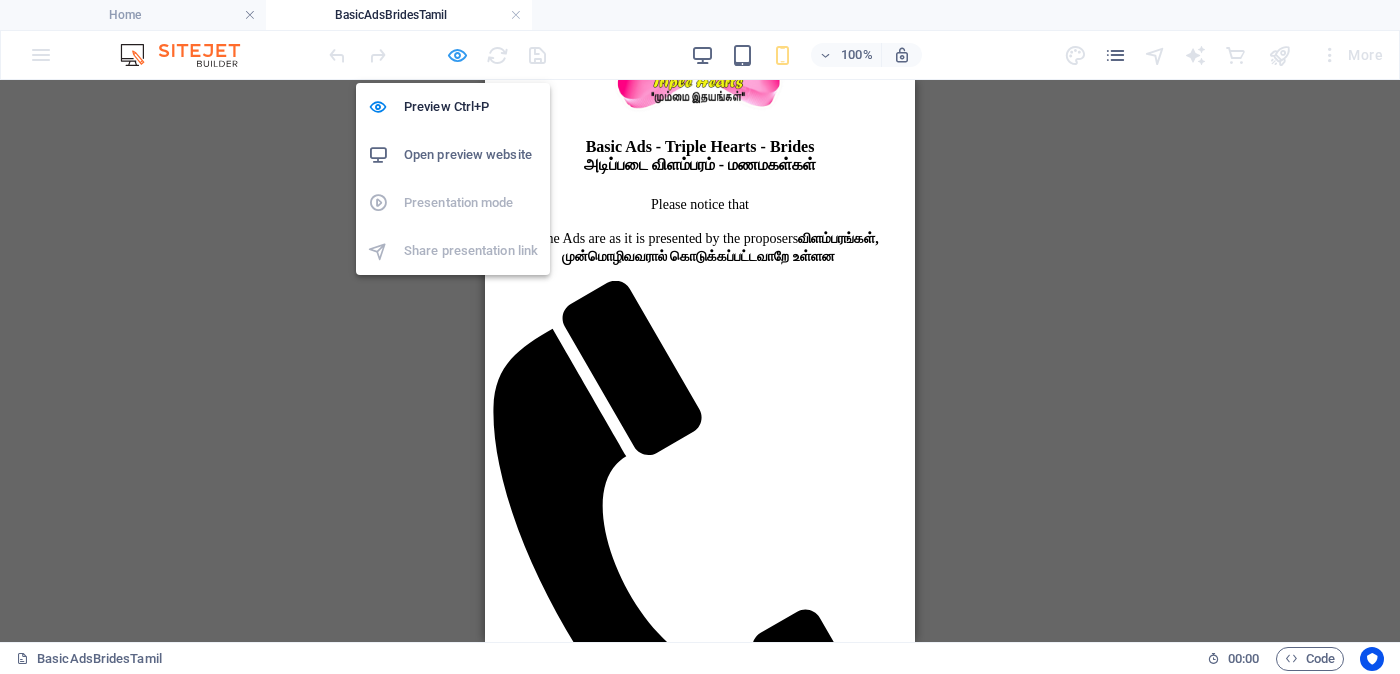 click at bounding box center [457, 55] 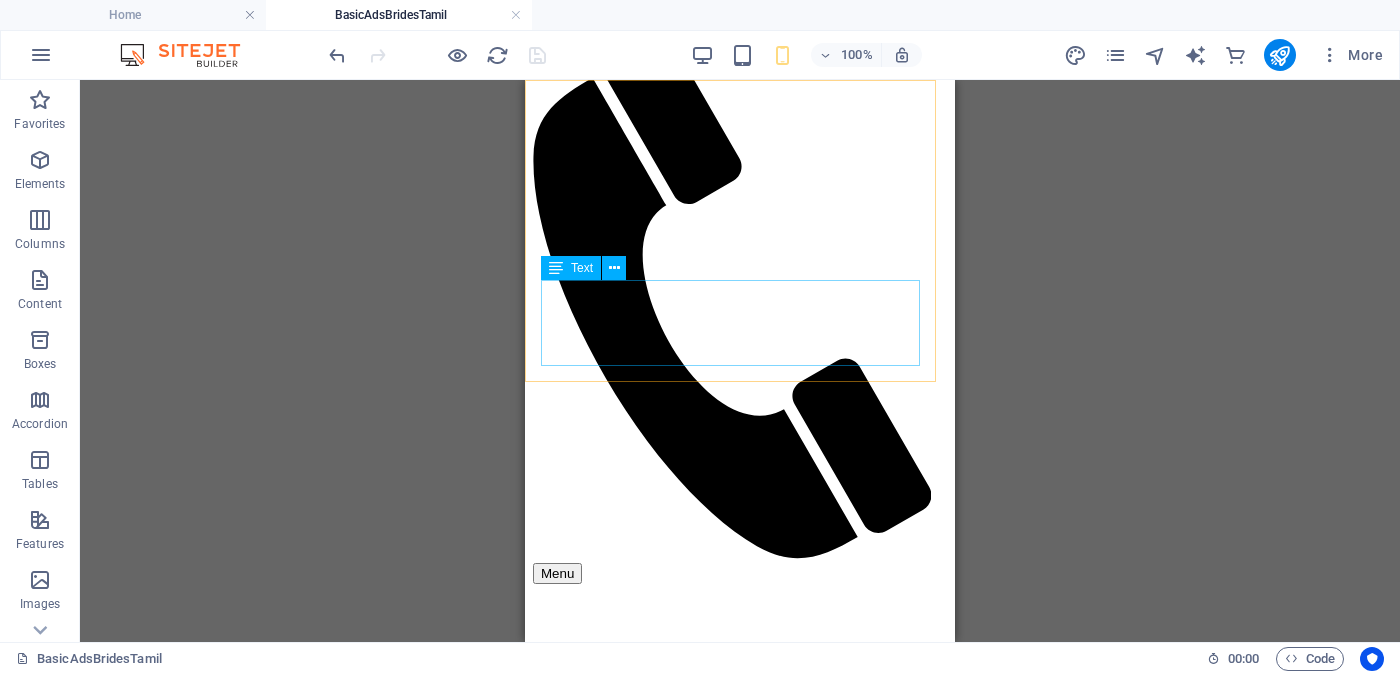 scroll, scrollTop: 499, scrollLeft: 0, axis: vertical 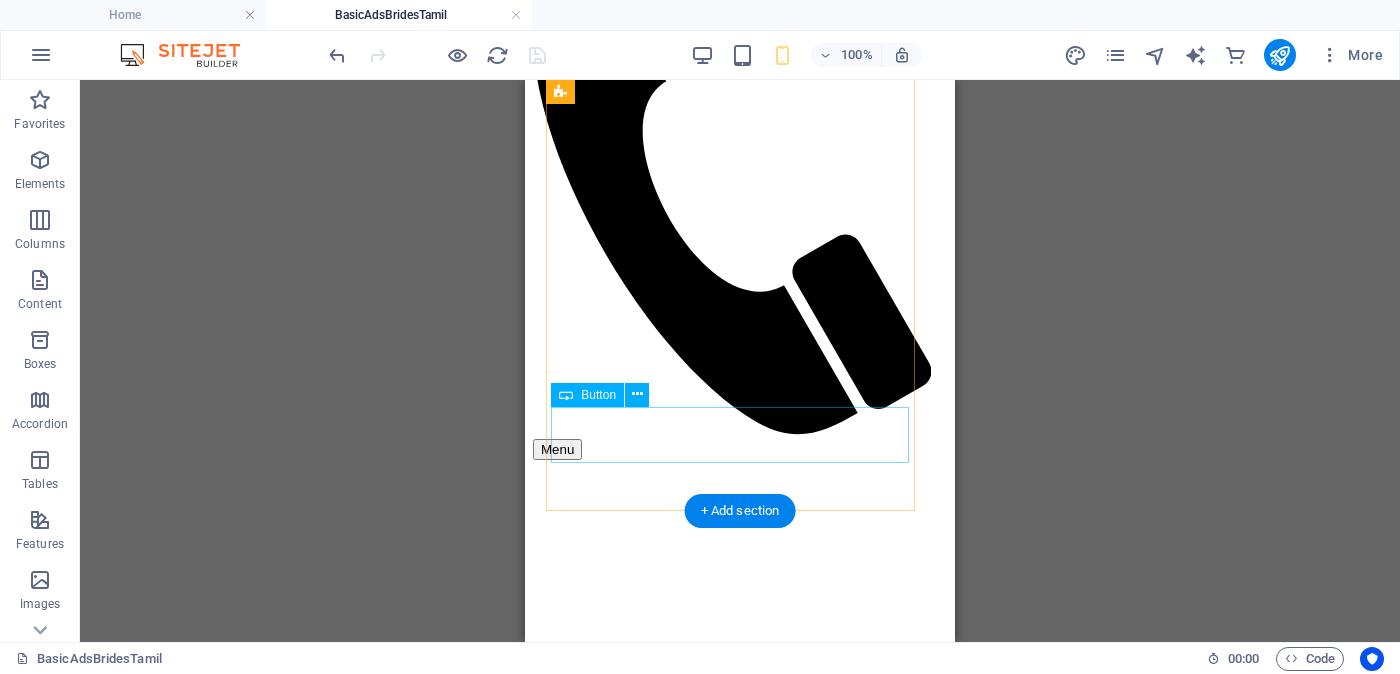 click on "Unverified - Click to verify - சரிபார்ப்பை ஆணையிடுங்கள்" at bounding box center (740, 2000) 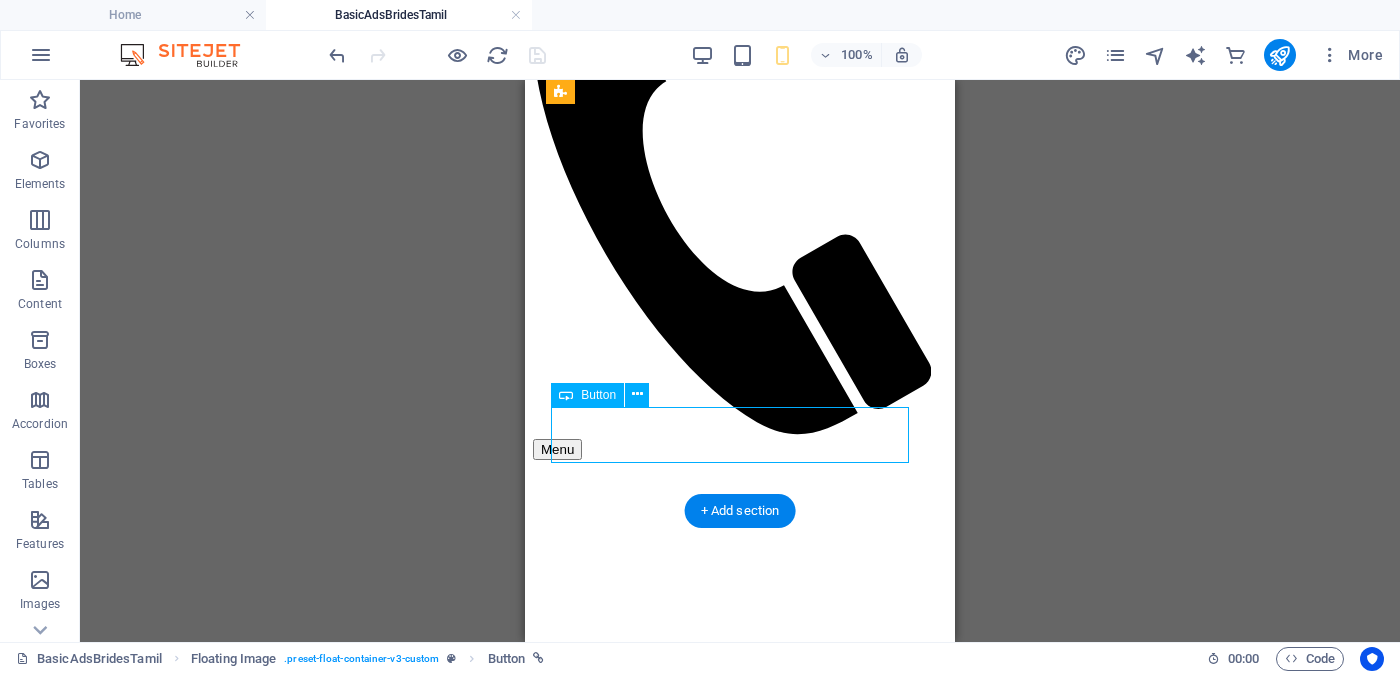 click on "Unverified - Click to verify - சரிபார்ப்பை ஆணையிடுங்கள்" at bounding box center [740, 2000] 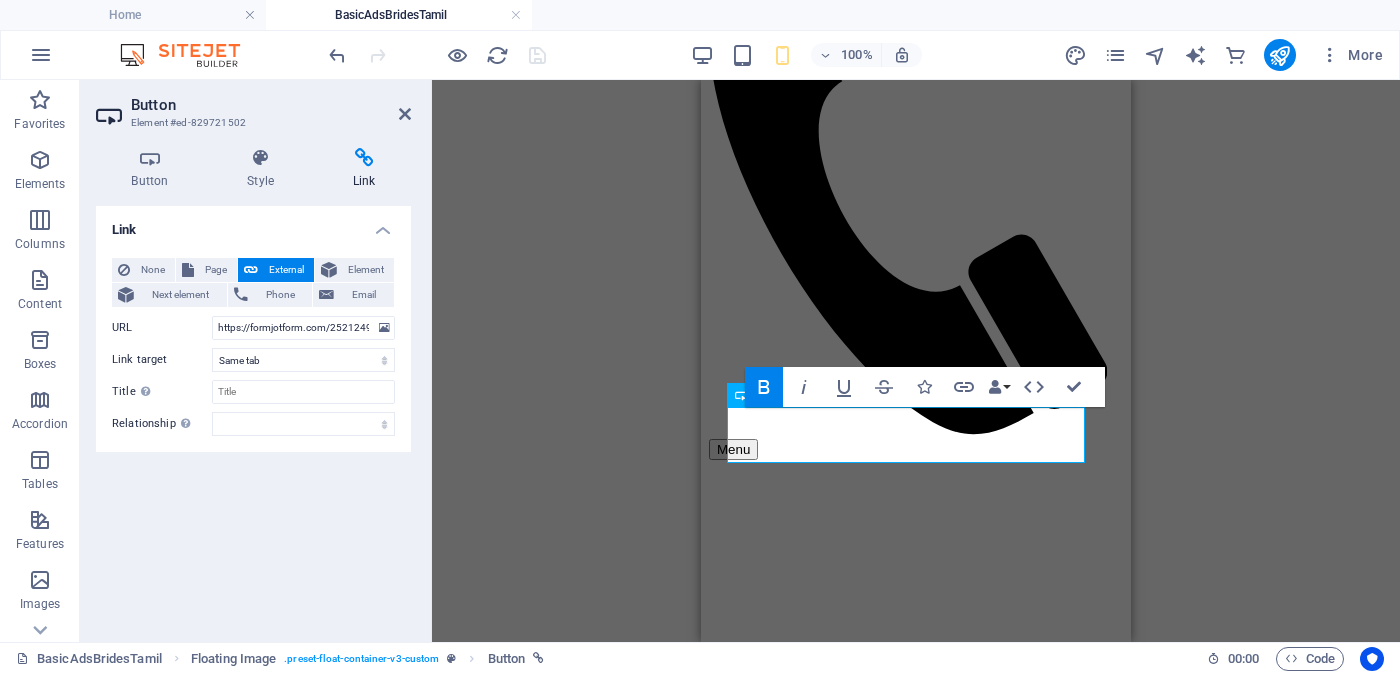 click at bounding box center [364, 158] 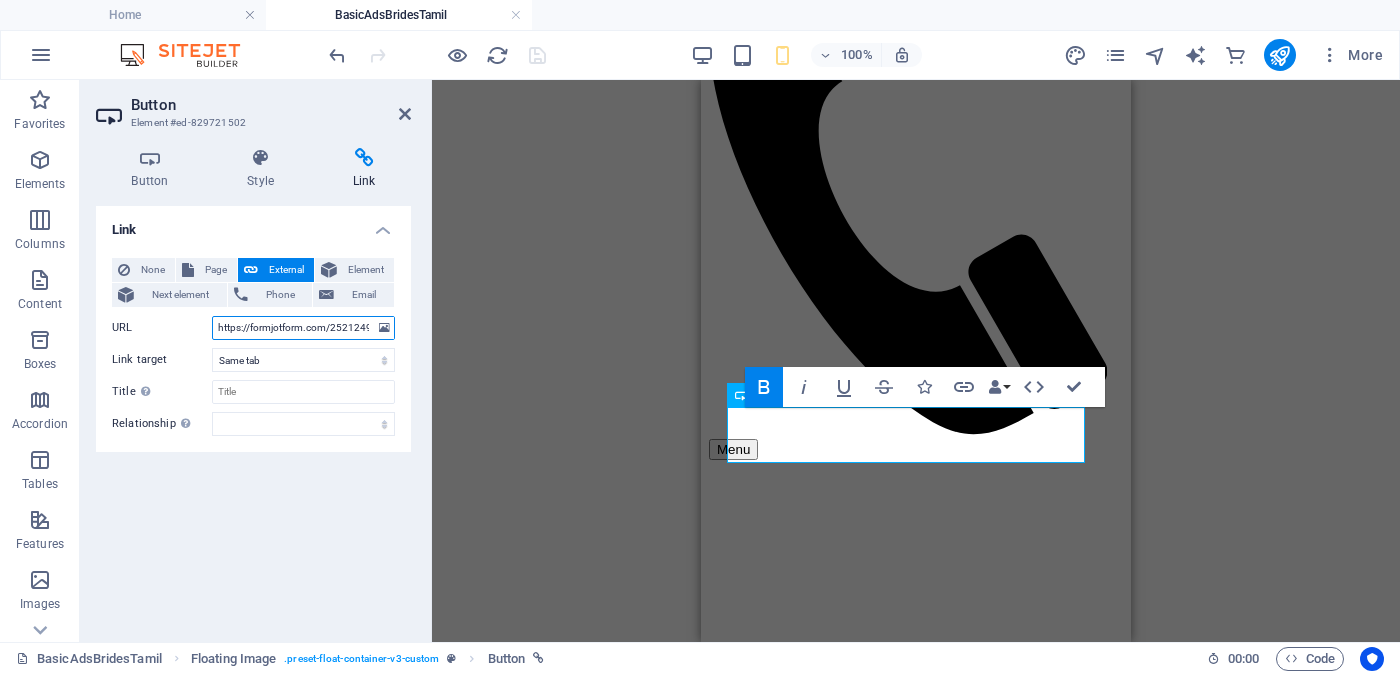 click on "https://form.jotform.com/252124928491056?proposalSelected="Proposal ID >> 294030823718  Nickname  ஜங்கு (Jangu)      கிளிநொச்சி (Kilinochchi)    Independent Free churches    சுதந்திர இலவச திருச்சபைகள்  வயது -    Age  -  29 Unmarried - திருமணமாகாத உயரம்-Feet ( 5 ) . Inches ( 03 ) Occupation  -  தொழில் Job Seeking -   வேலை தேடுதல் வேலை   Monthly  Income -  சம்பளம்"&typeA33=https://cdn1.site-media.eu/images/0/18131484/jangu_blurred-wynrUi9BAbOX9nVeV0152Q.jpg" at bounding box center (303, 328) 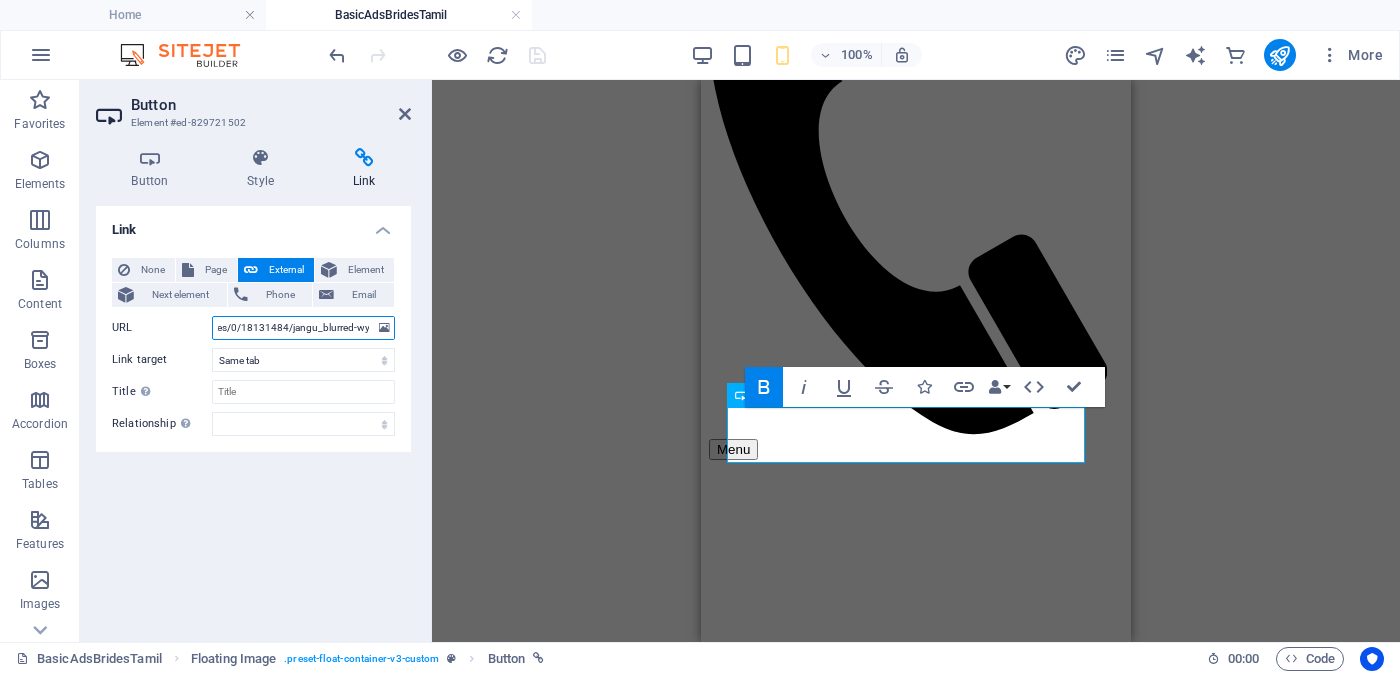 scroll, scrollTop: 0, scrollLeft: 1790, axis: horizontal 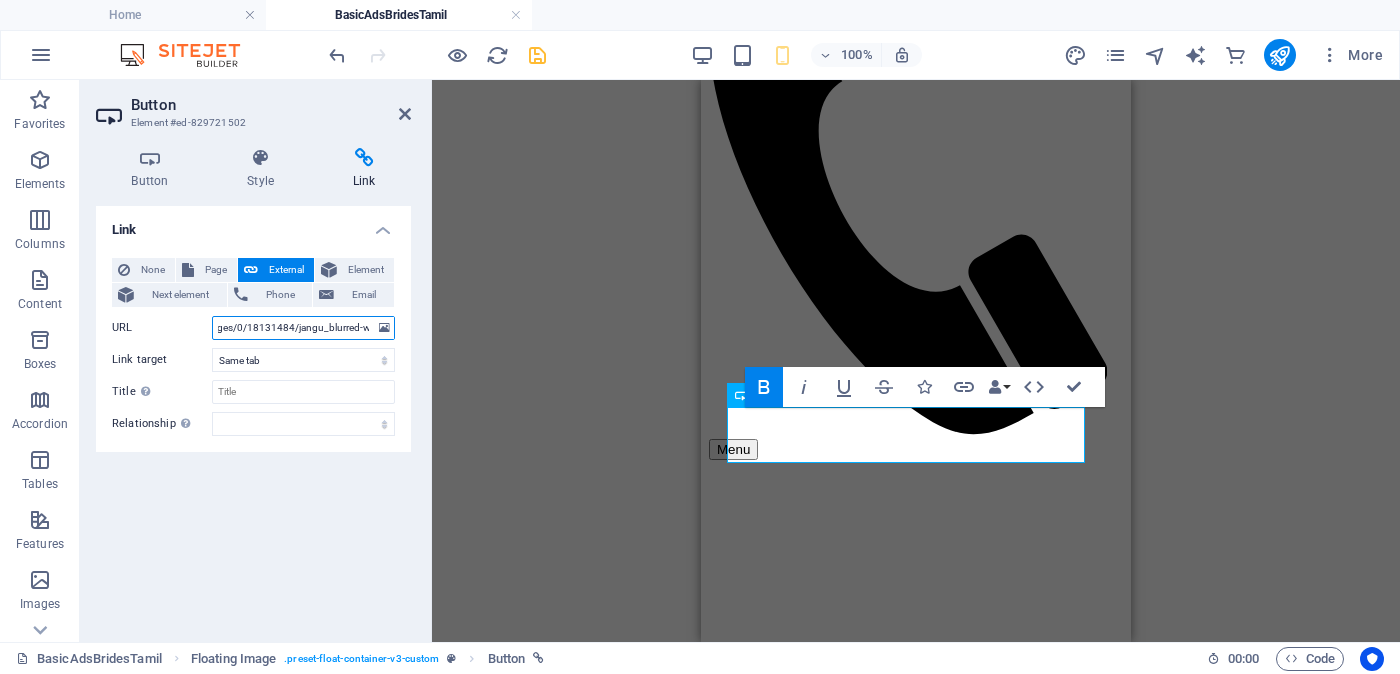 type on "https://form.jotform.com/252124928491056?proposalSelected="Proposal ID >> 294030823718  Nickname  ஜங்கு (Jangu)      கிளிநொச்சி (Kilinochchi)    Independent Free churches    சுதந்திர இலவச திருச்சபைகள்  வயது -    Age  -  29 Unmarried - திருமணமாகாத உயரம்-Feet ( 5 ) . Inches ( 03 ) Occupation  -  தொழில் Job Seeking -   வேலை தேடுதல் வேலை   Monthly  Income -  சம்பளம்"&typeA34=https://cdn1.site-media.eu/images/0/18131484/jangu_blurred-wynrUi9BAbOX9nVeV0152Q.jpg" 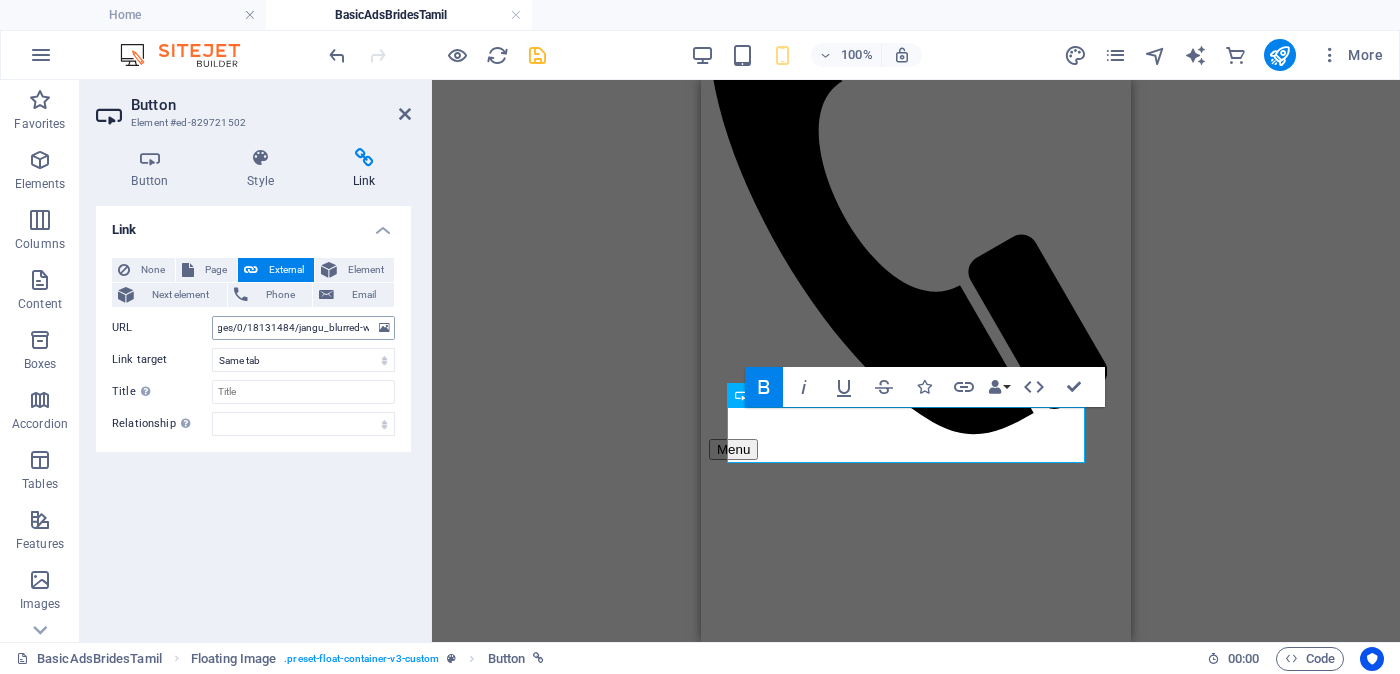 scroll, scrollTop: 0, scrollLeft: 0, axis: both 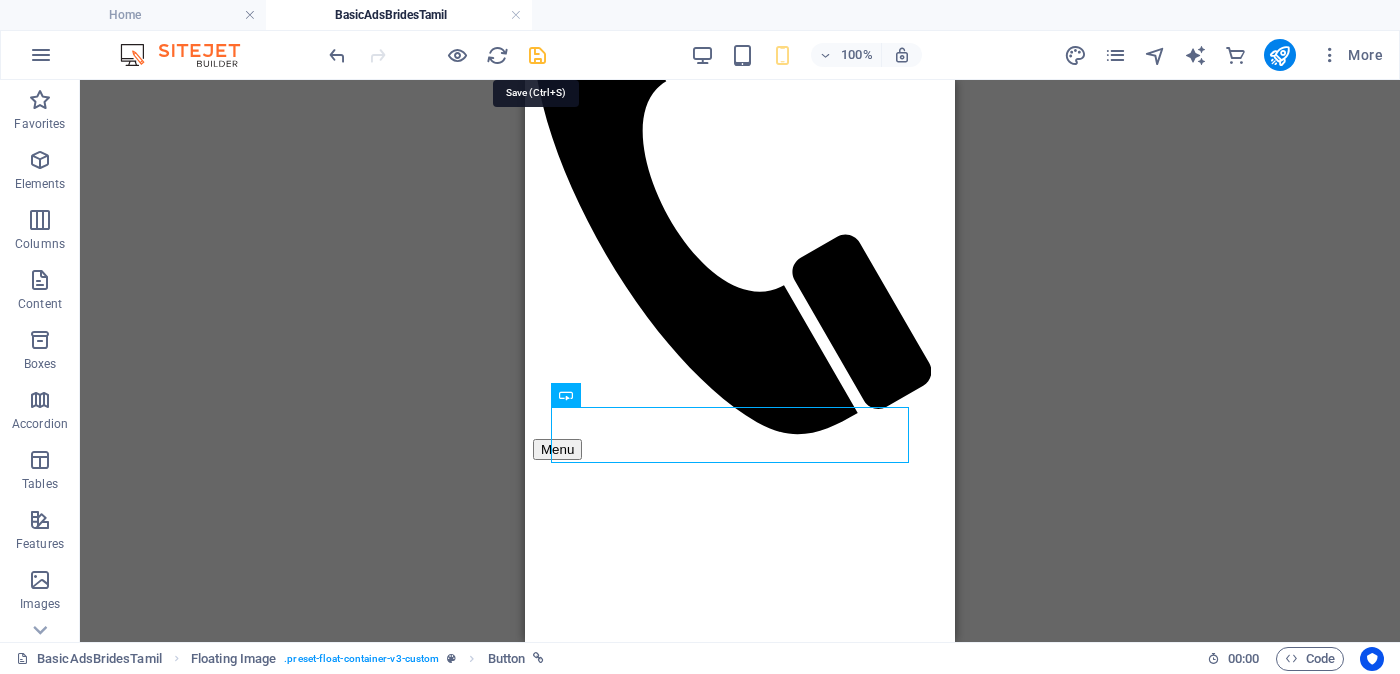 click at bounding box center (537, 55) 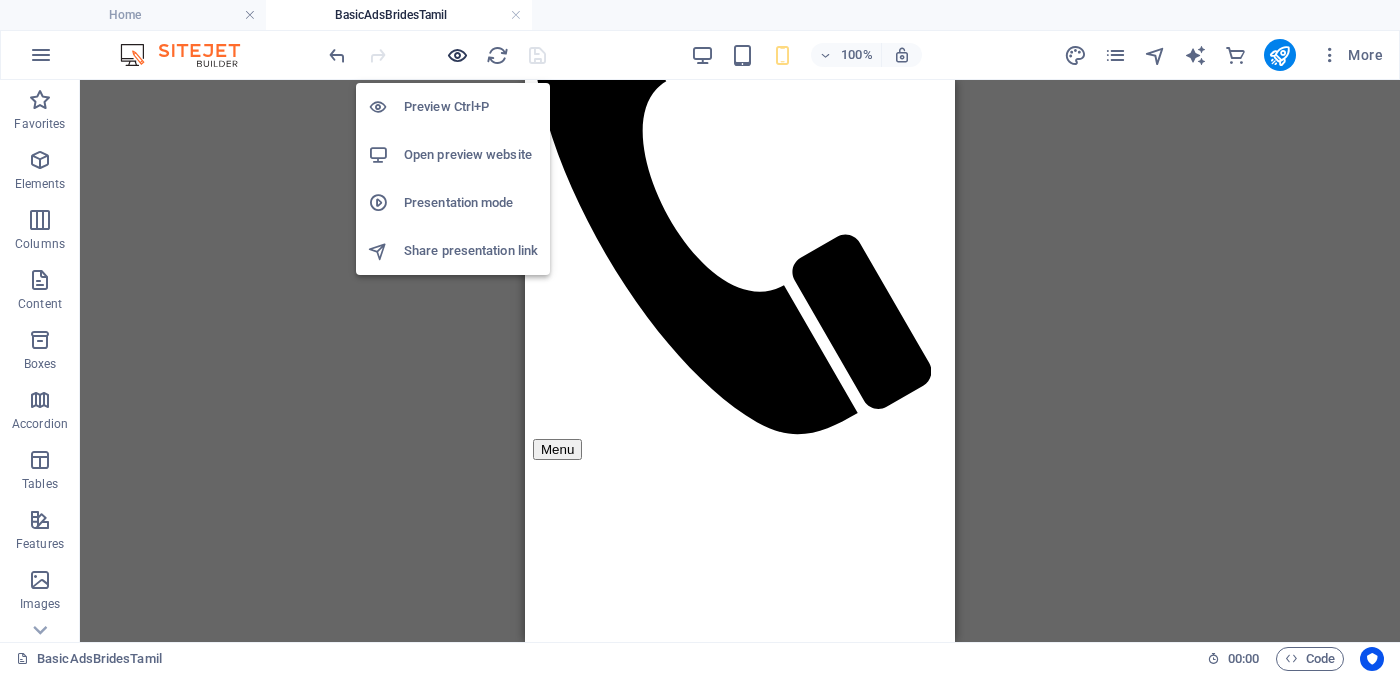 click at bounding box center [457, 55] 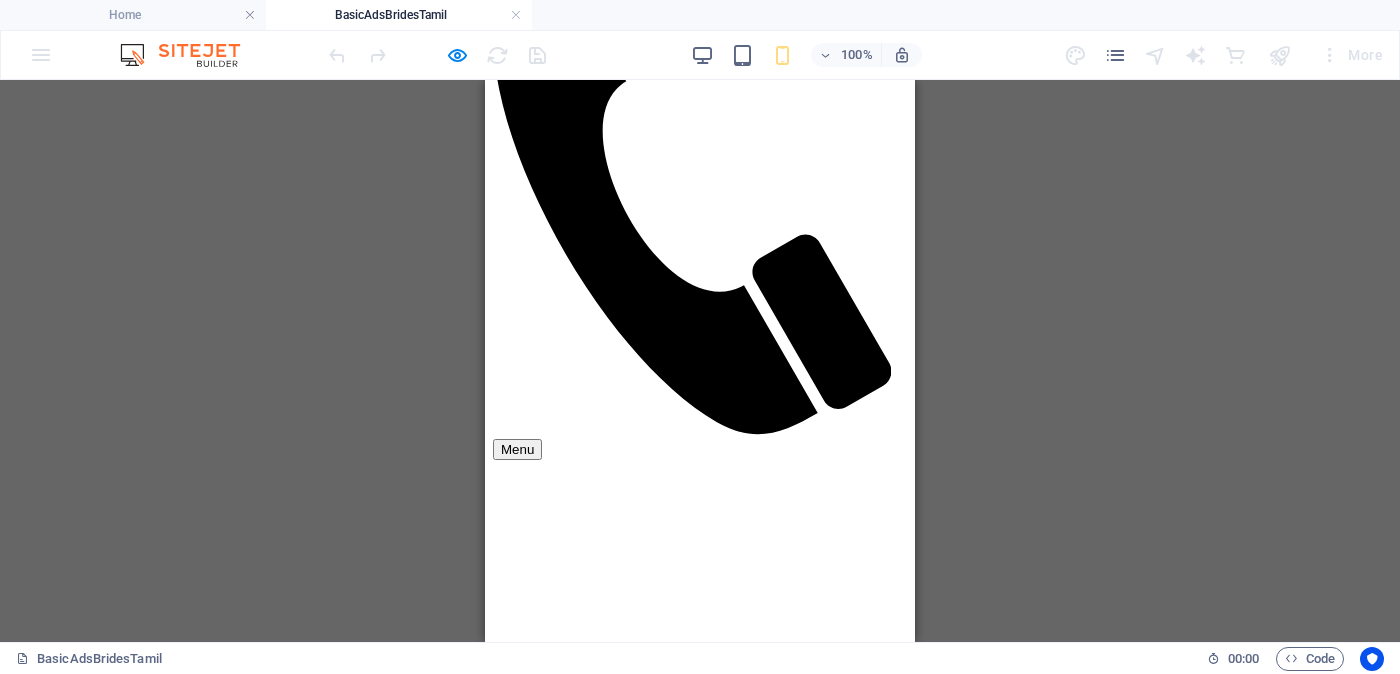 click on "Unverified - Click to verify - சரிபார்ப்பை ஆணையிடுங்கள்" at bounding box center (701, 1857) 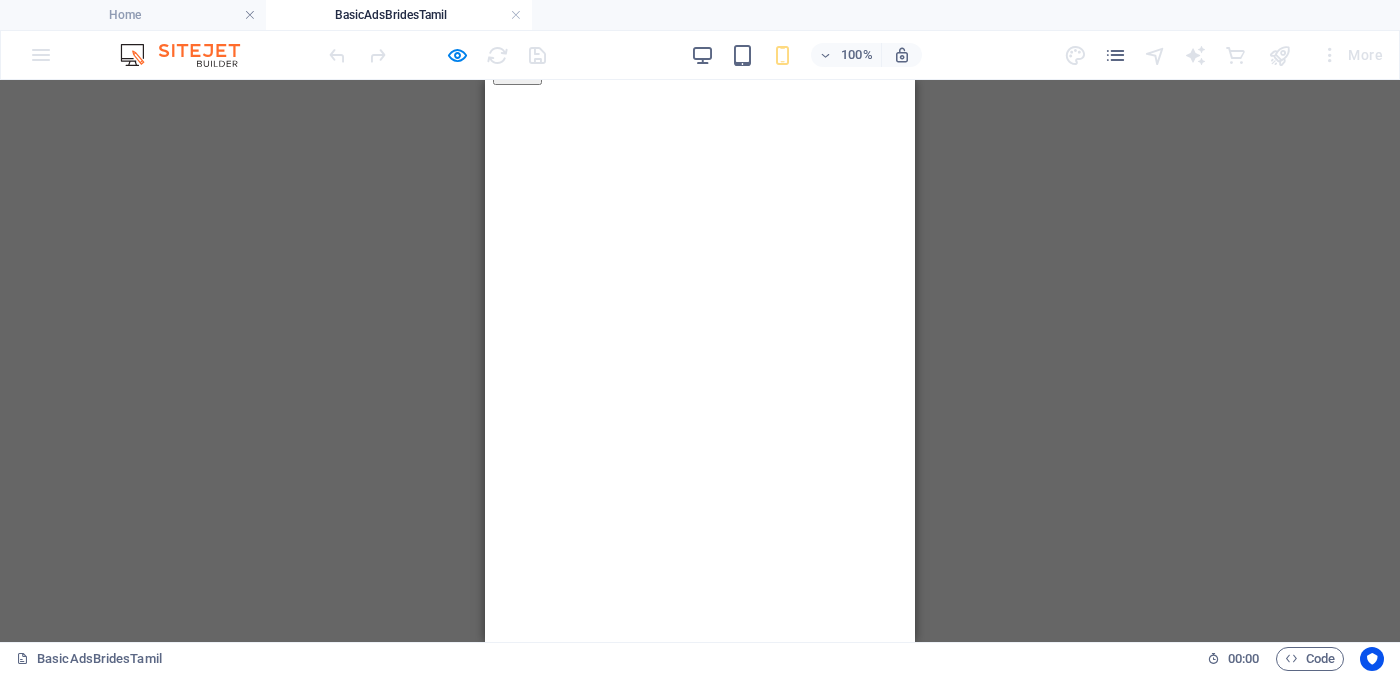scroll, scrollTop: 1125, scrollLeft: 0, axis: vertical 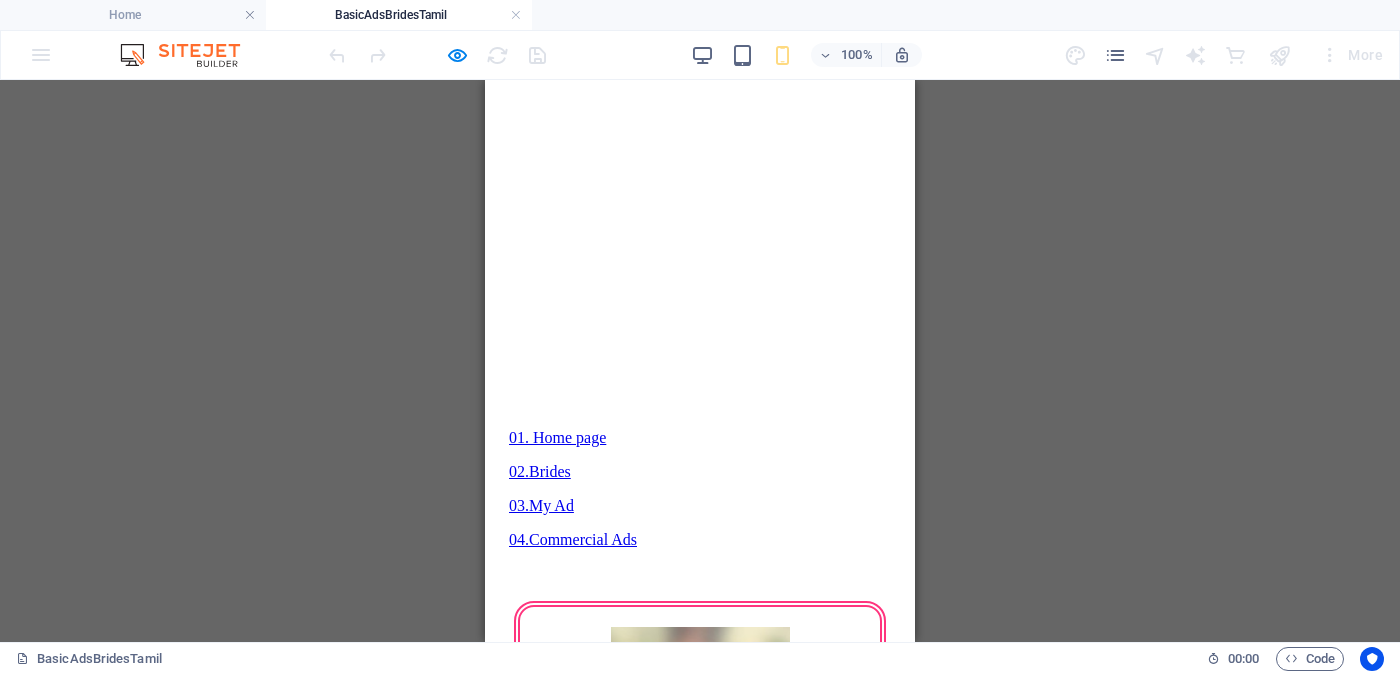 click on "Verified OK - Click for details - சரிபார்ப்பை ஆணையிடுங்கள்" at bounding box center [702, 2042] 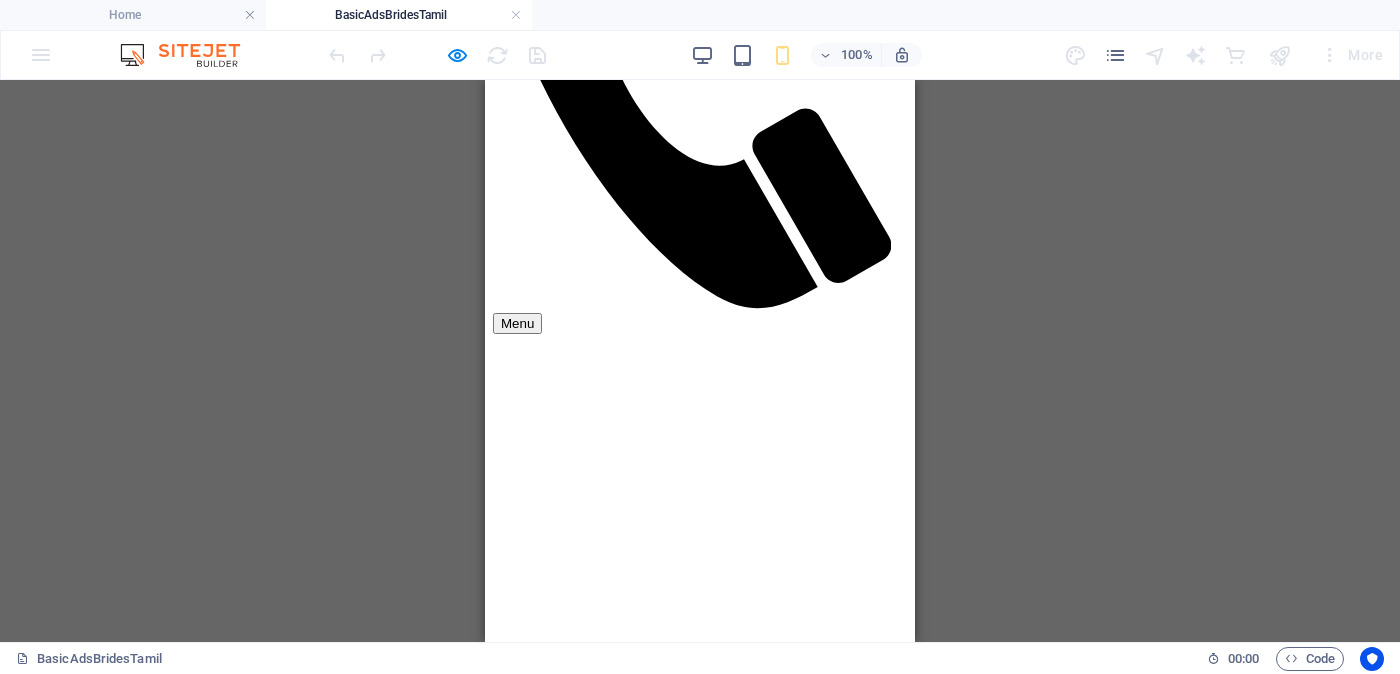 scroll, scrollTop: 499, scrollLeft: 0, axis: vertical 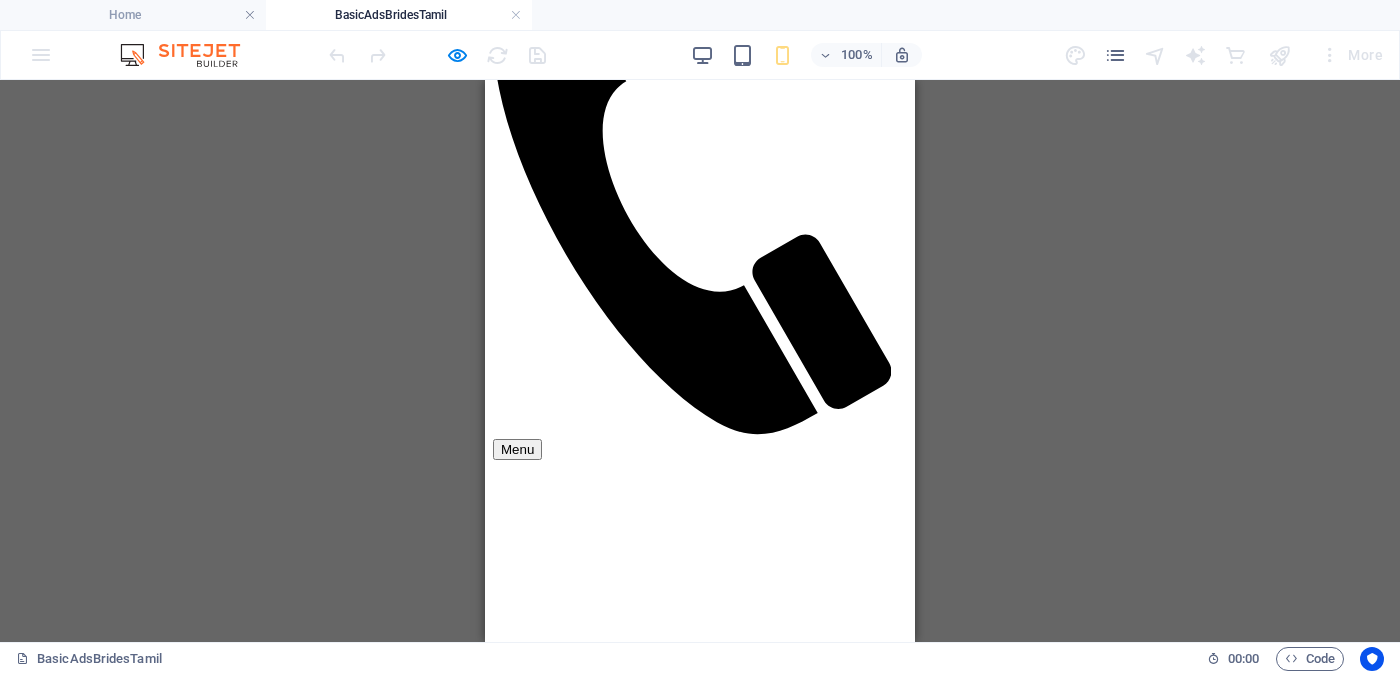 click on "Unverified - Click to verify - சரிபார்ப்பை ஆணையிடுங்கள்" at bounding box center (701, 1857) 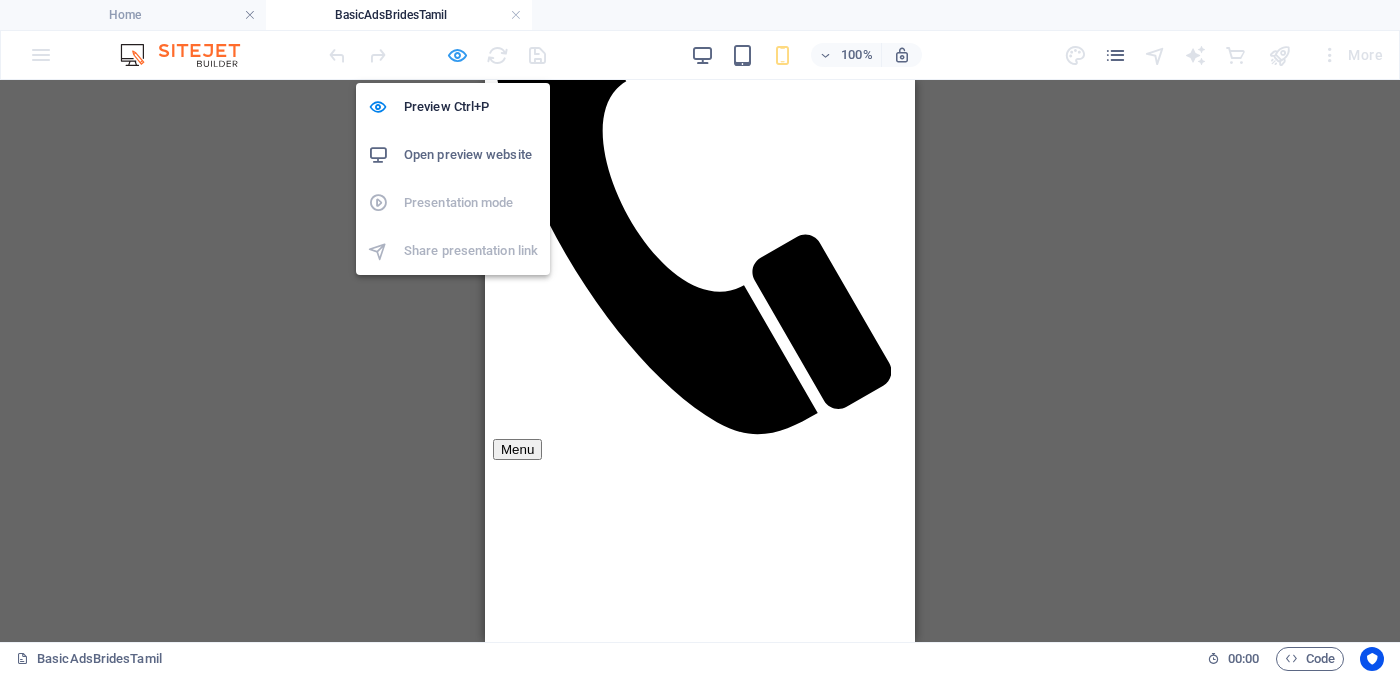 click at bounding box center [457, 55] 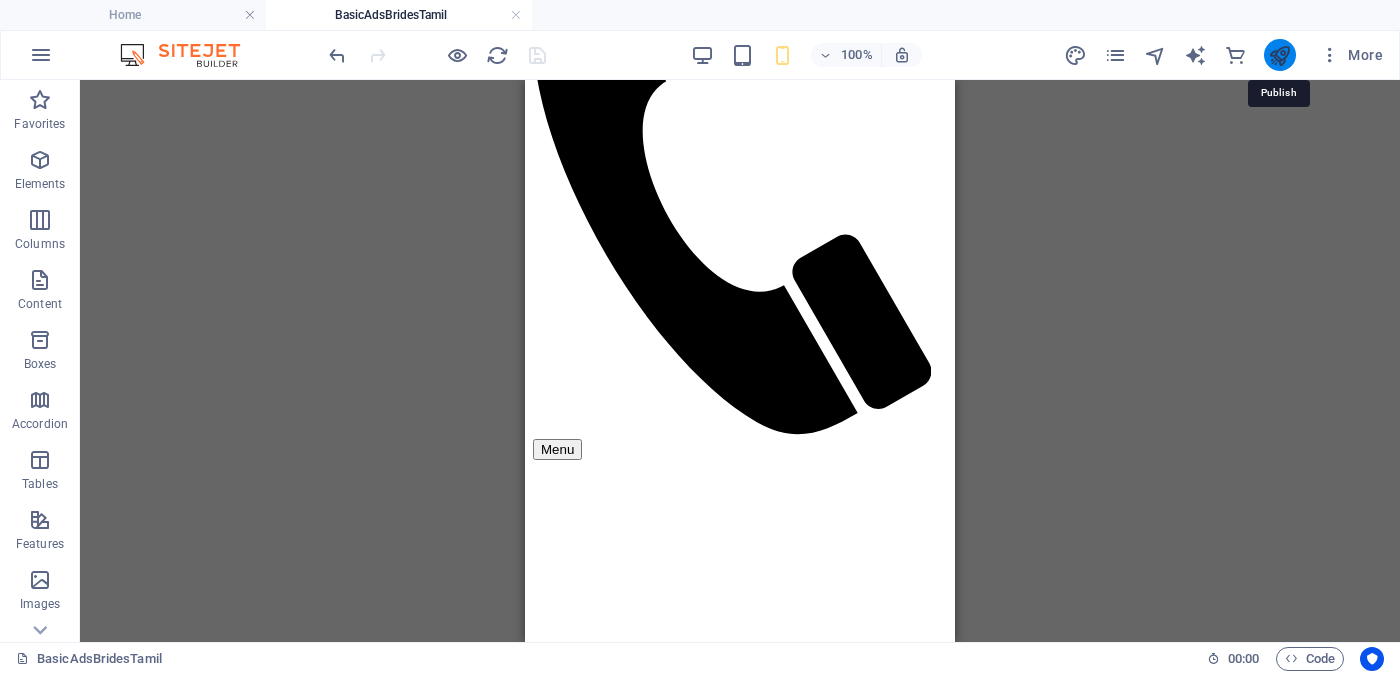 click at bounding box center (1279, 55) 